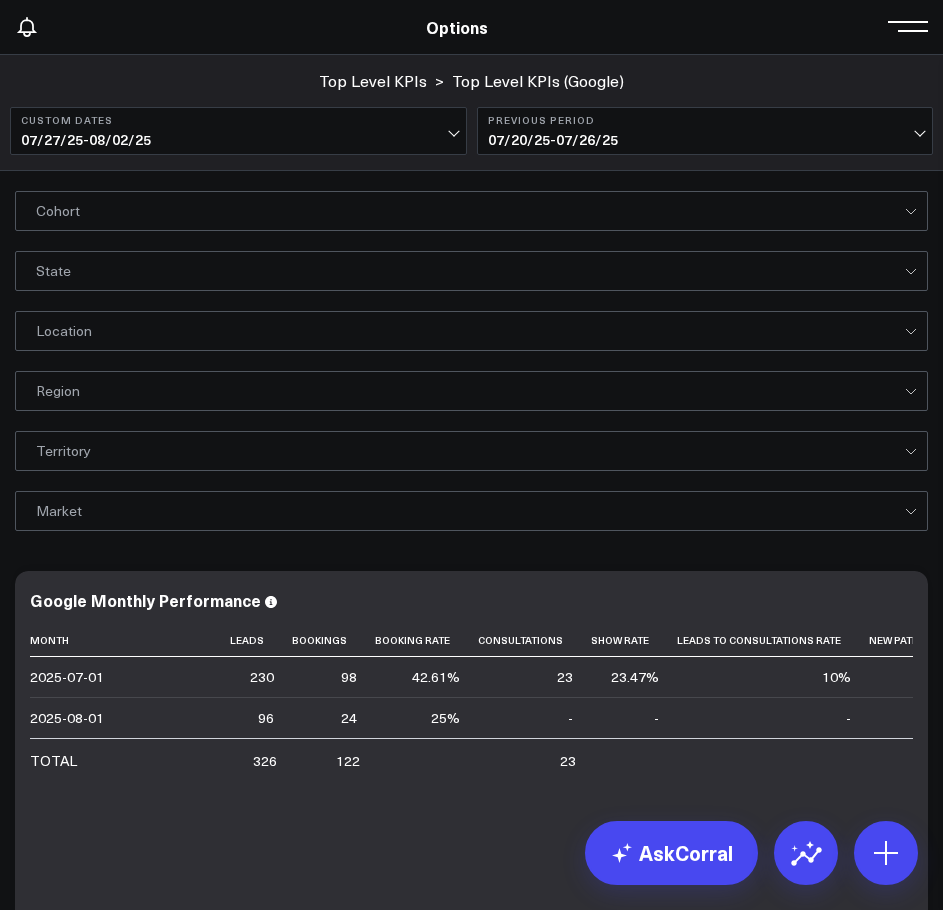 scroll, scrollTop: 67, scrollLeft: 0, axis: vertical 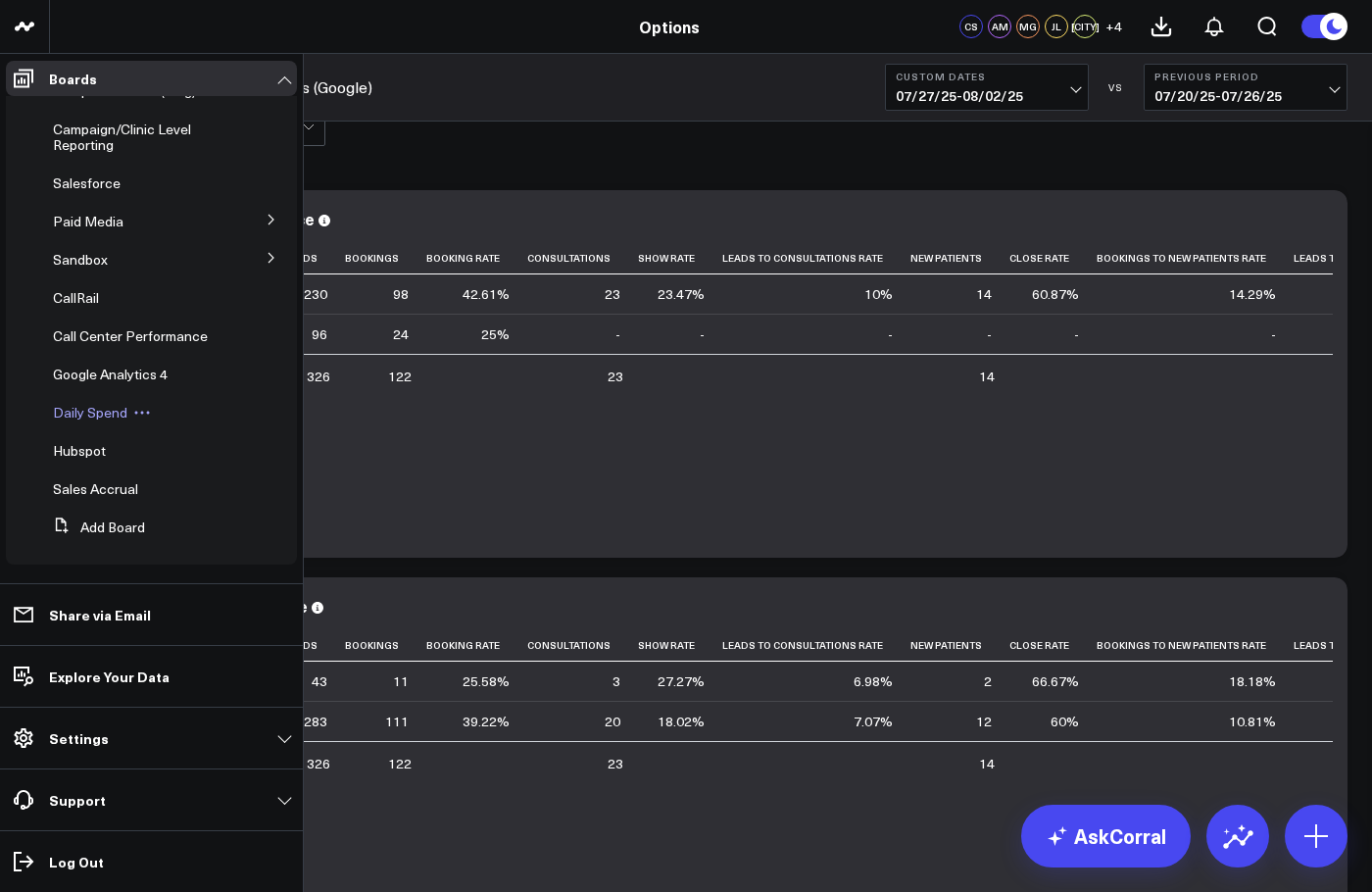 click on "Daily Spend" at bounding box center [90, 412] 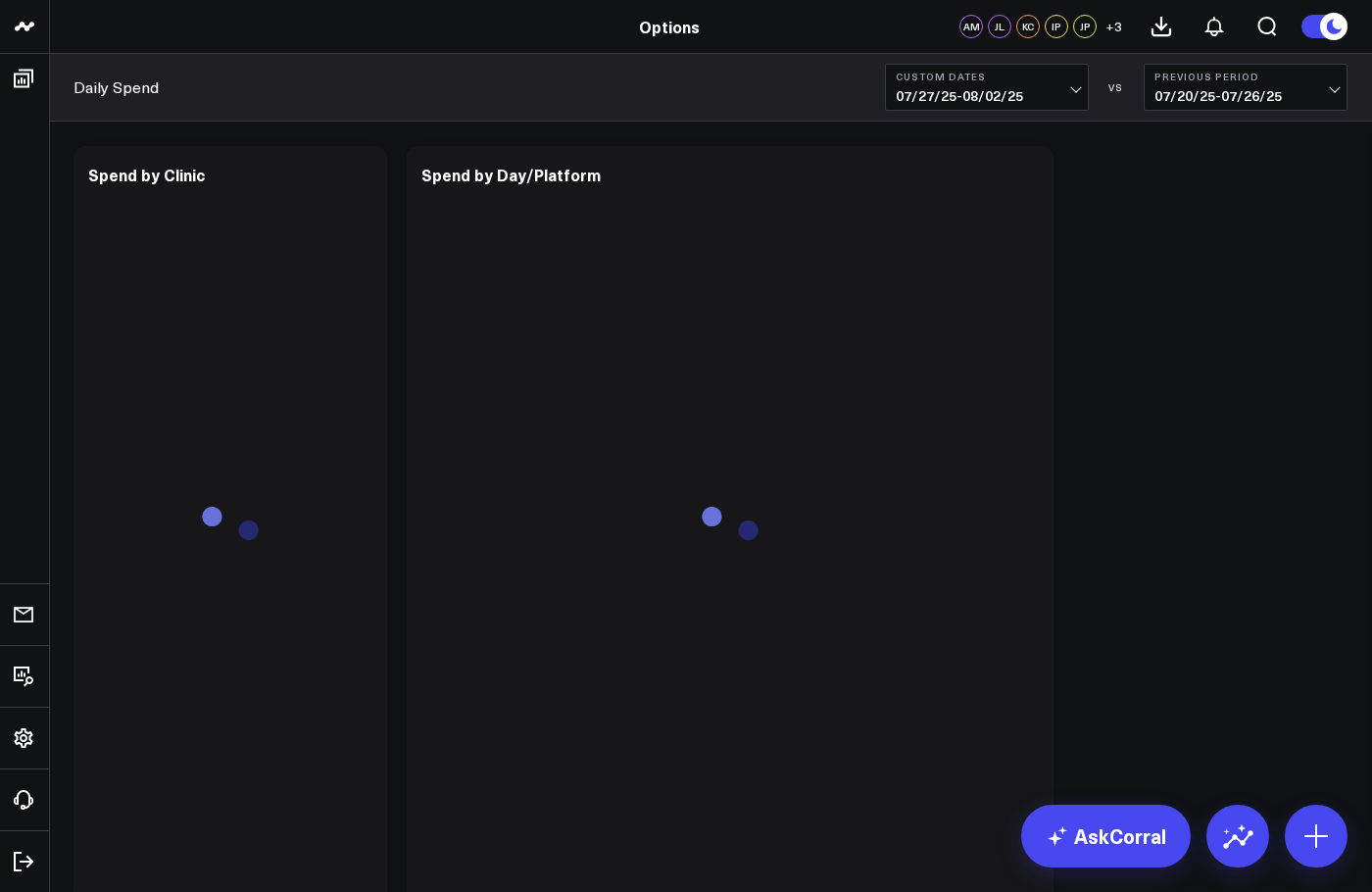 scroll, scrollTop: 0, scrollLeft: 0, axis: both 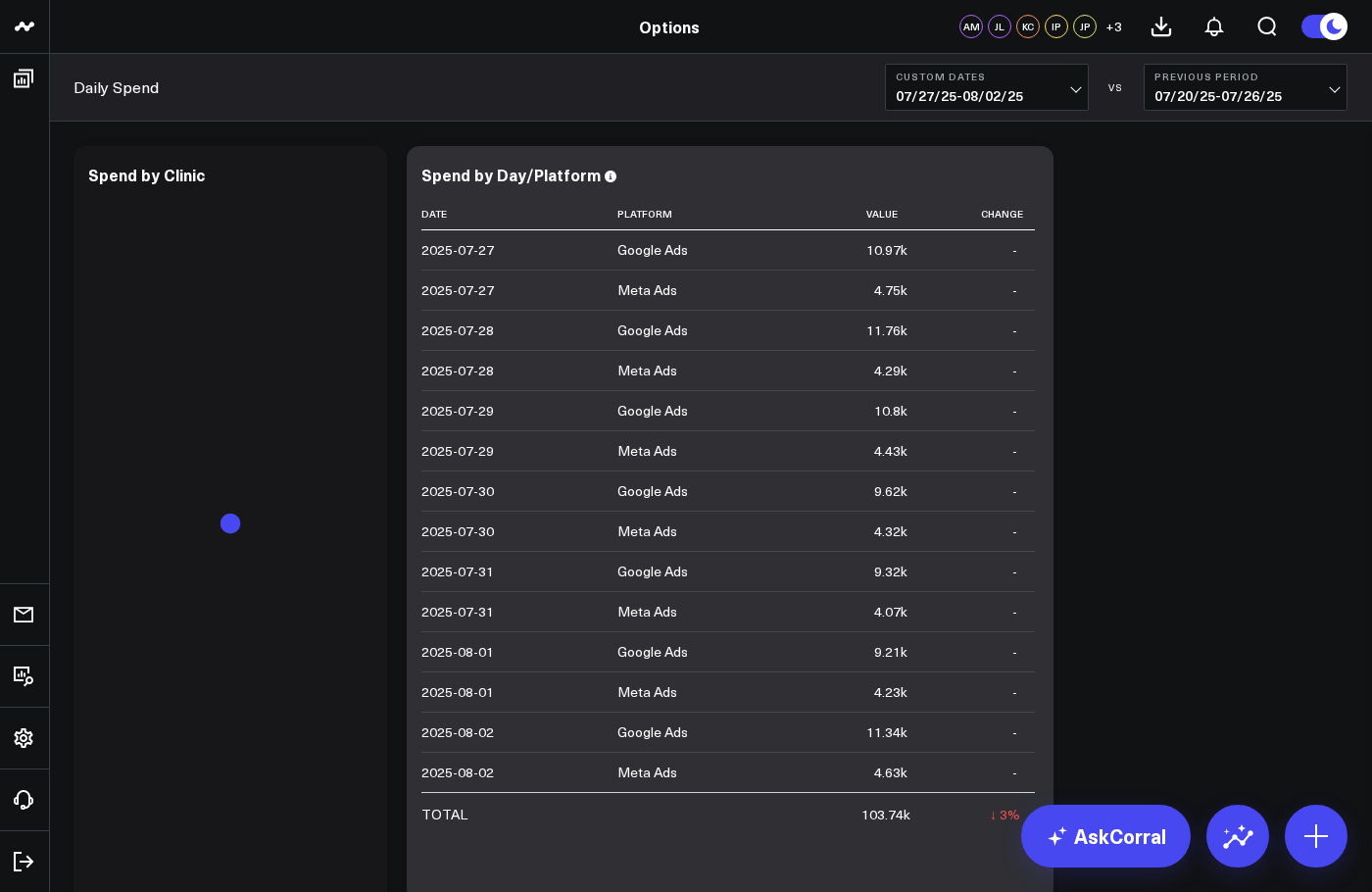 click on "07/27/25  -  08/02/25" at bounding box center [987, 96] 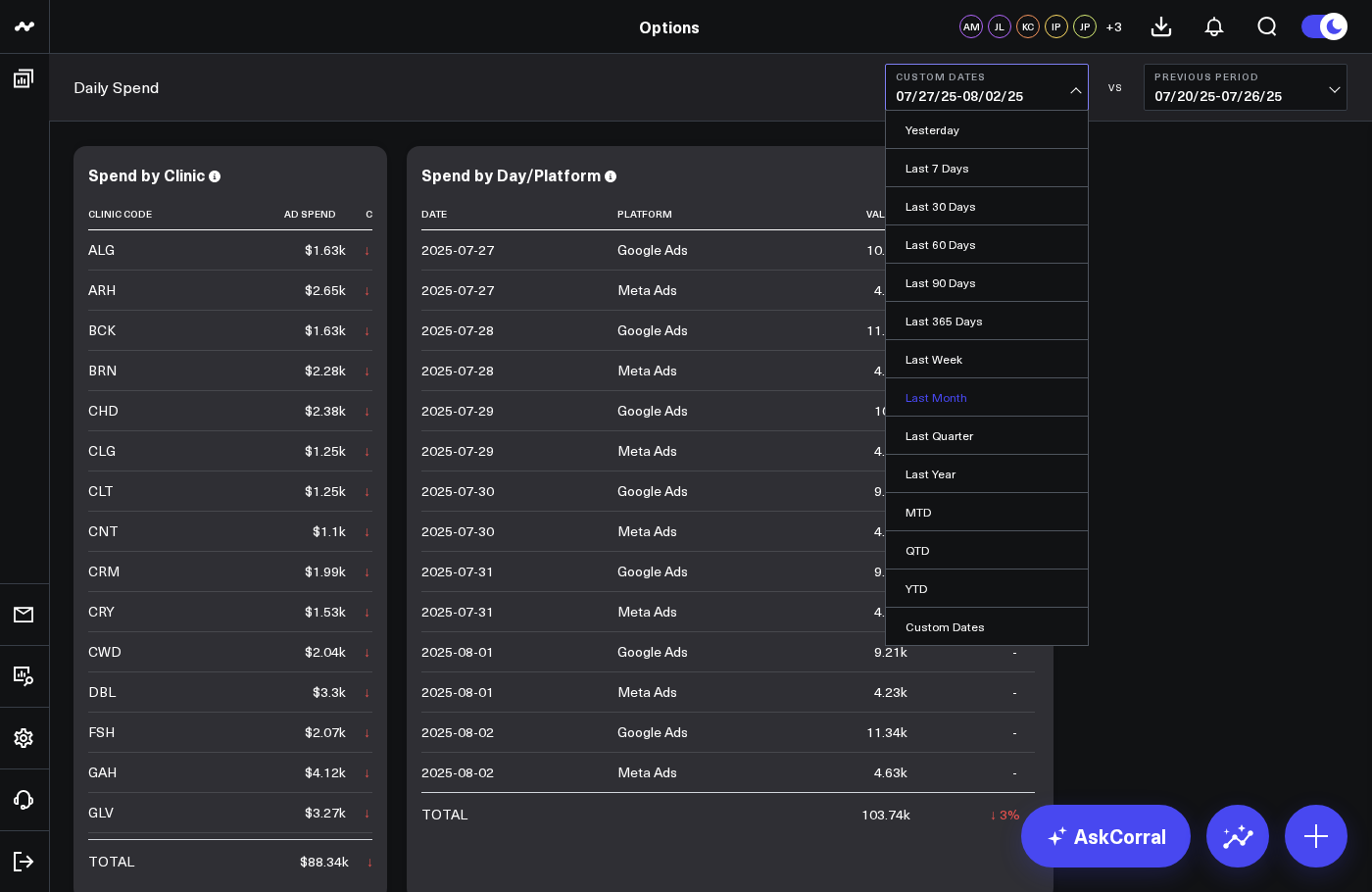click on "Last Month" at bounding box center (987, 397) 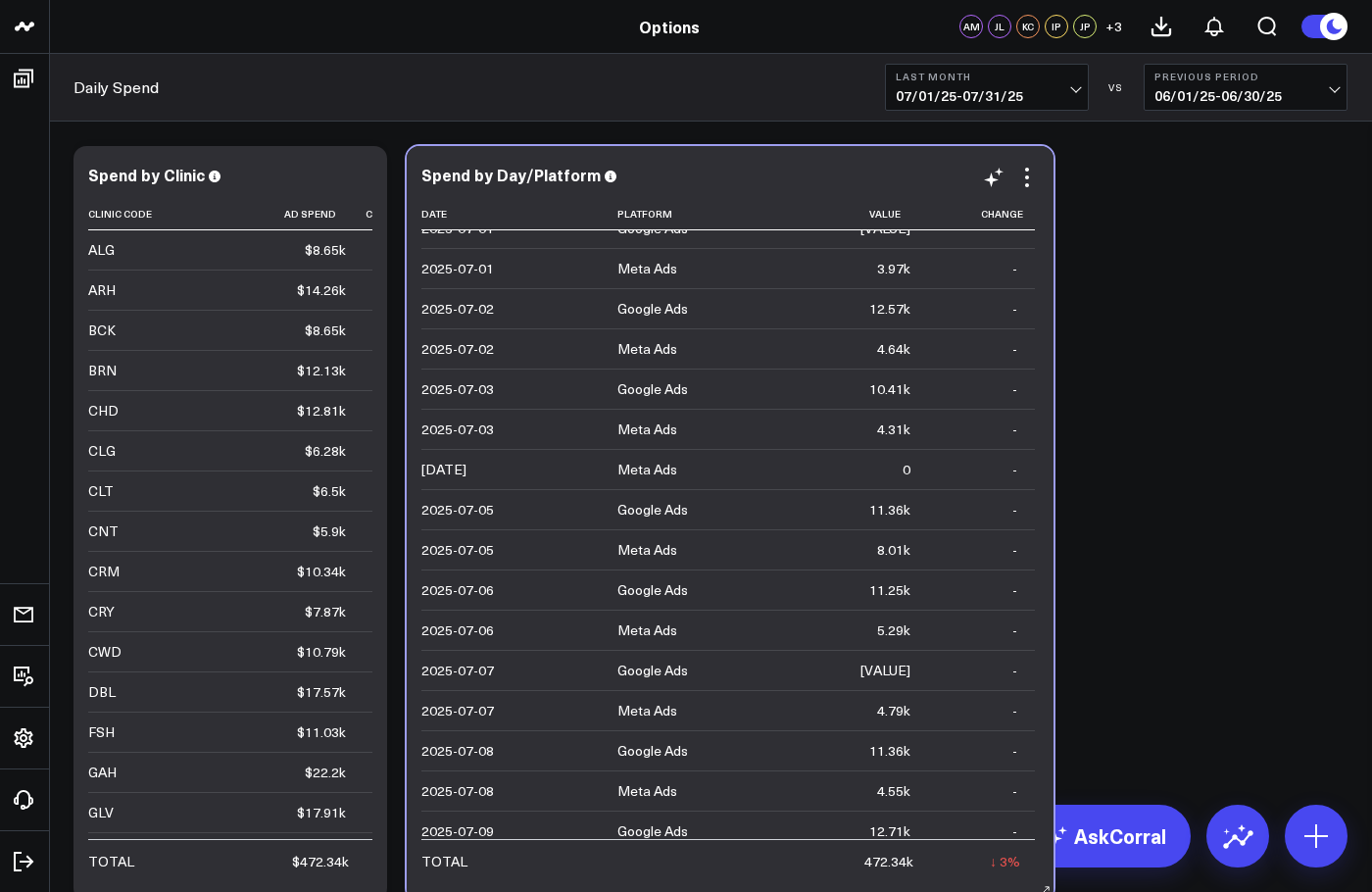 scroll, scrollTop: 0, scrollLeft: 0, axis: both 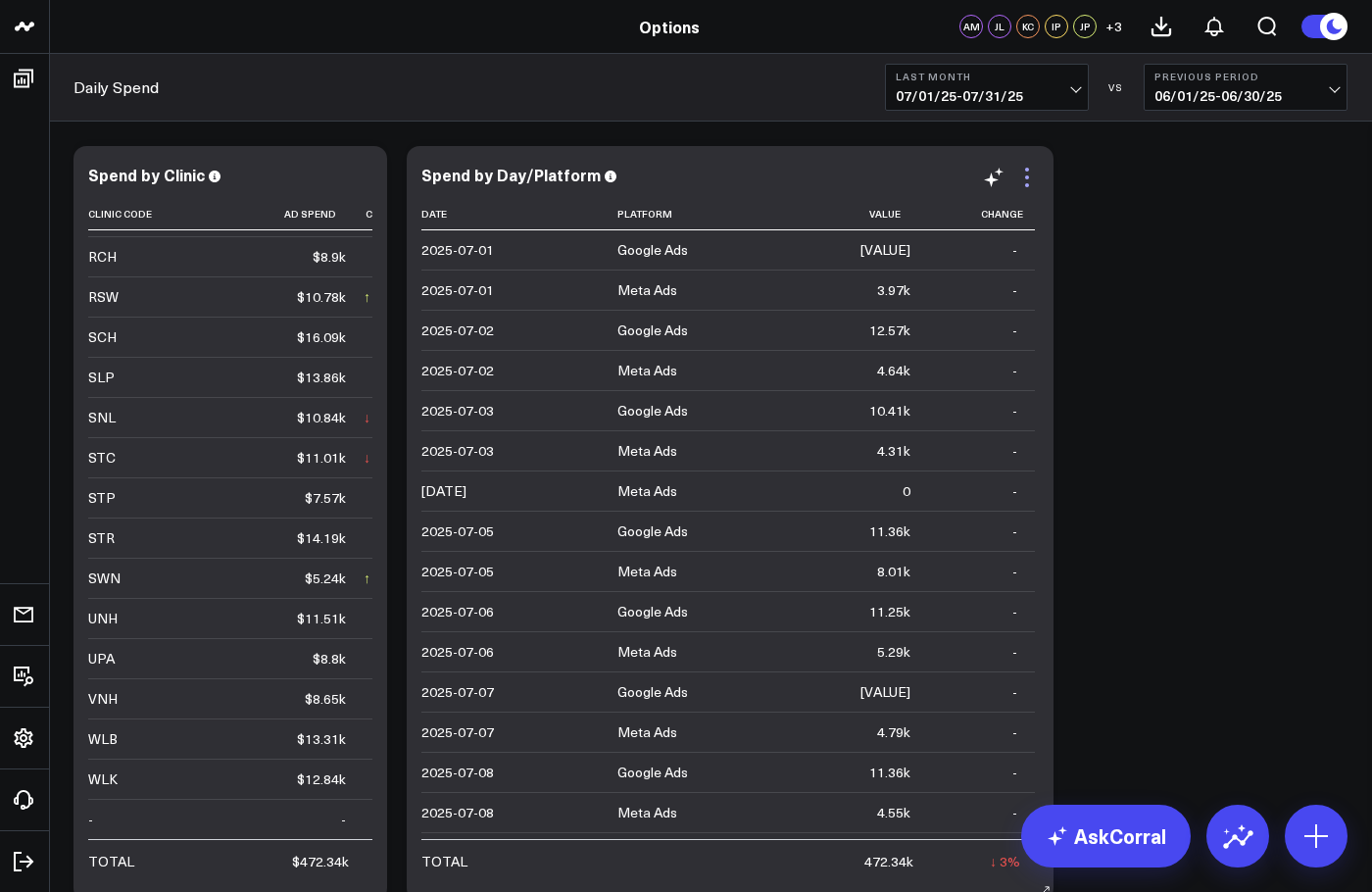 click 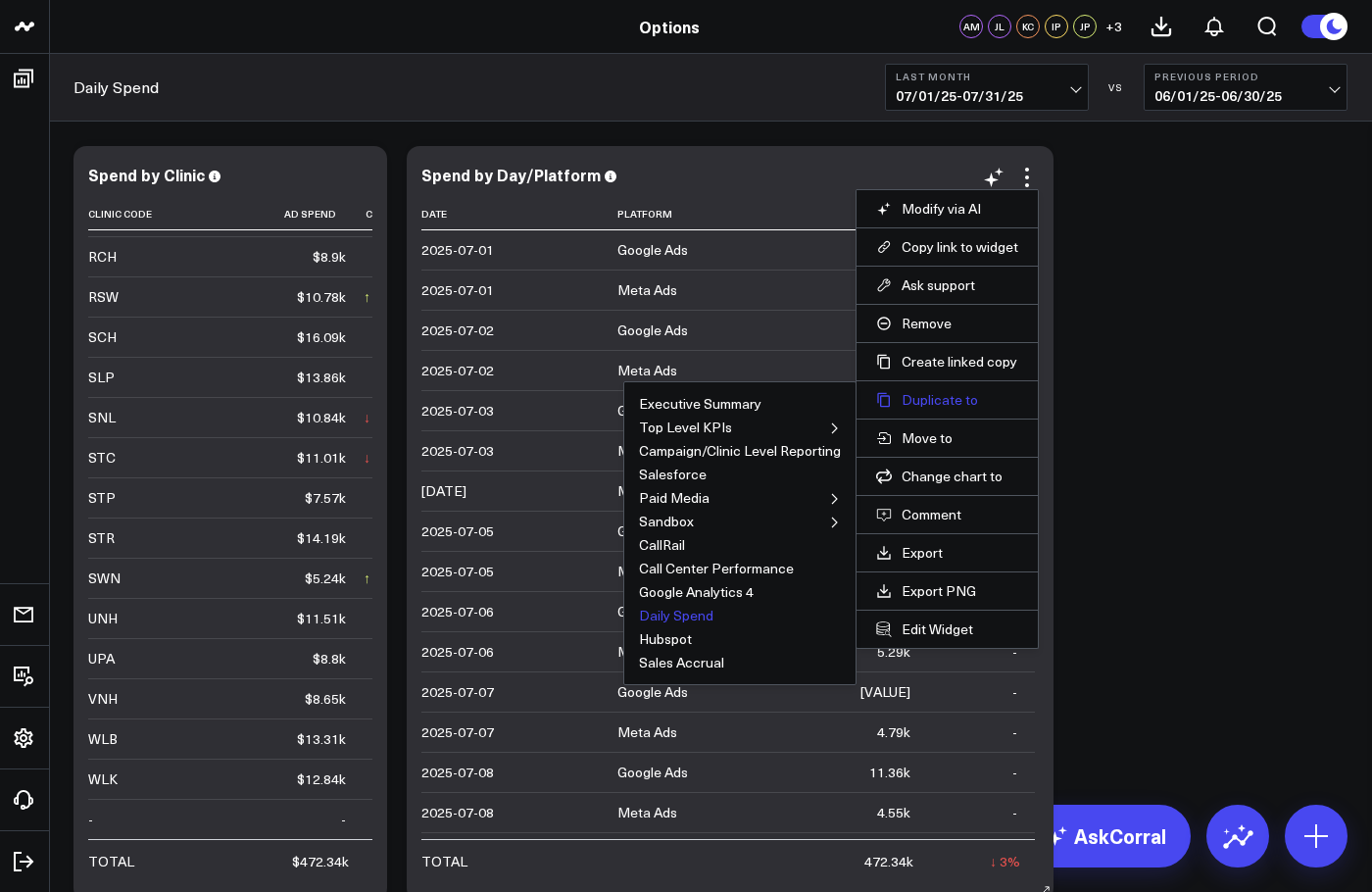 click on "Duplicate to" at bounding box center (947, 400) 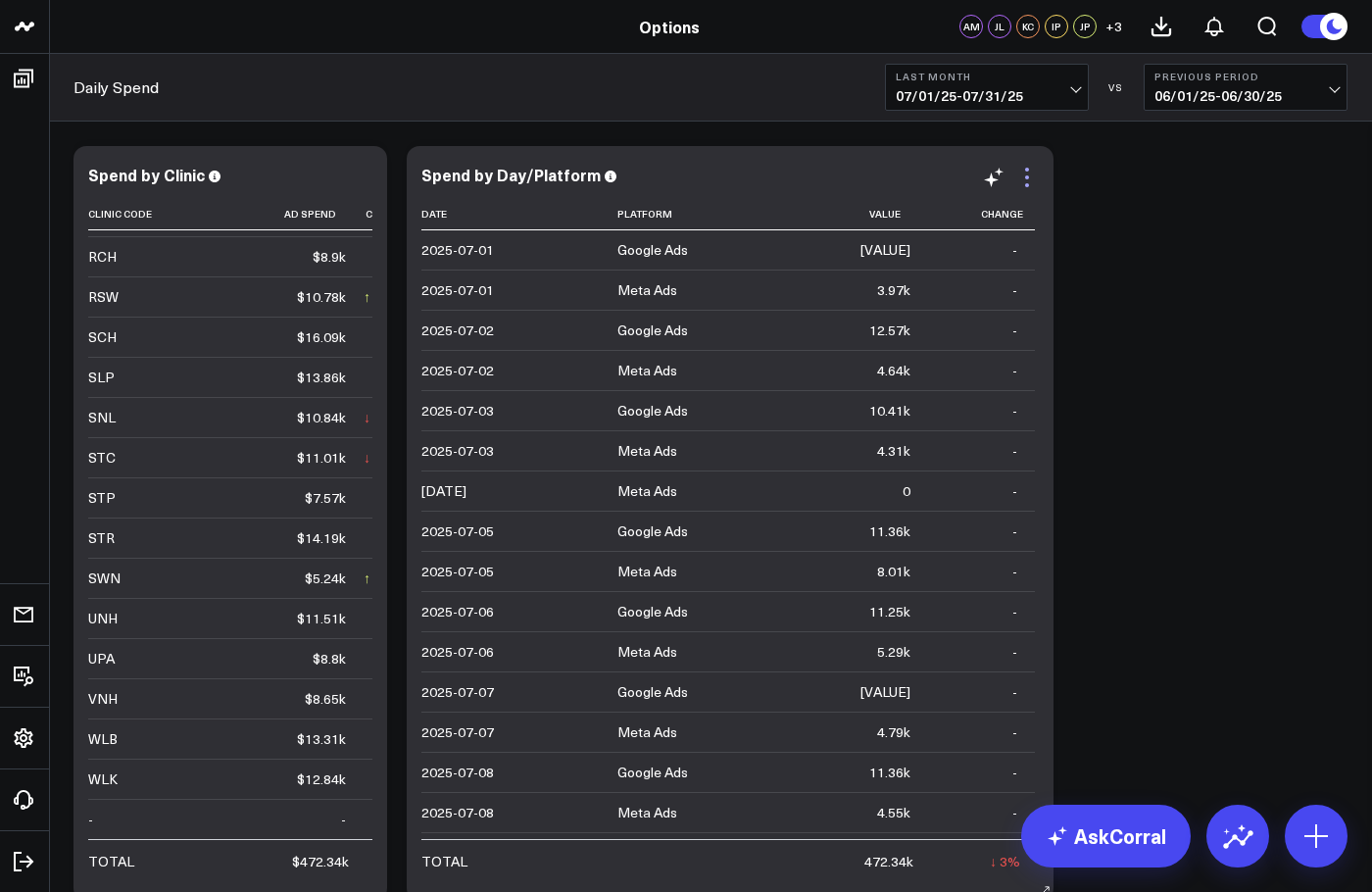 click 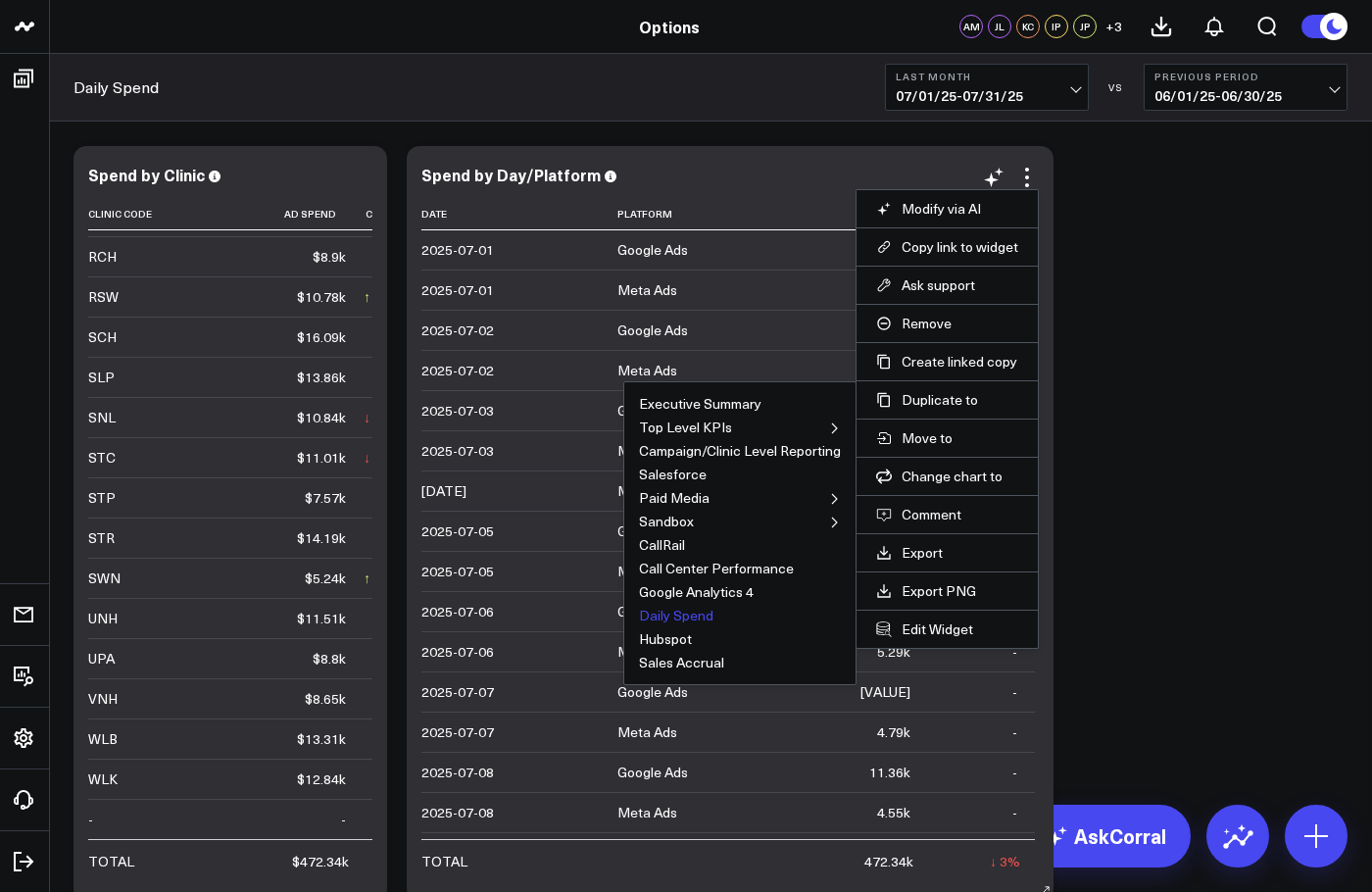 click on "Daily Spend" at bounding box center [676, 616] 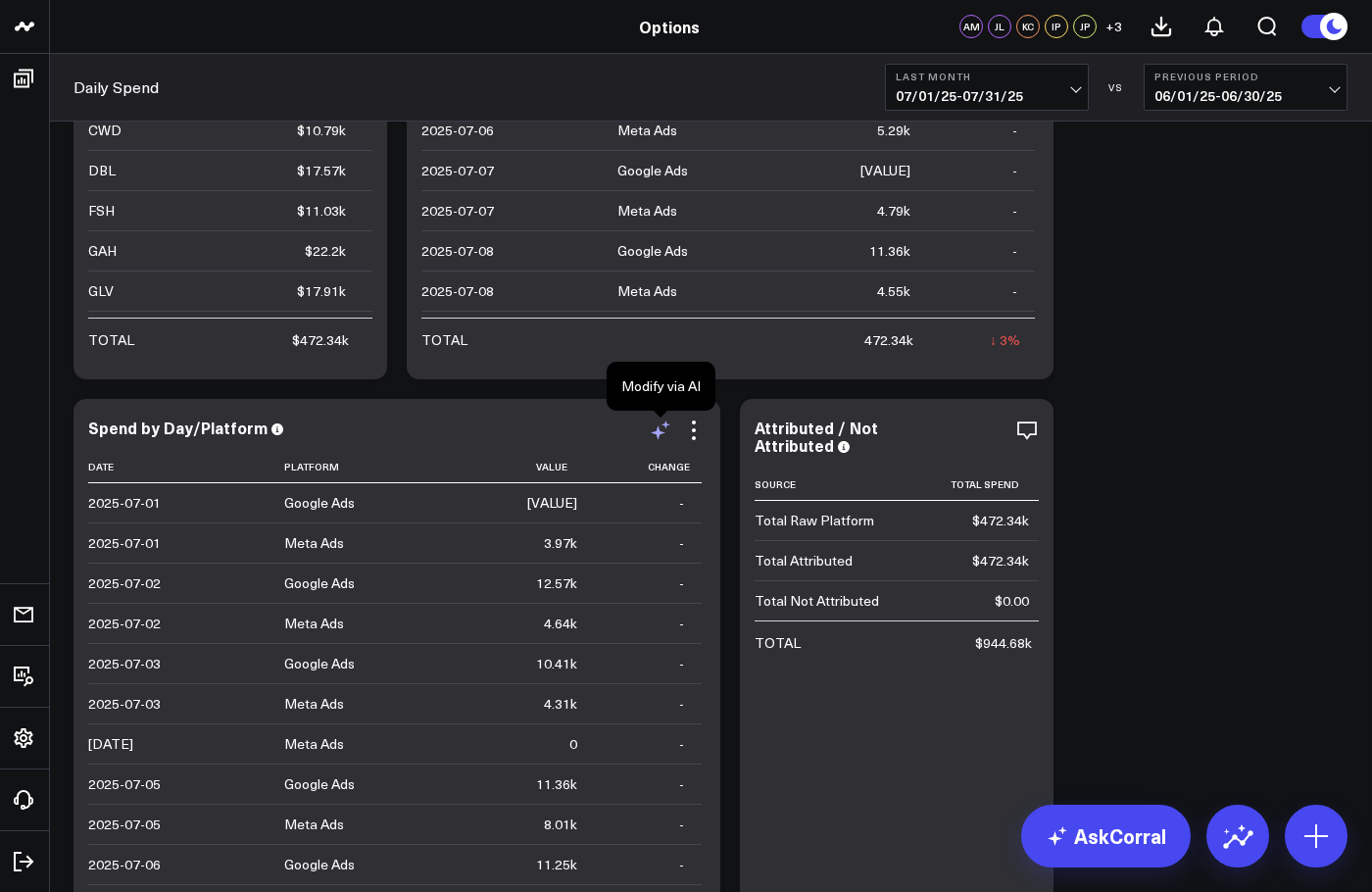 scroll, scrollTop: 522, scrollLeft: 0, axis: vertical 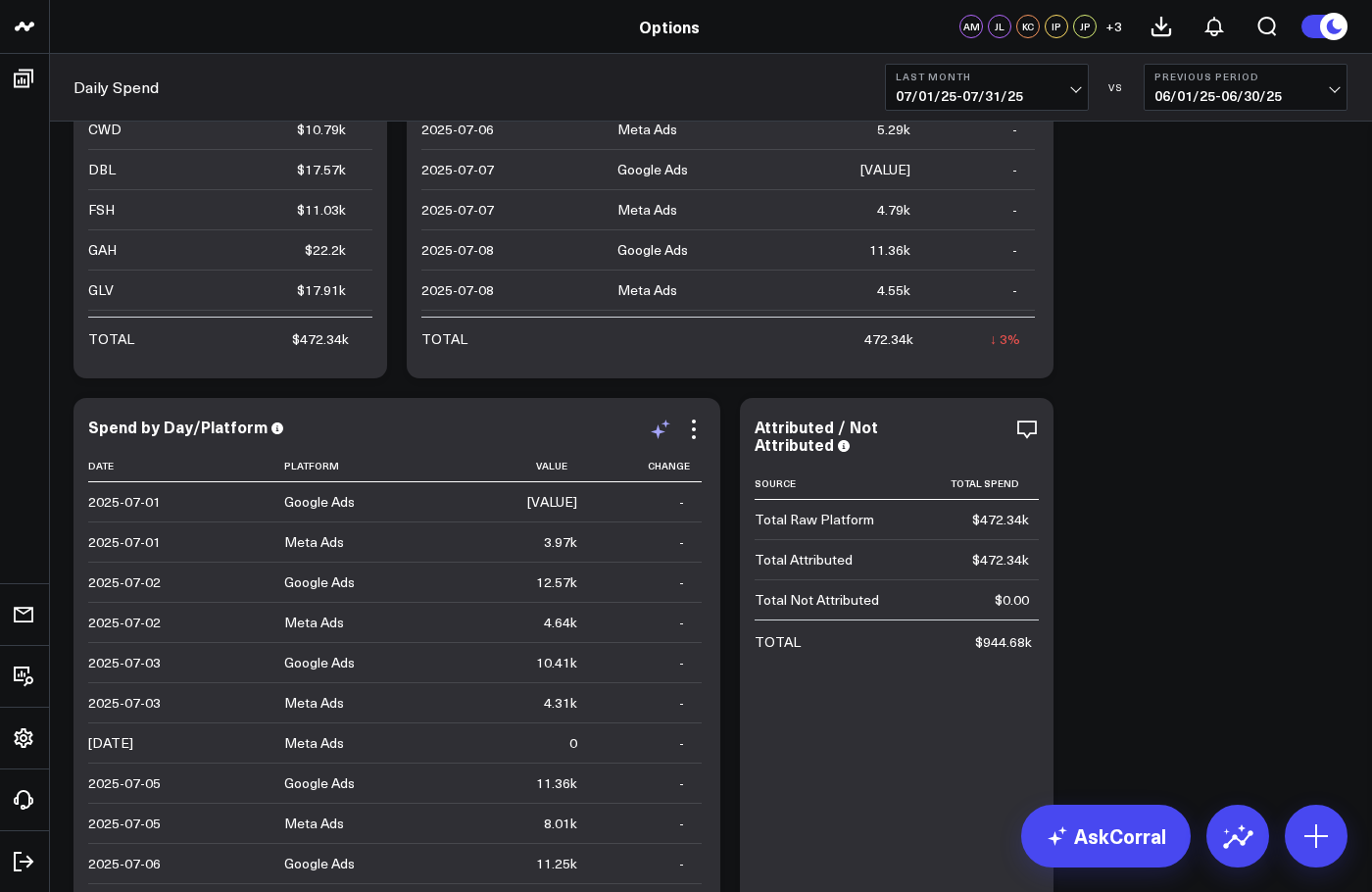 click 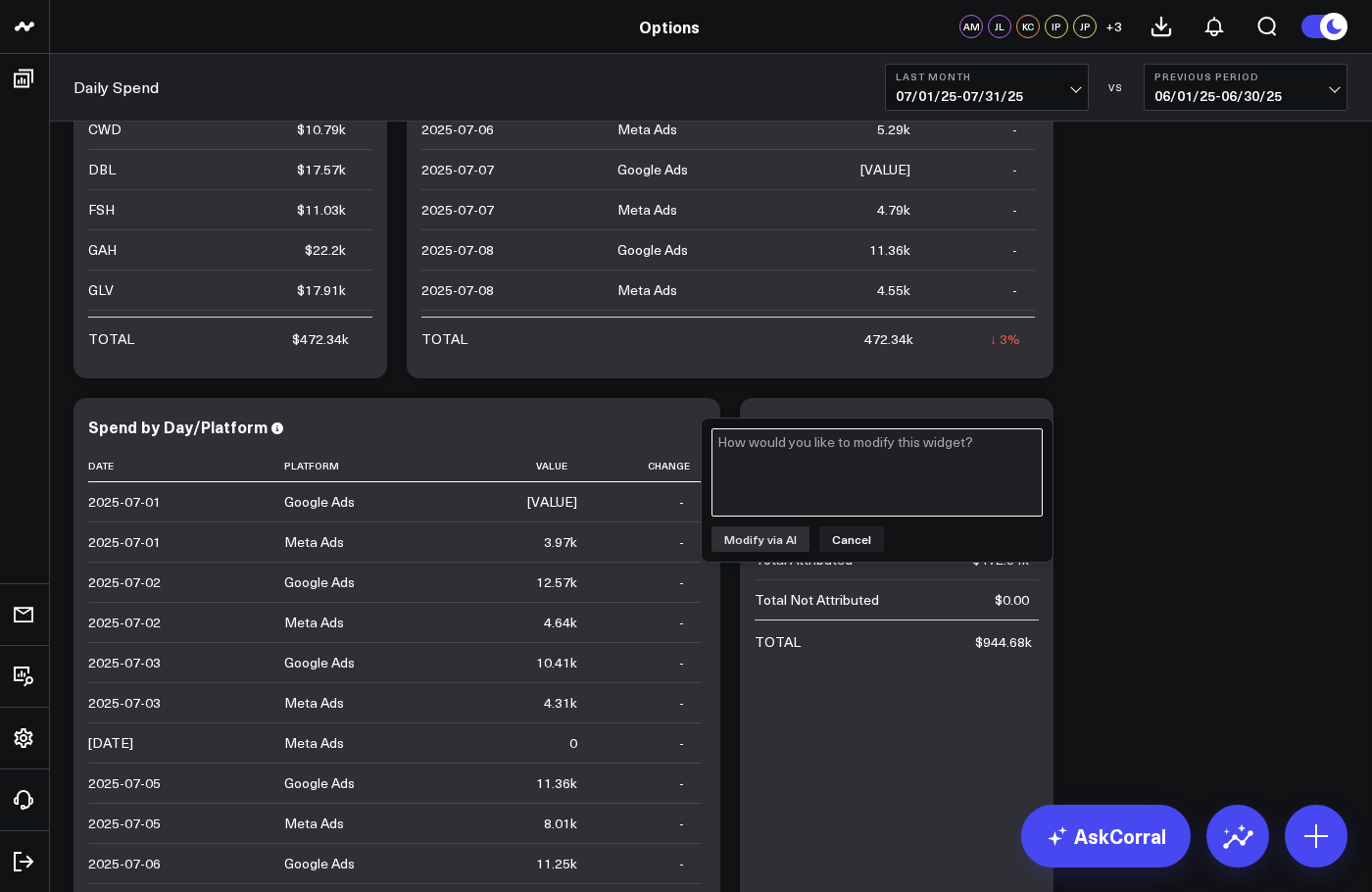 click at bounding box center (877, 472) 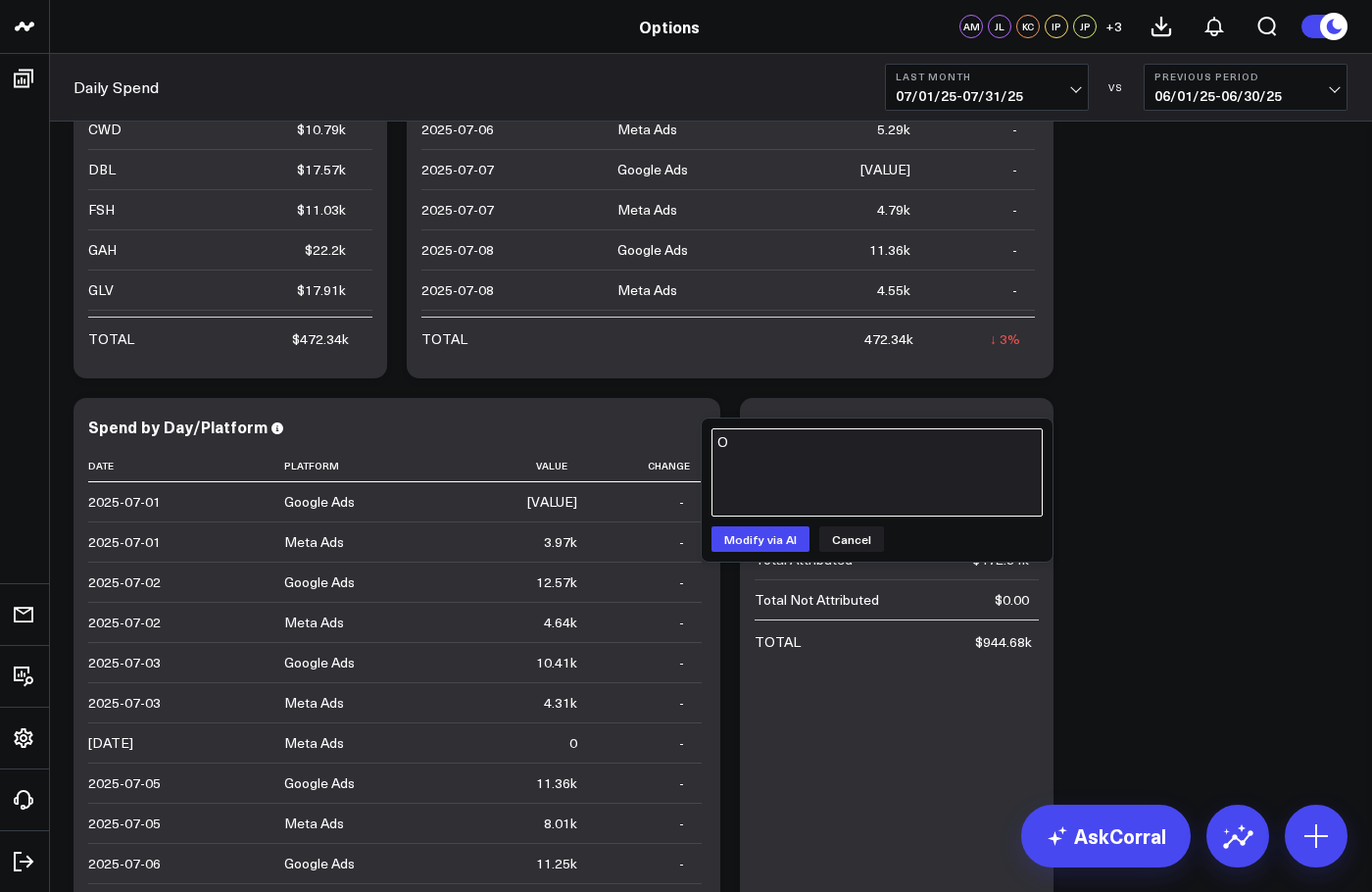 type on "O" 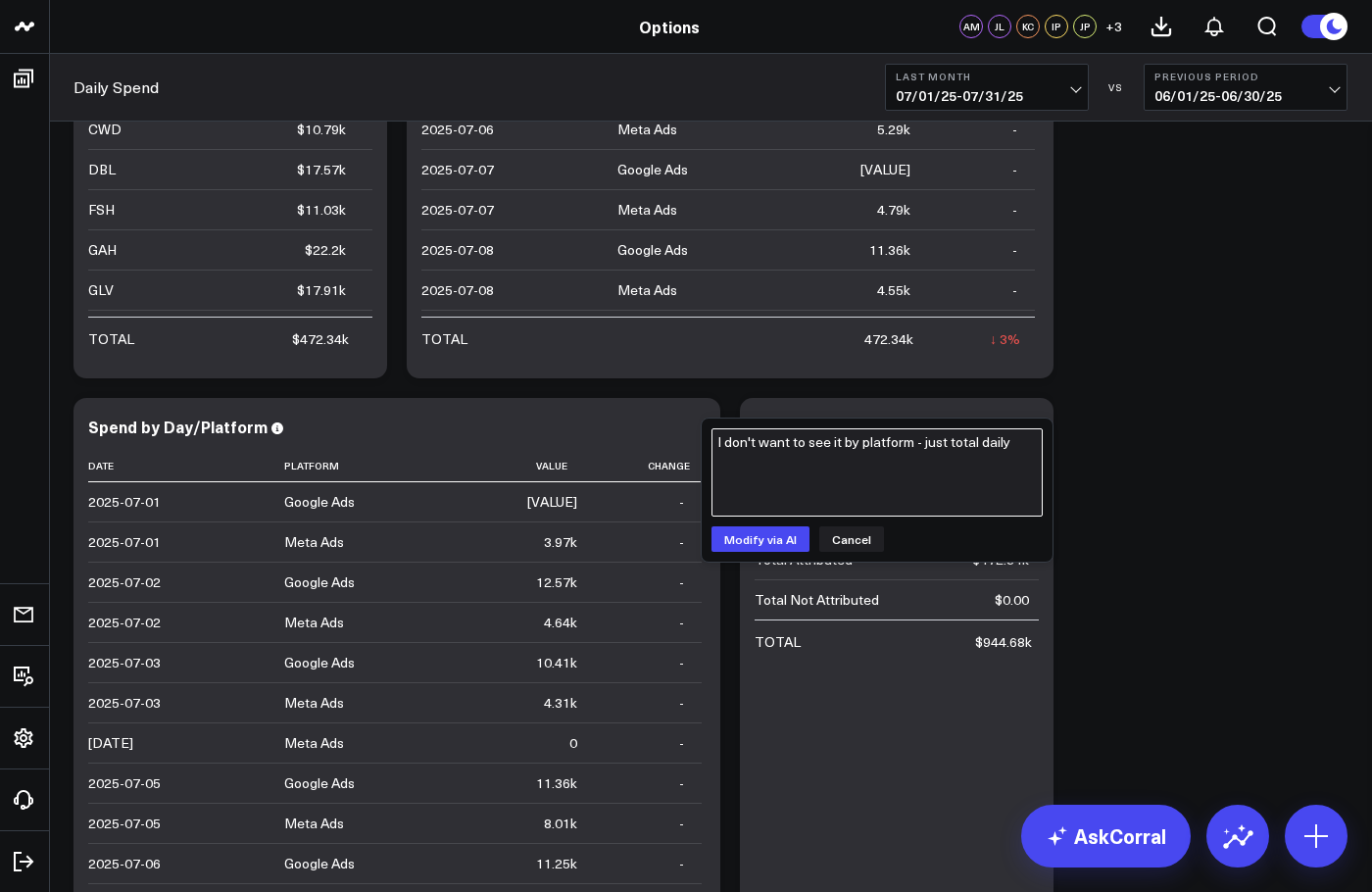 type on "I don't want to see it by platform - just total daily." 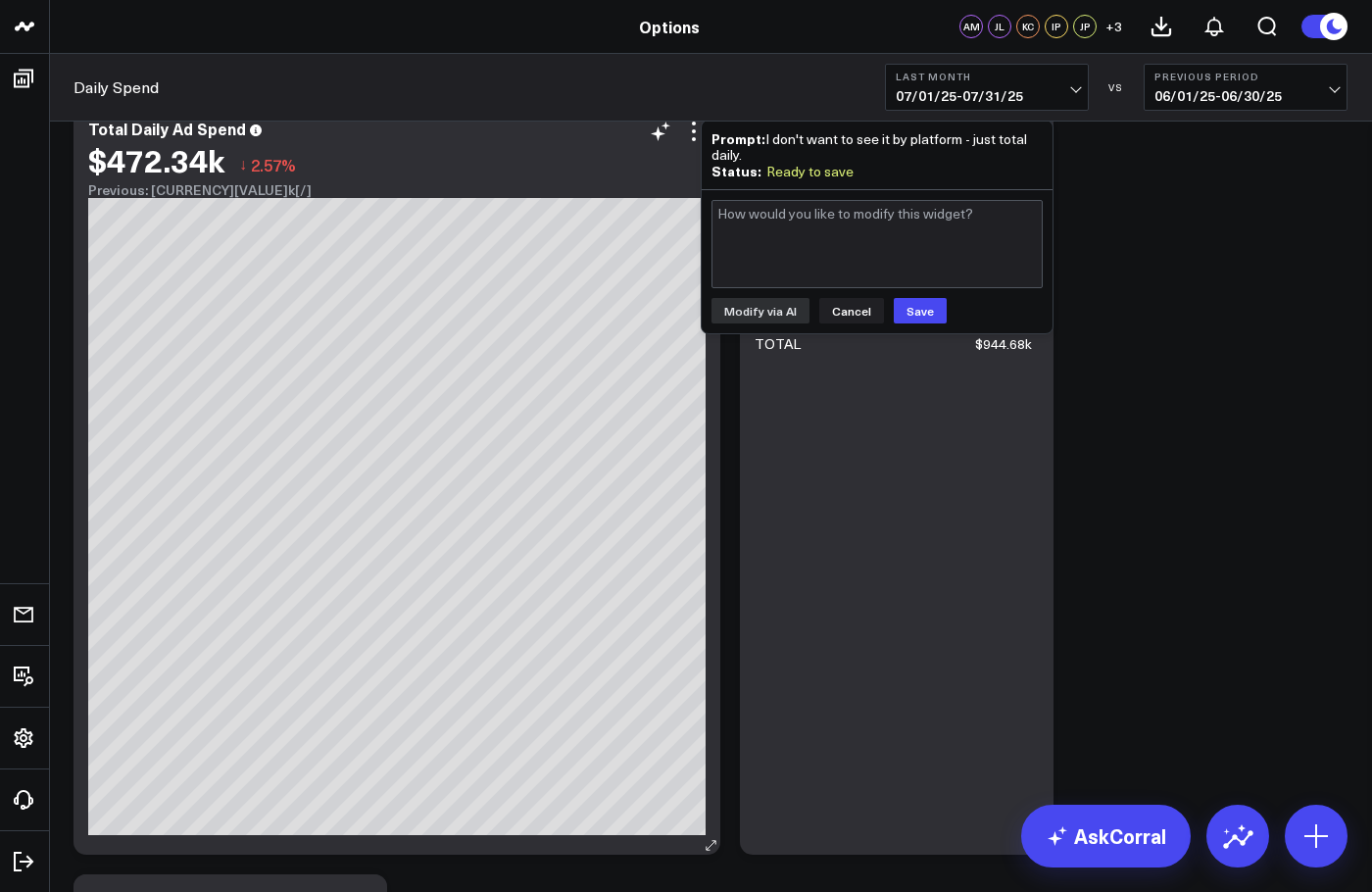 scroll, scrollTop: 784, scrollLeft: 0, axis: vertical 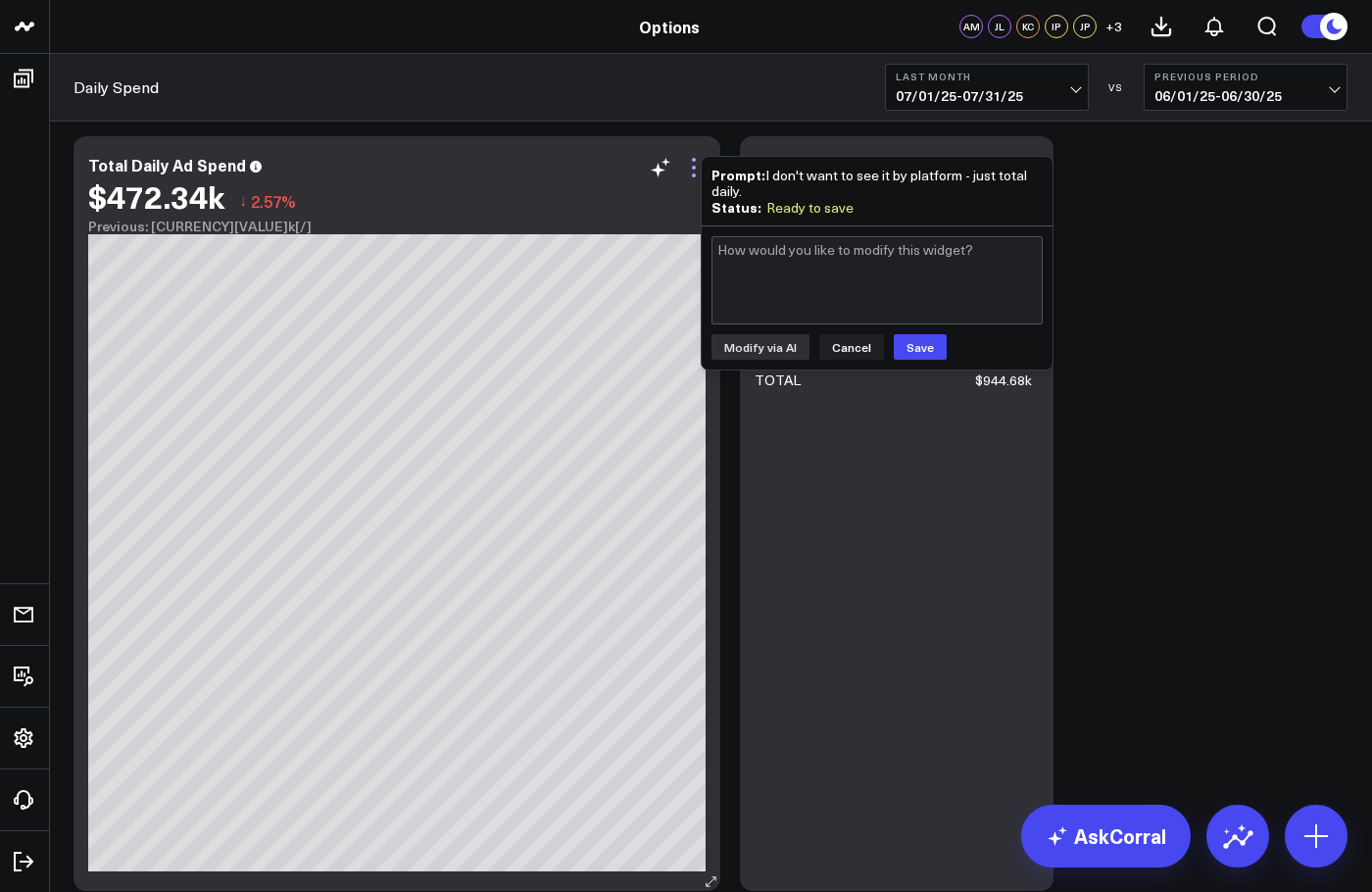 click 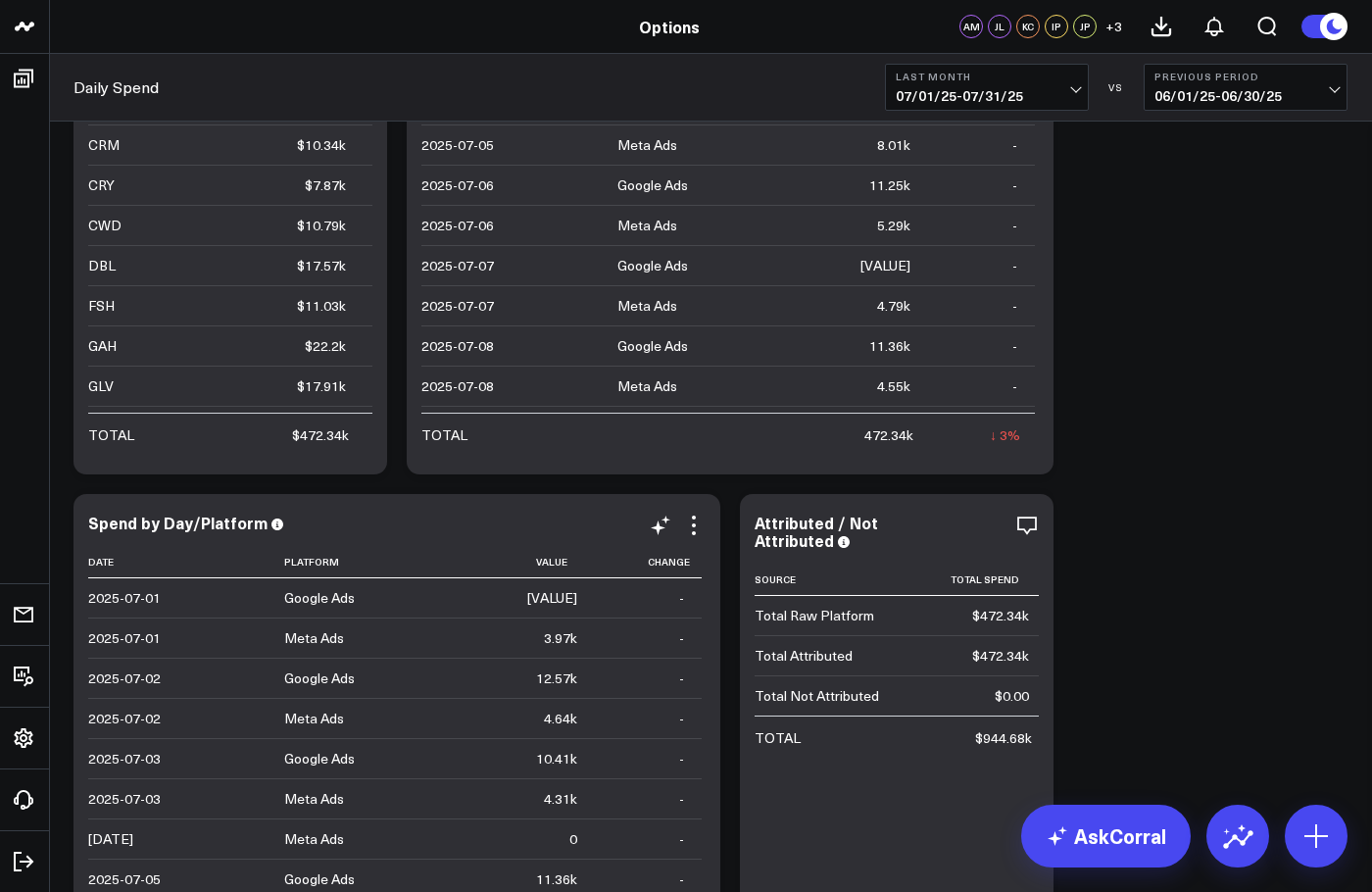 scroll, scrollTop: 425, scrollLeft: 0, axis: vertical 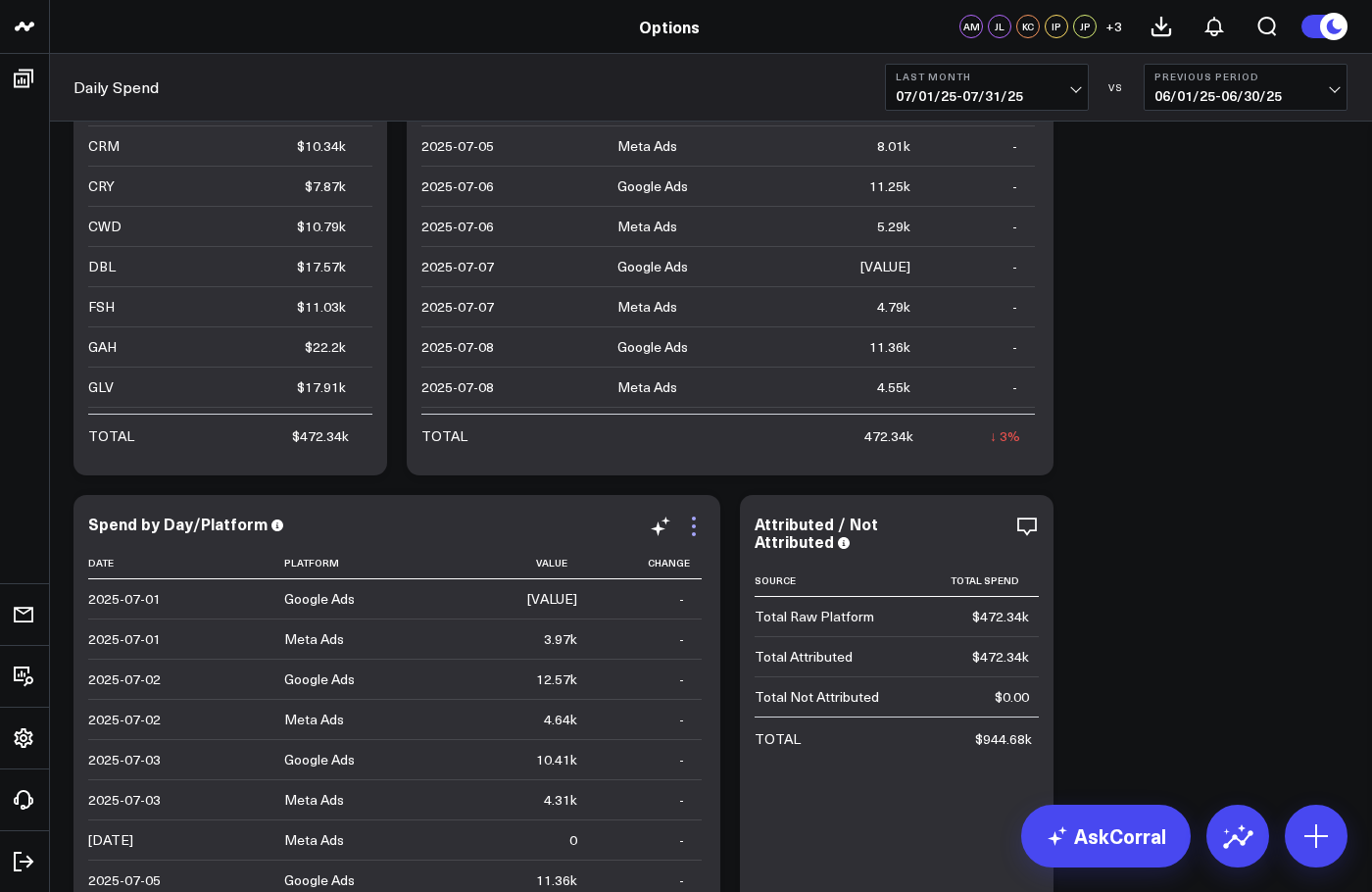 click 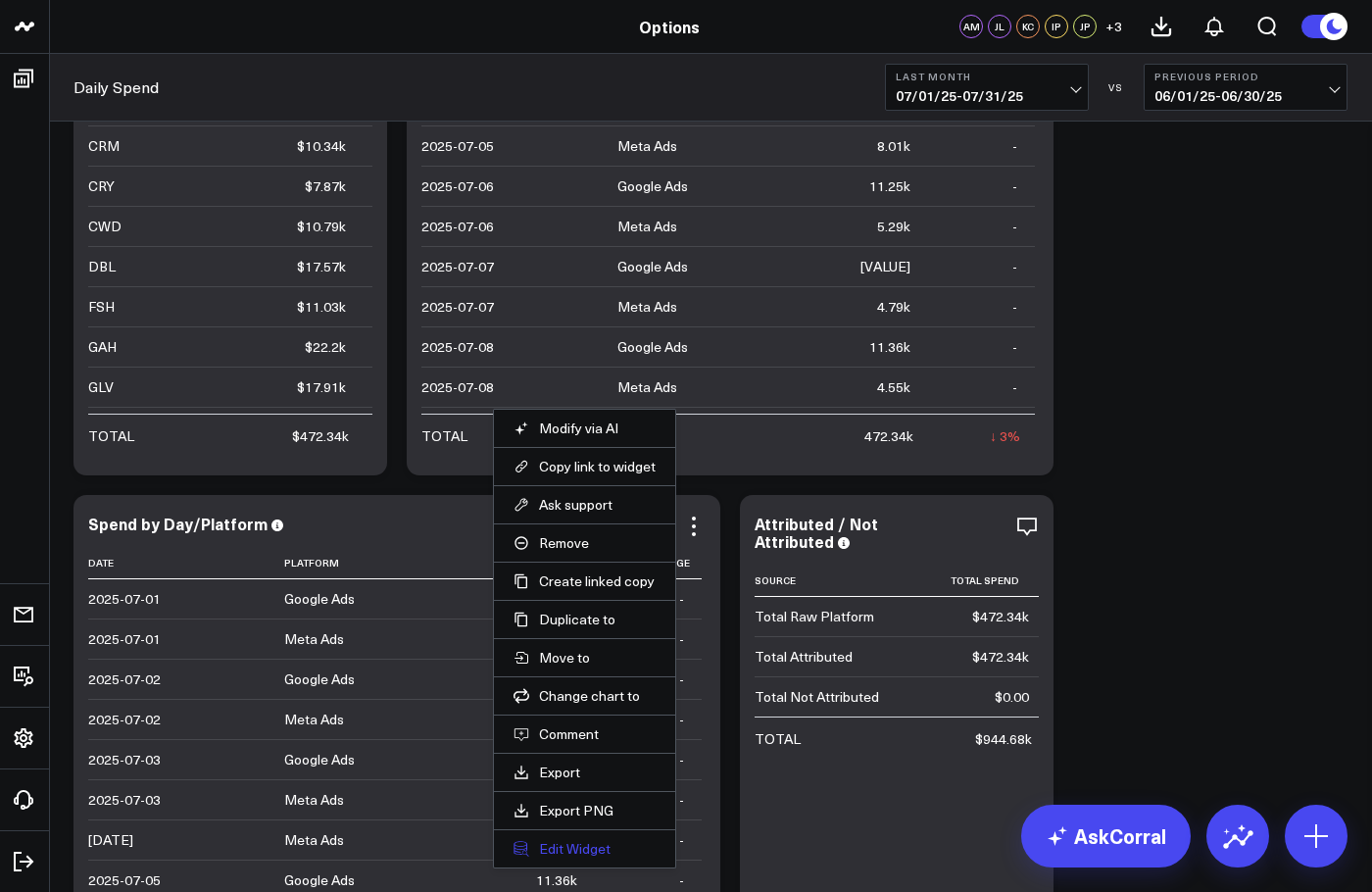 click on "Edit Widget" at bounding box center (584, 849) 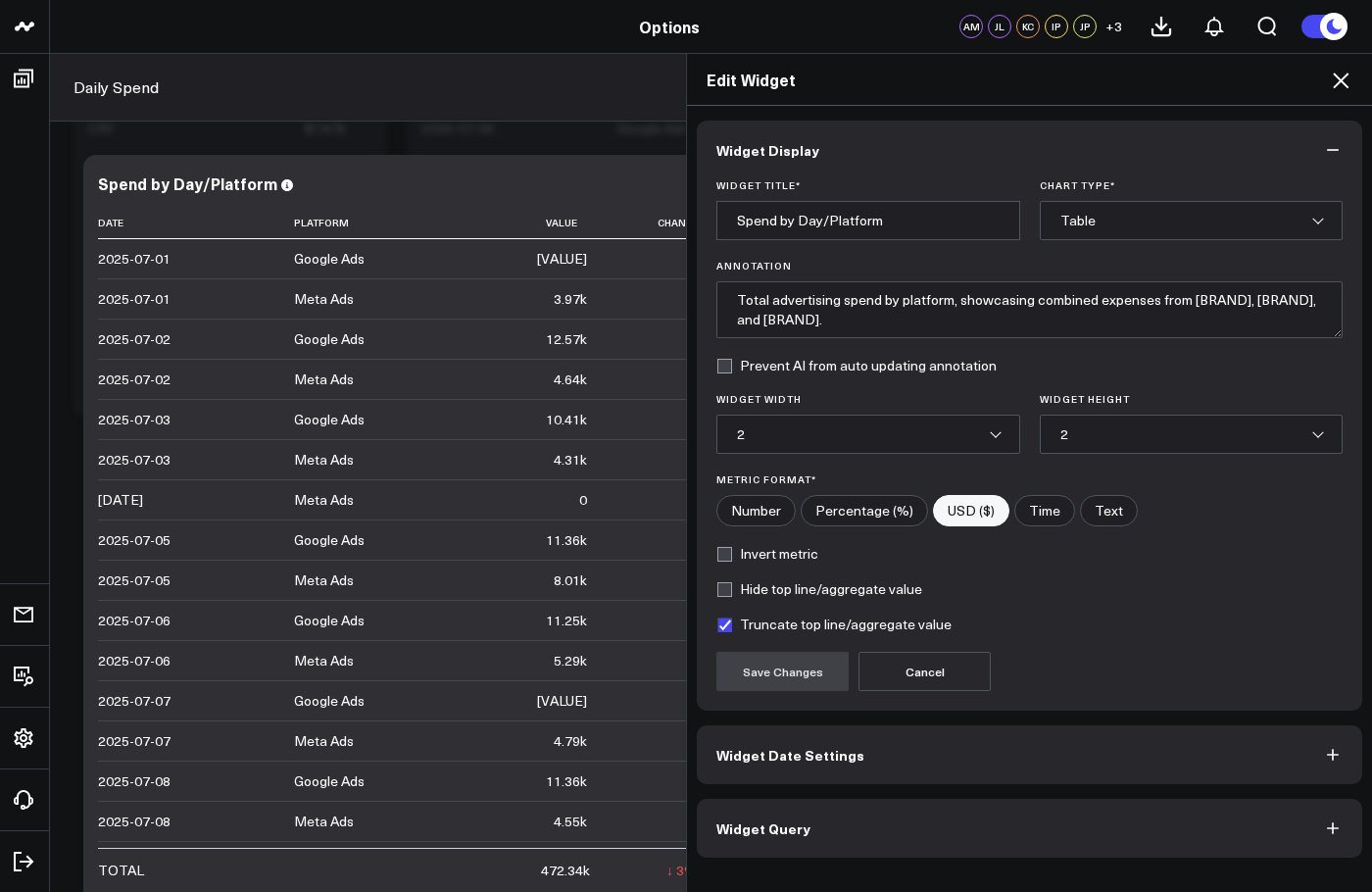 scroll, scrollTop: 556, scrollLeft: 0, axis: vertical 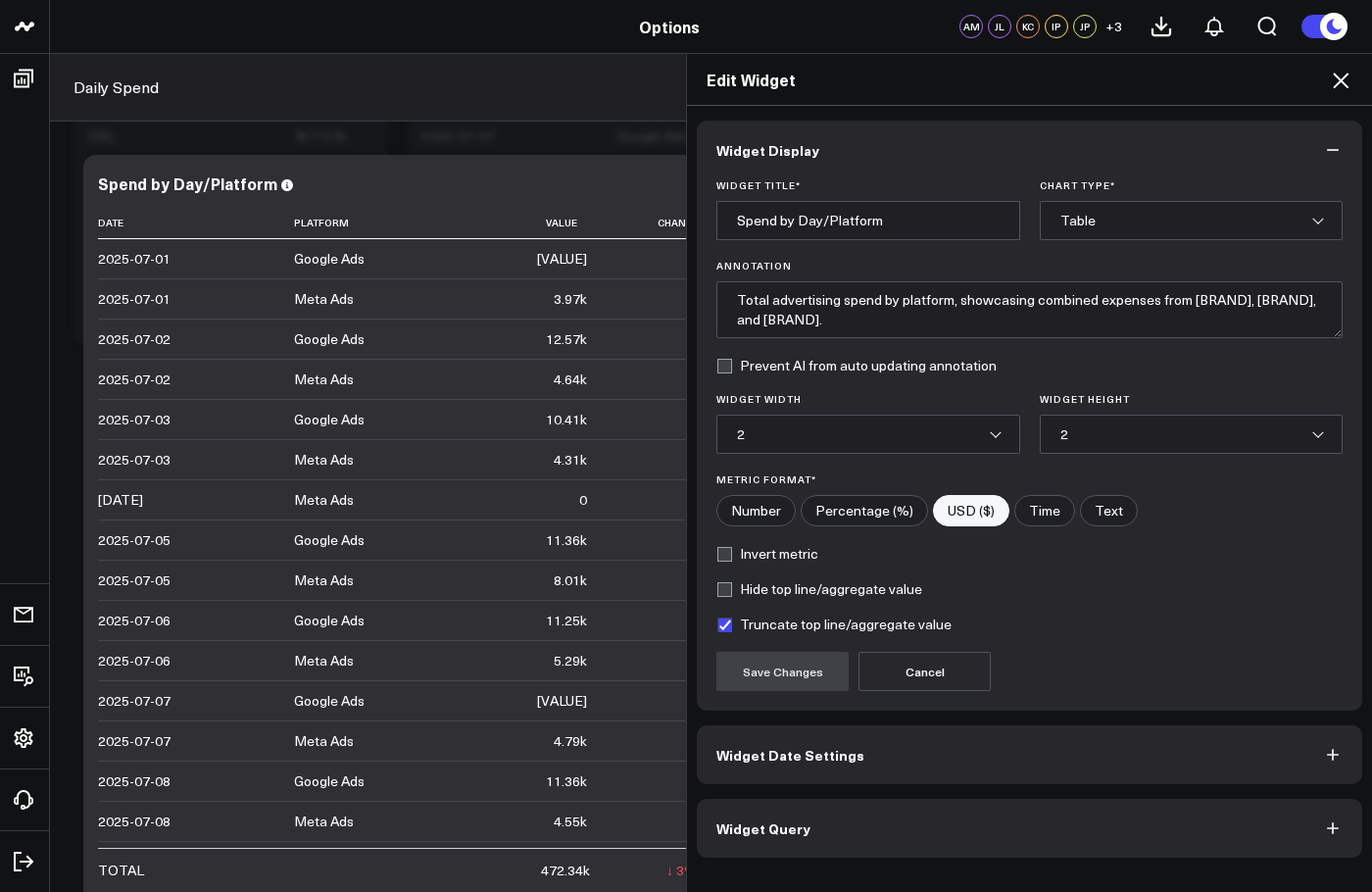 click on "Widget Query" at bounding box center [1029, 828] 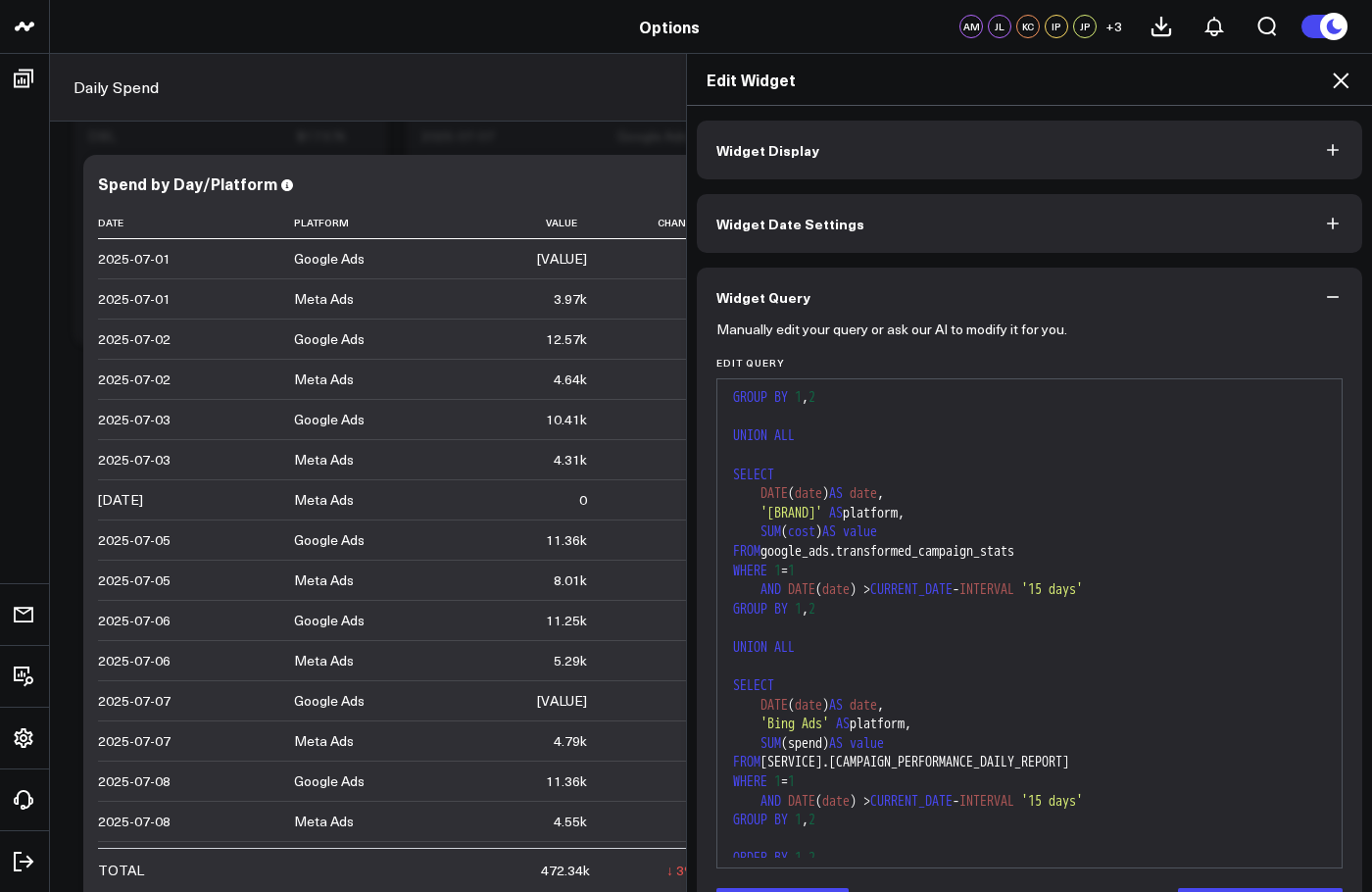scroll, scrollTop: 154, scrollLeft: 0, axis: vertical 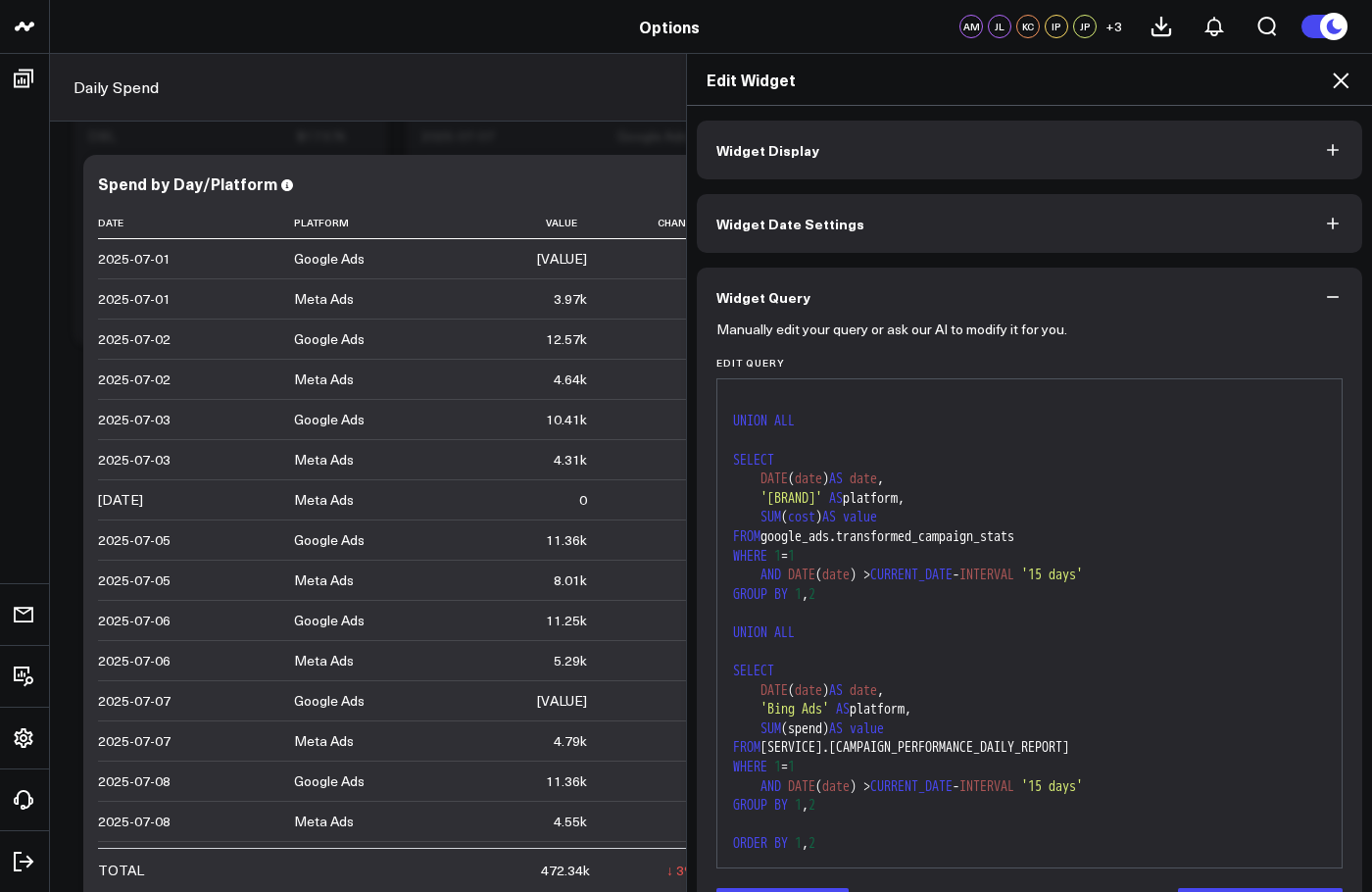 click 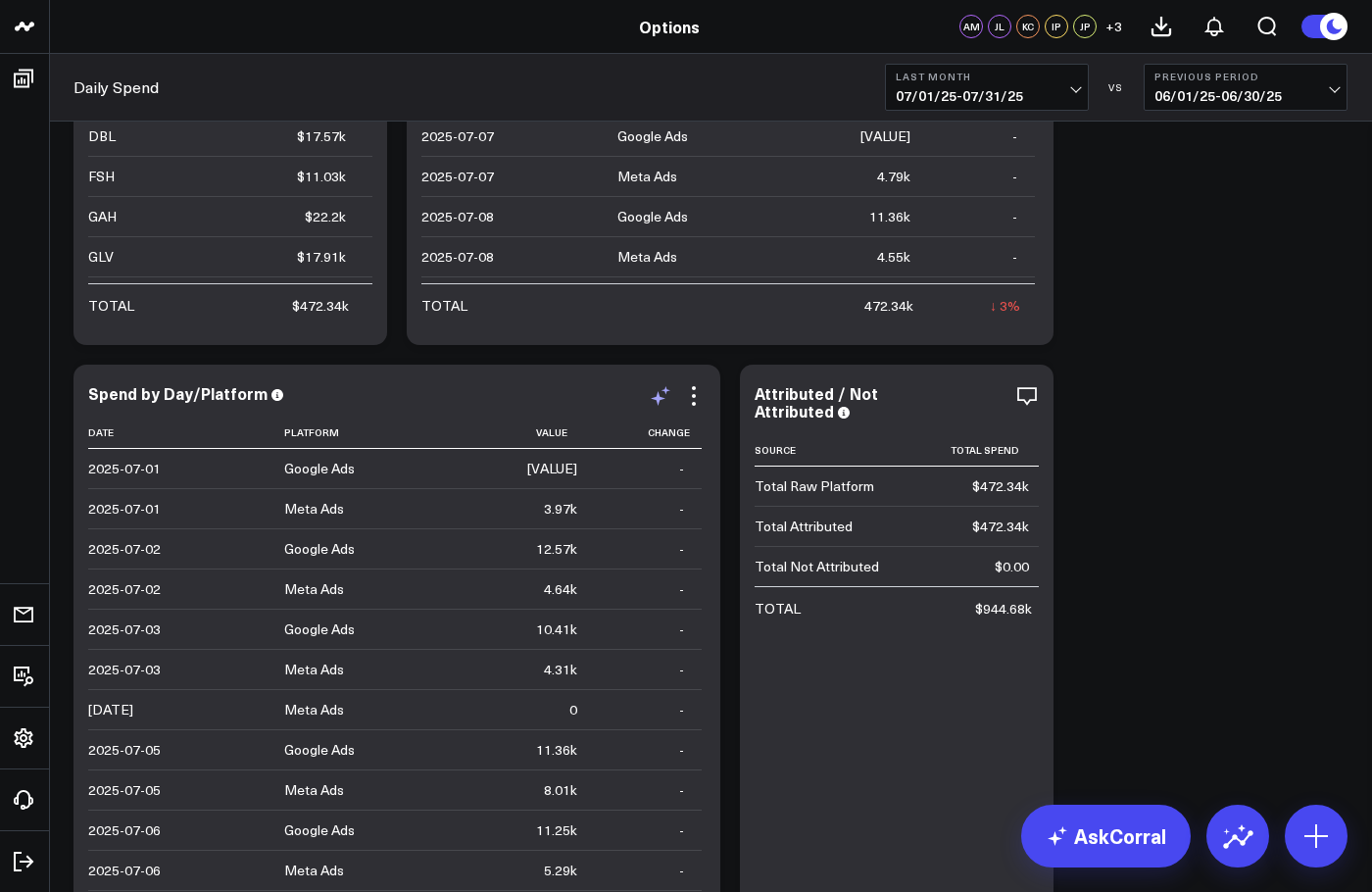 click 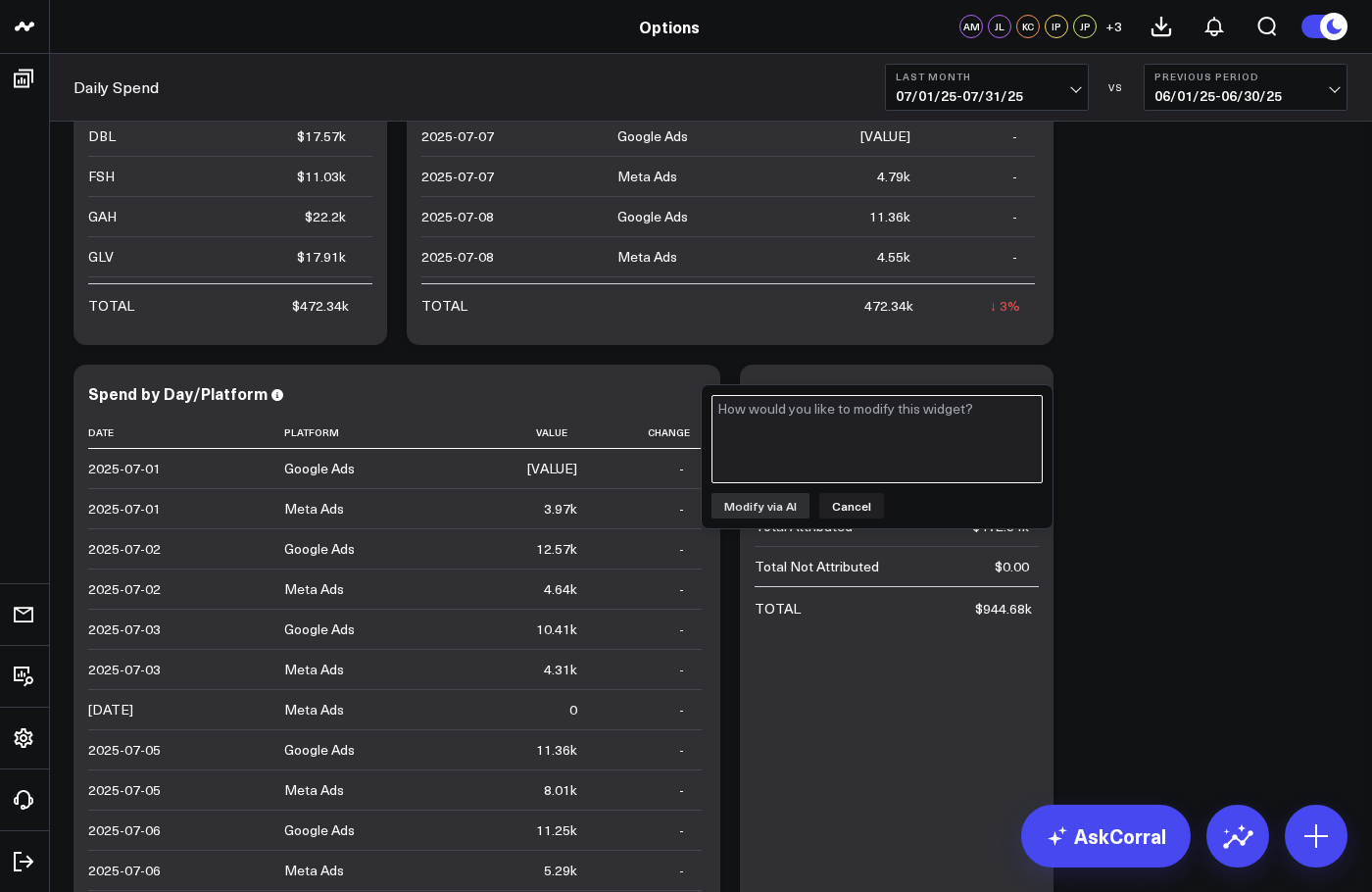 click at bounding box center (877, 439) 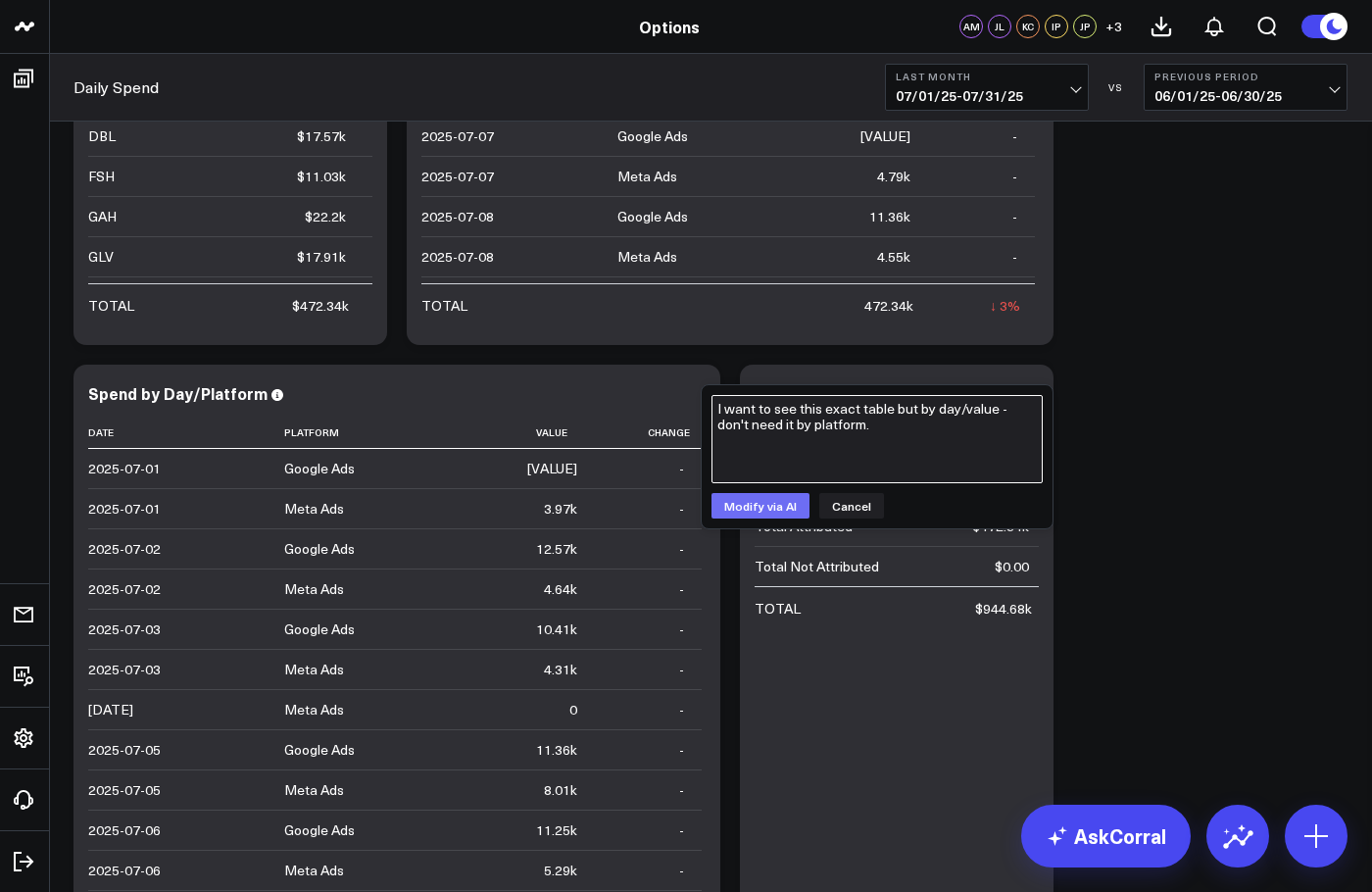 type on "I want to see this exact table but by day/value - don't need it by platform." 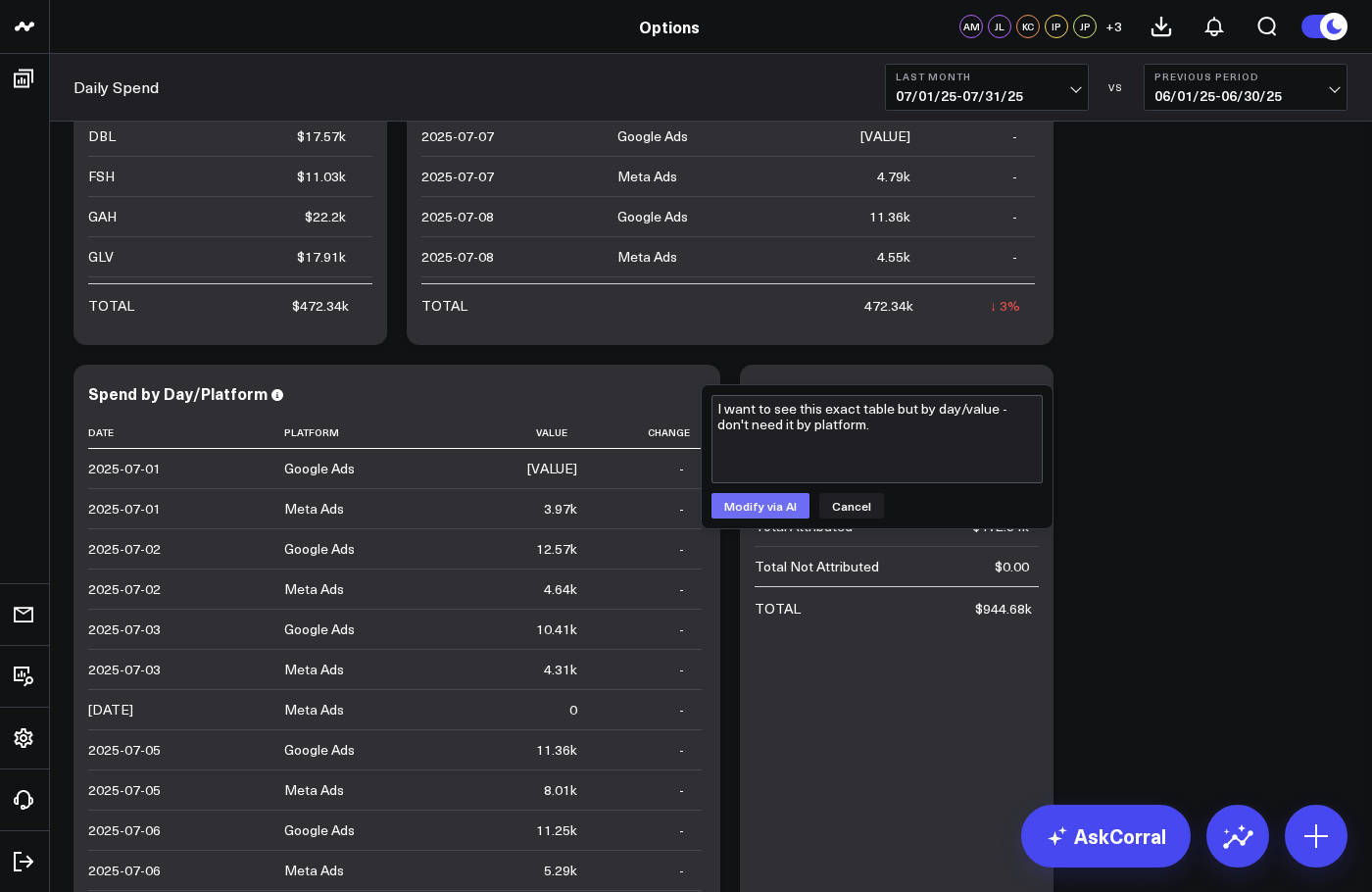 click on "Modify via AI" at bounding box center [760, 506] 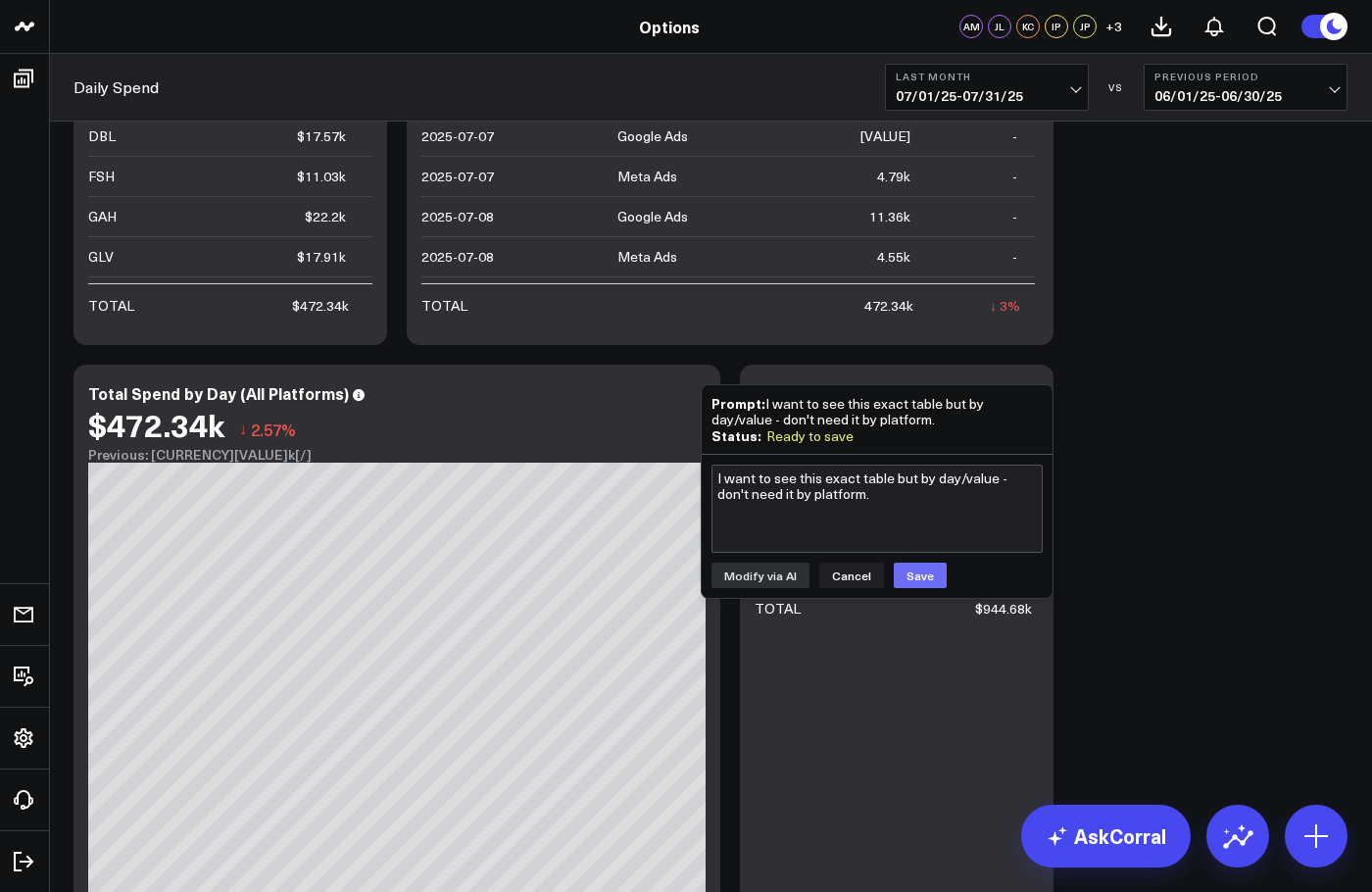 click on "Save" at bounding box center (920, 575) 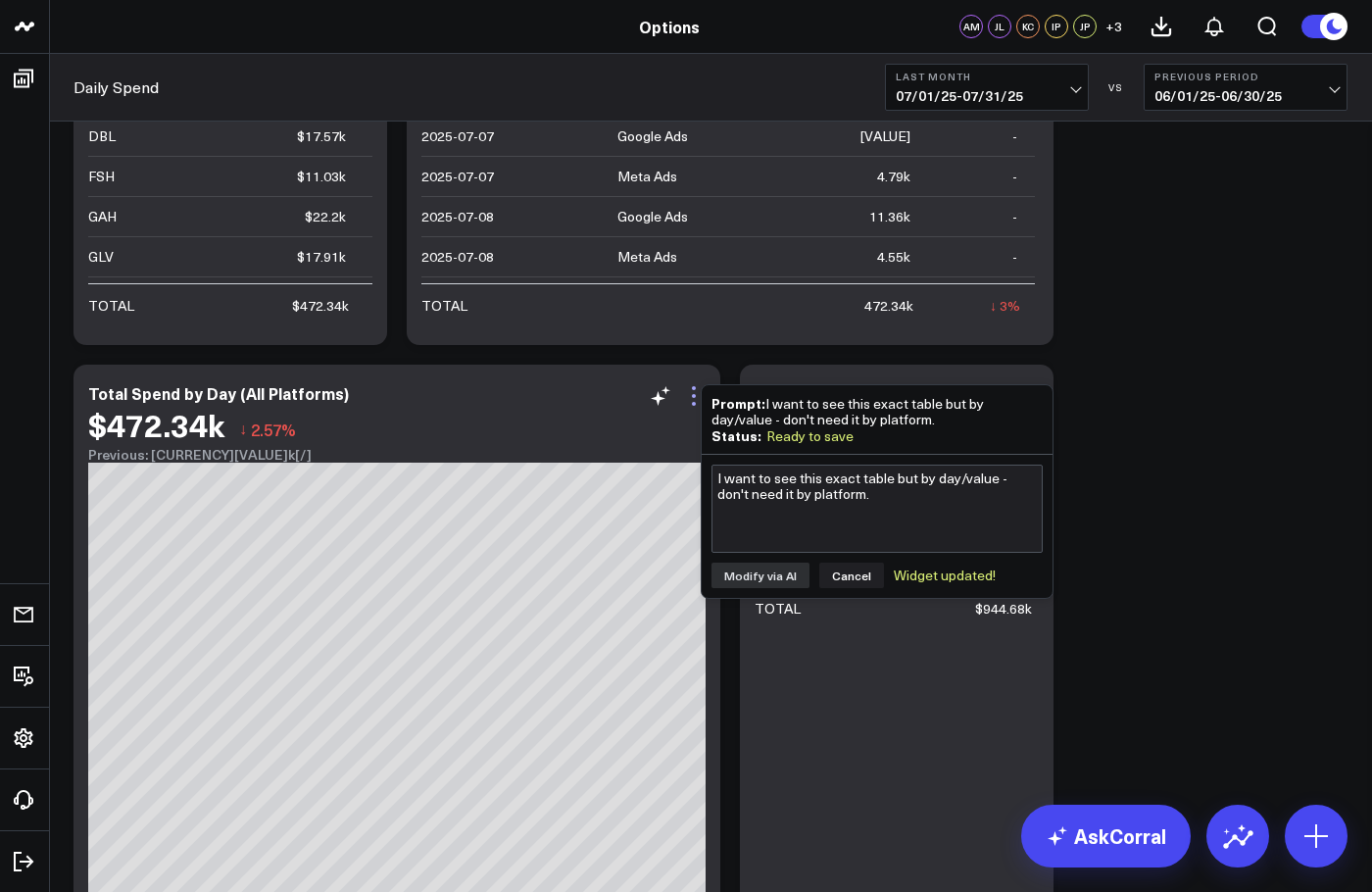 click 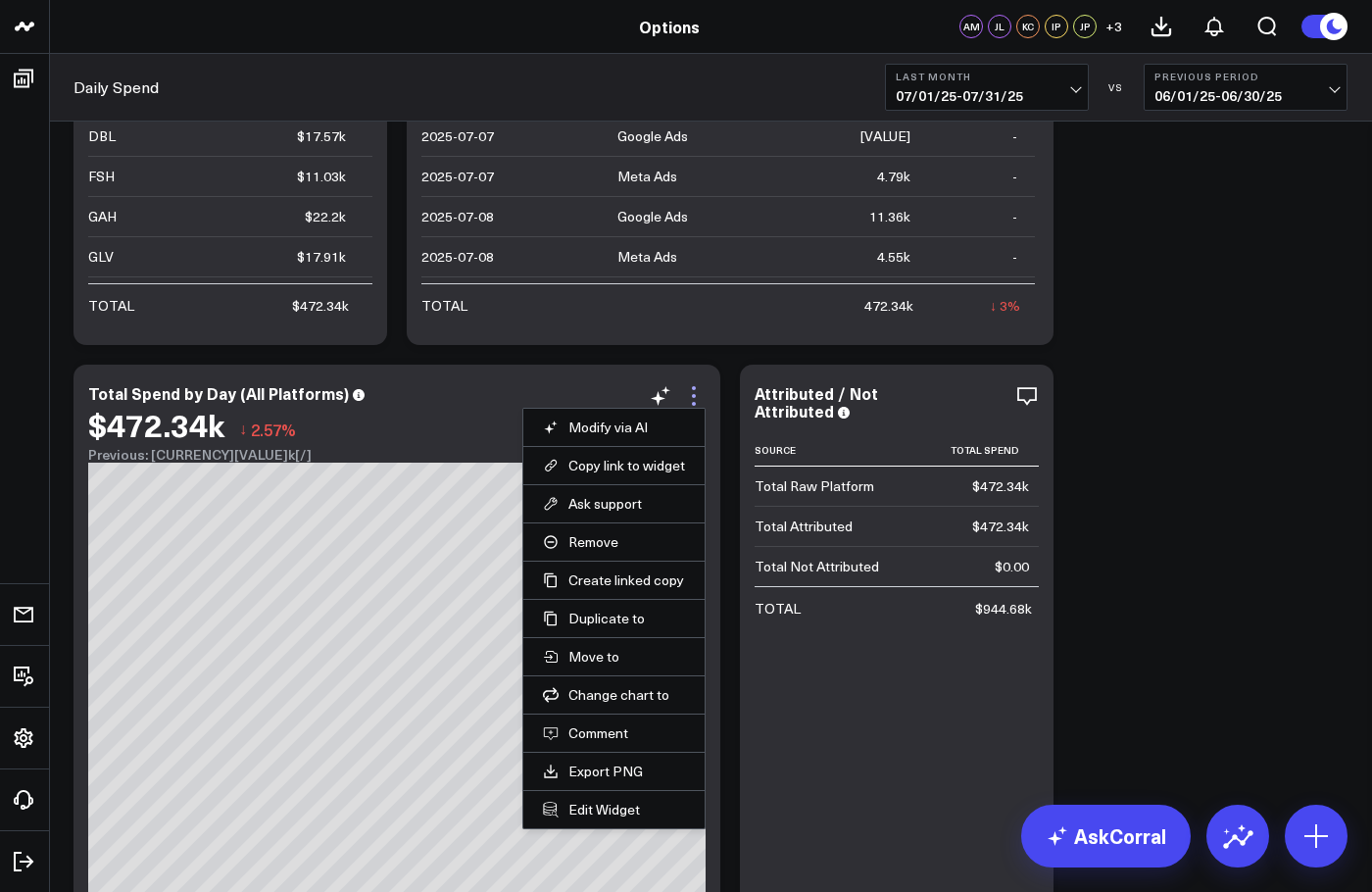 click 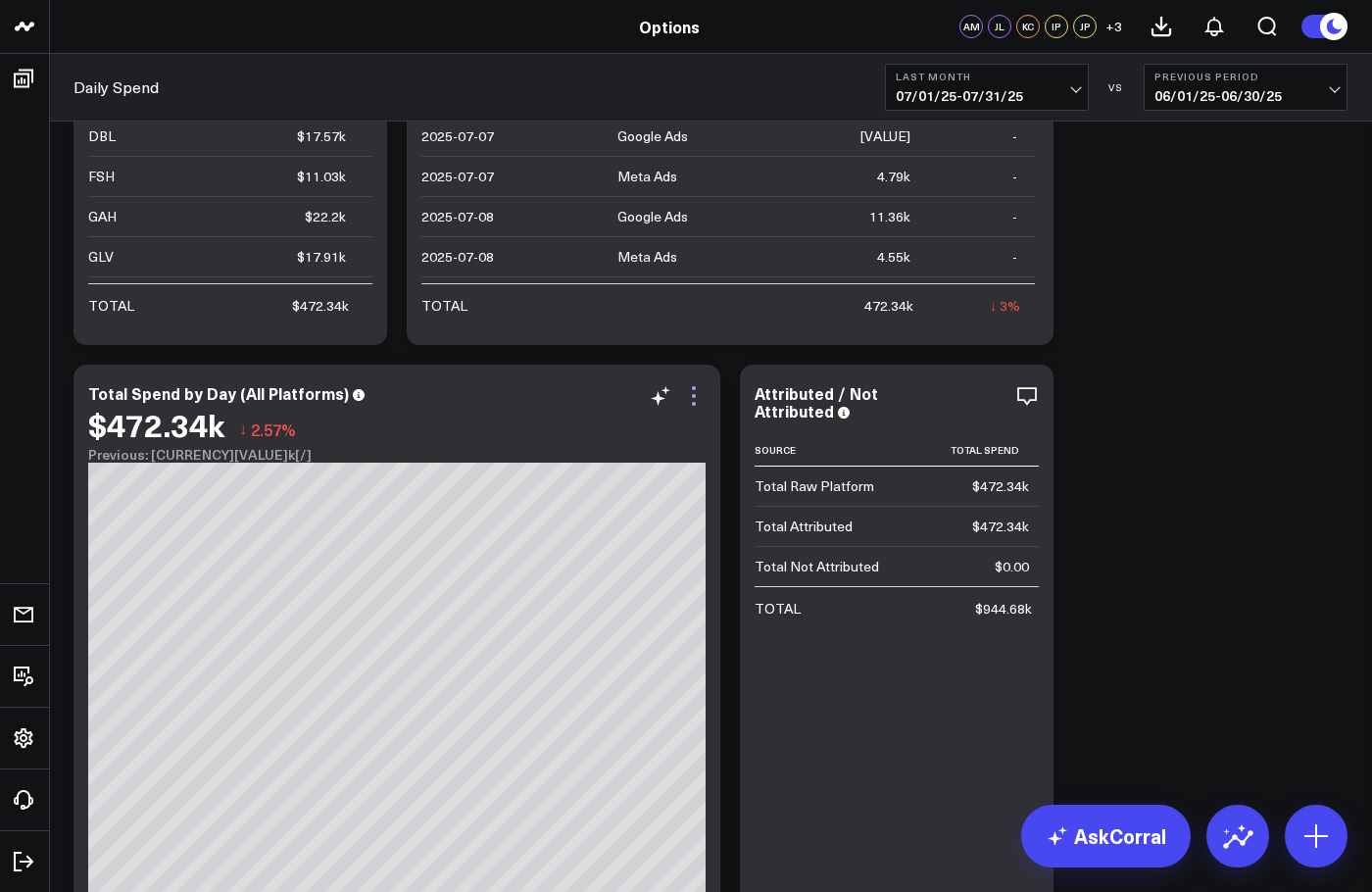 click 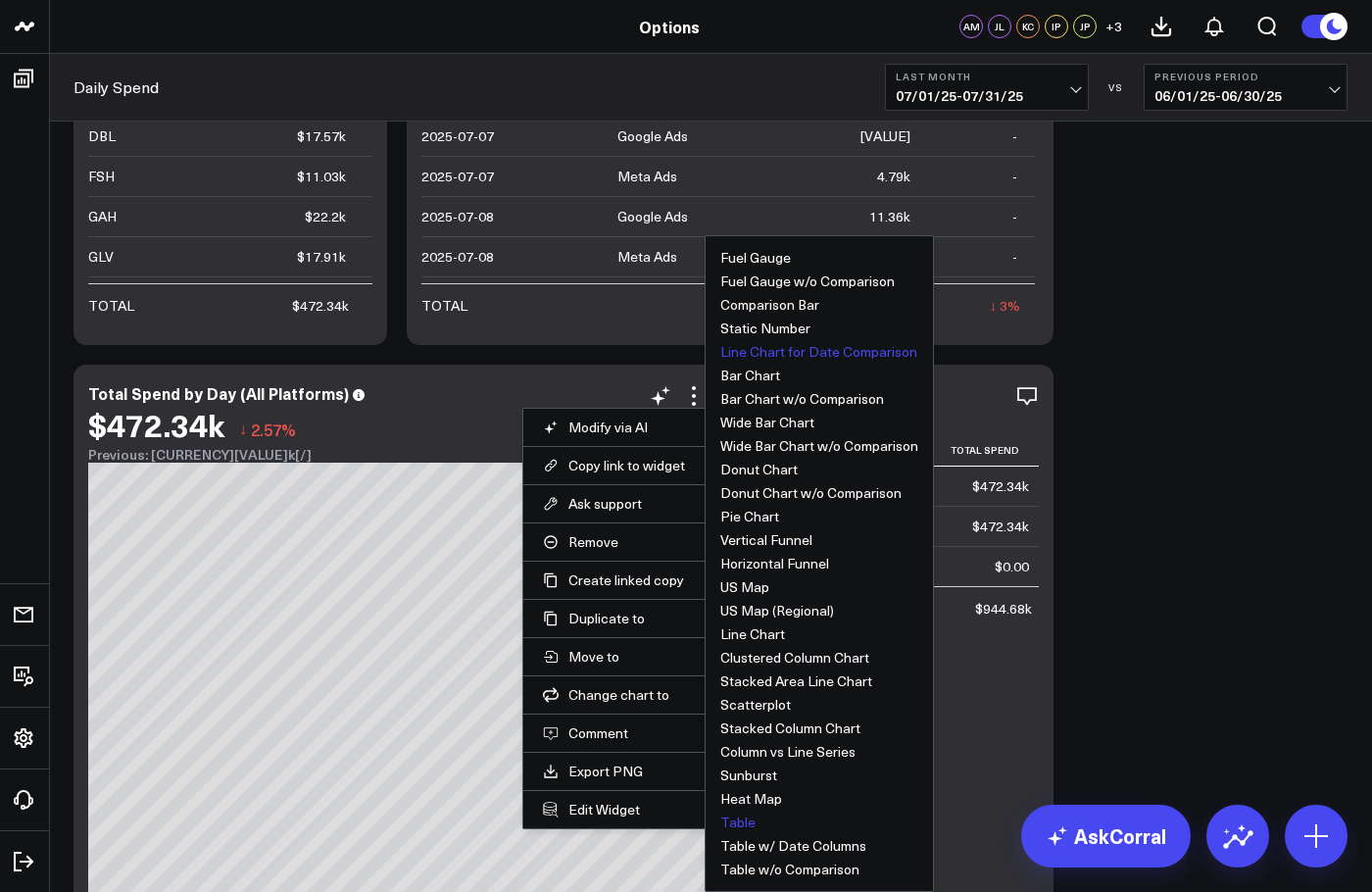 click on "Table" at bounding box center (738, 822) 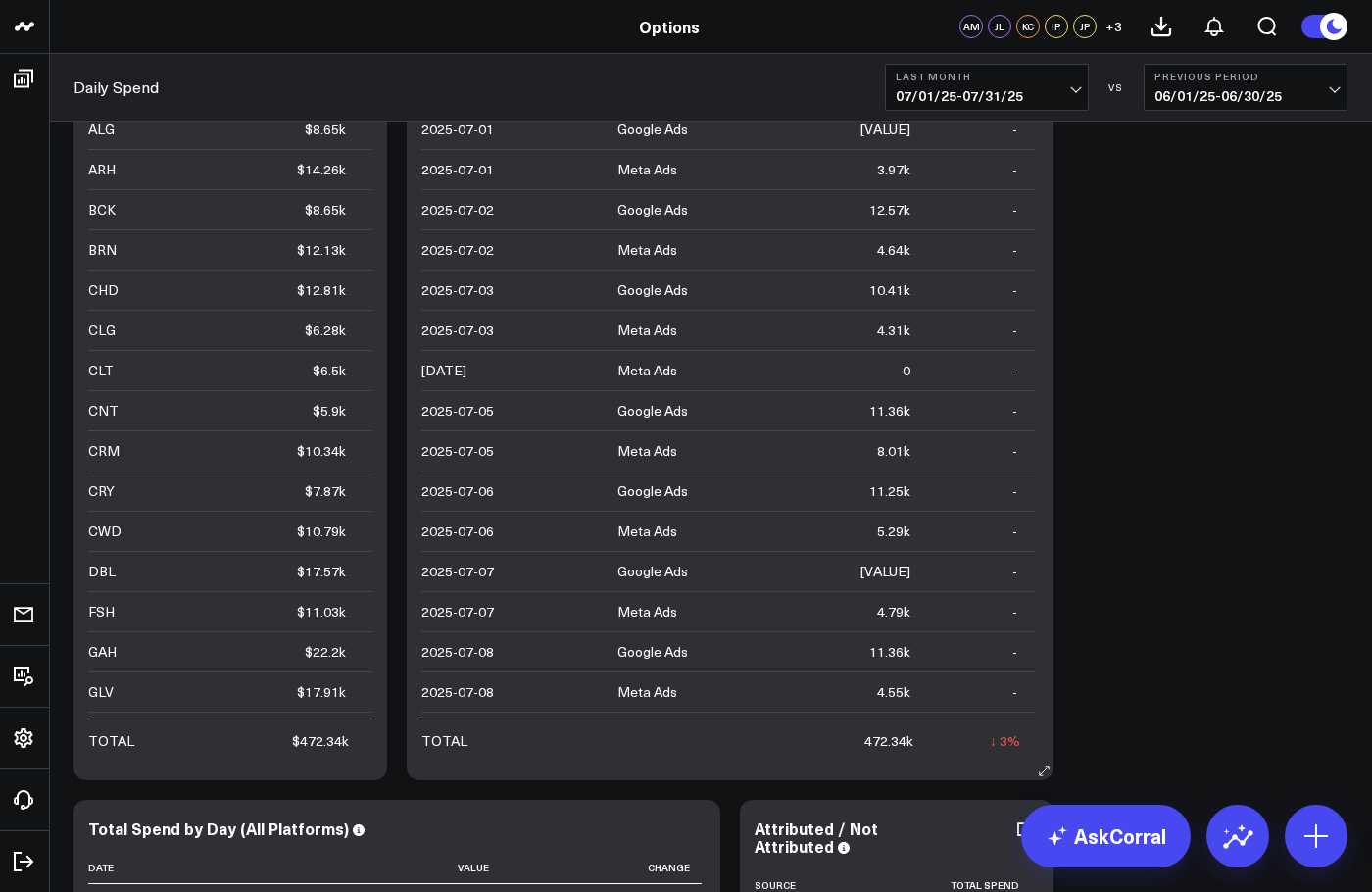scroll, scrollTop: 67, scrollLeft: 0, axis: vertical 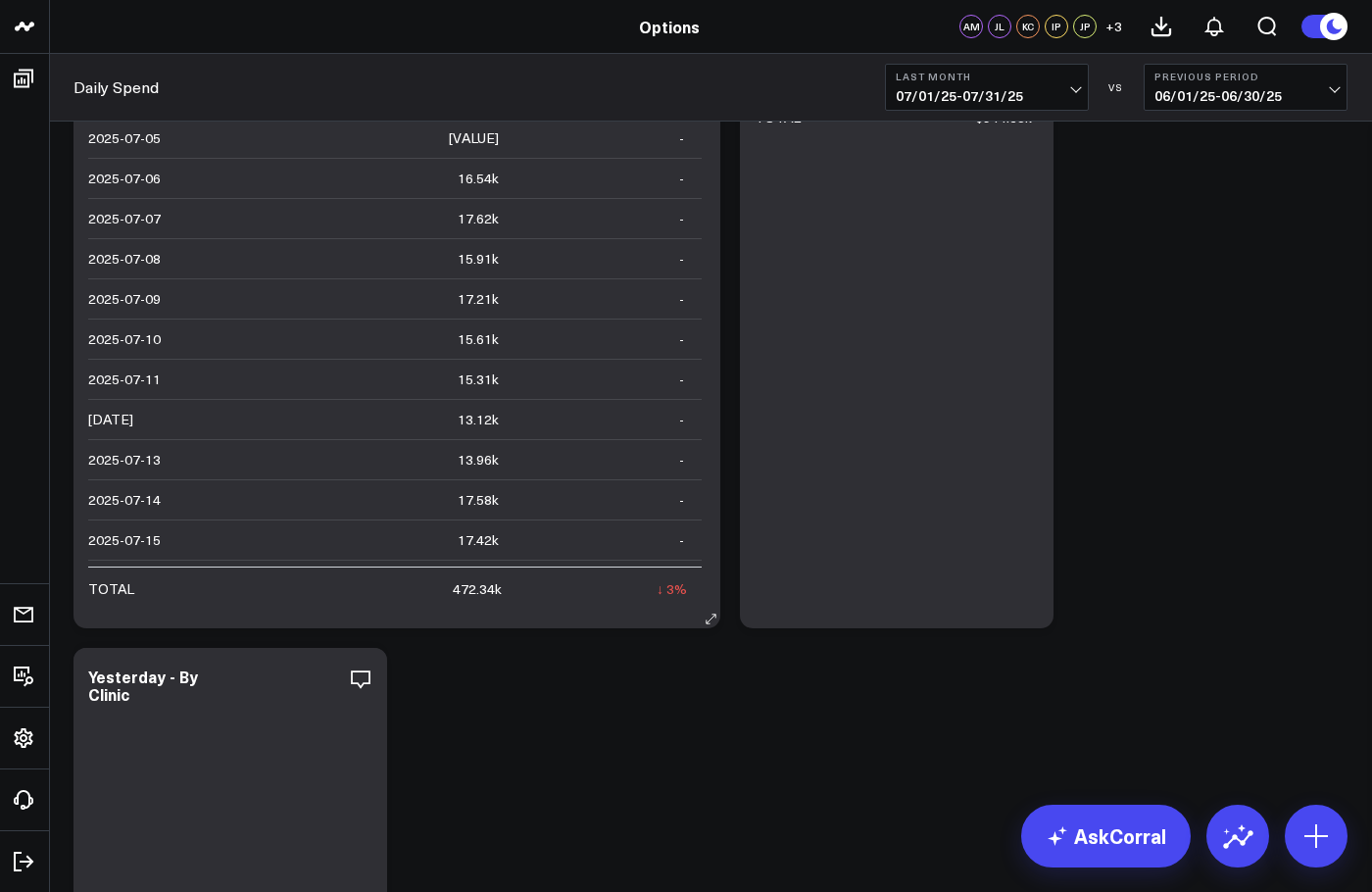 click on "17.42k" at bounding box center [478, 540] 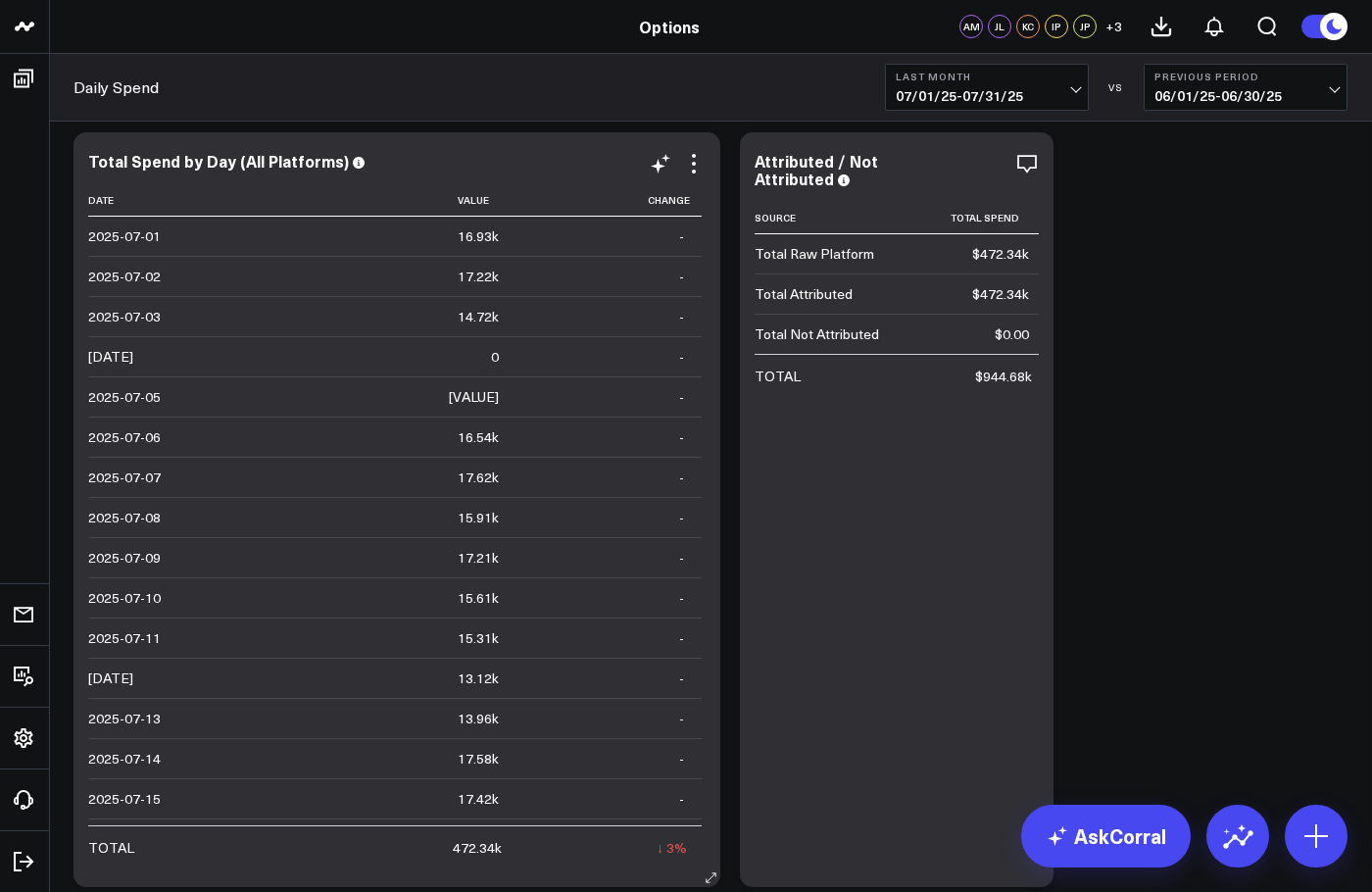 scroll, scrollTop: 785, scrollLeft: 0, axis: vertical 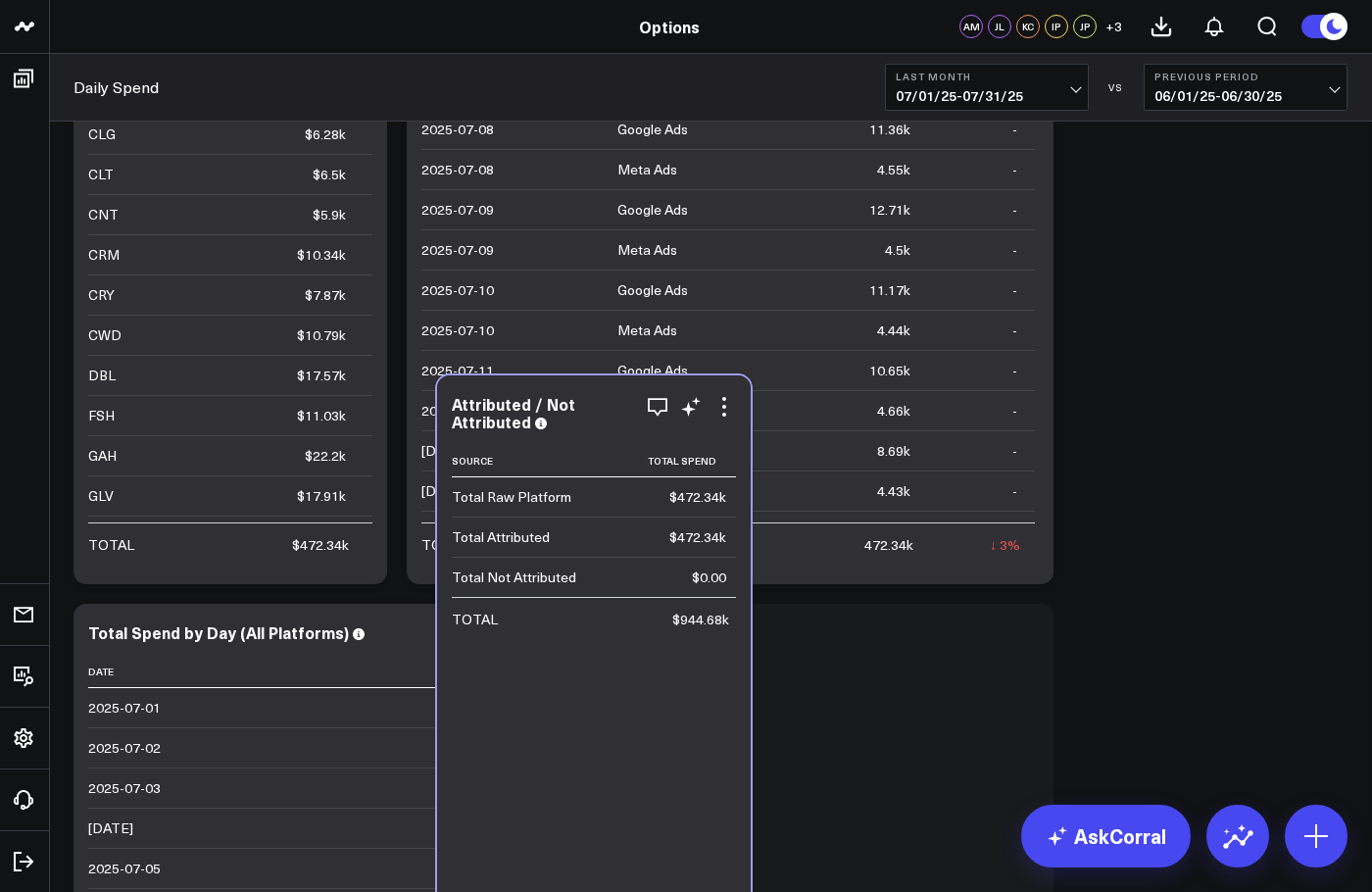 drag, startPoint x: 594, startPoint y: 408, endPoint x: 504, endPoint y: 303, distance: 138.29317 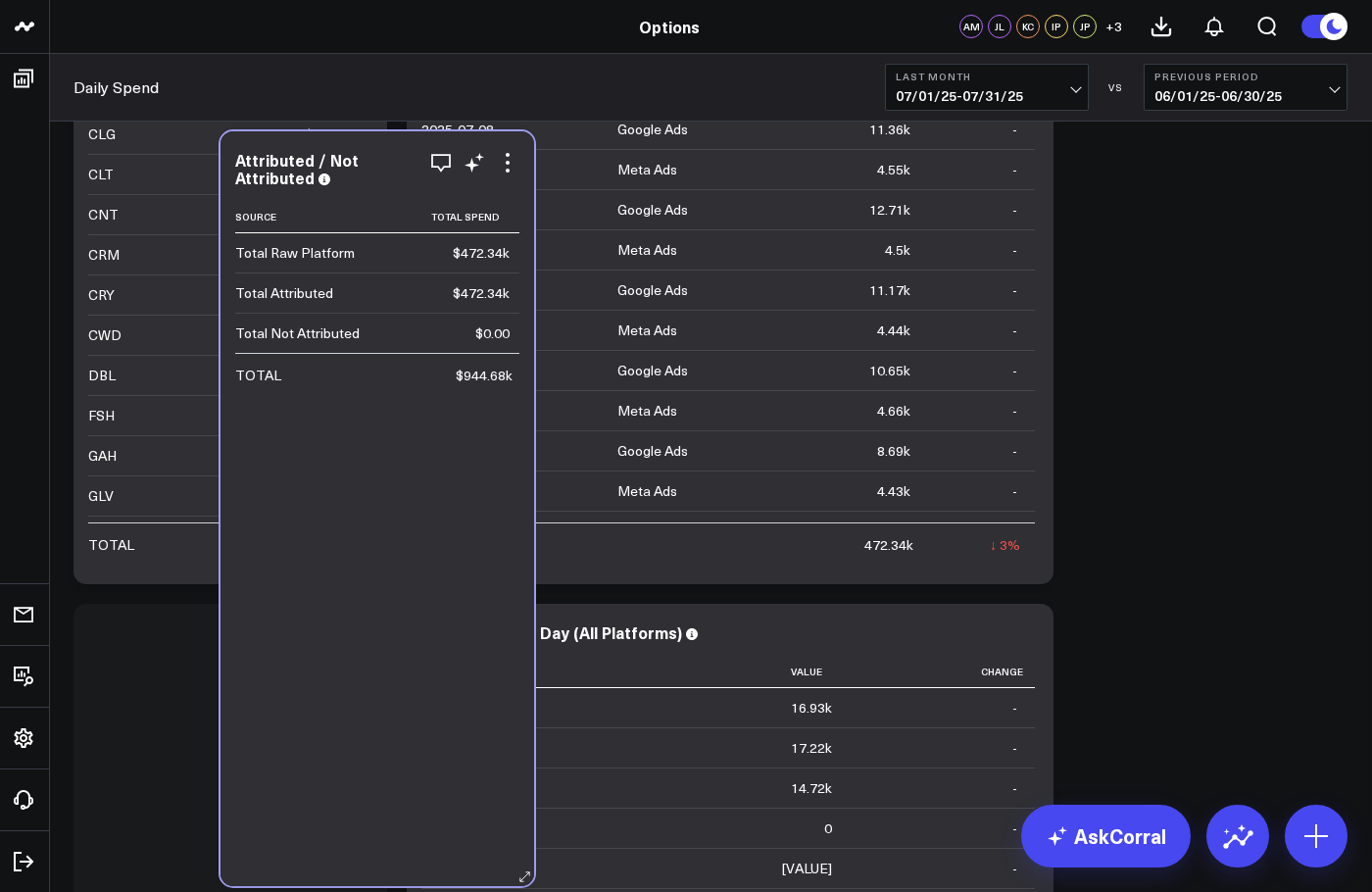 drag, startPoint x: 504, startPoint y: 303, endPoint x: 378, endPoint y: 162, distance: 189.09521 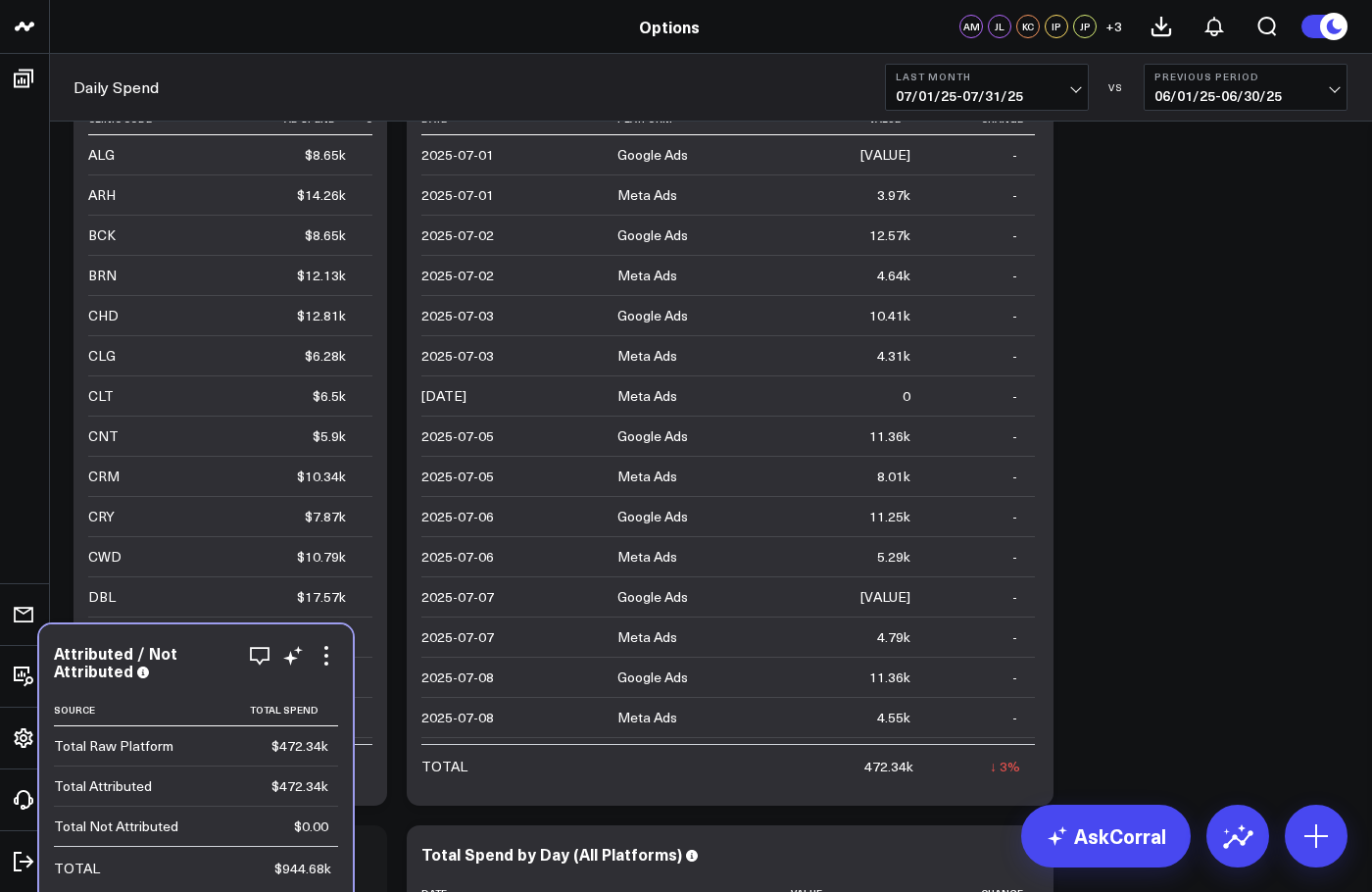 scroll, scrollTop: 88, scrollLeft: 0, axis: vertical 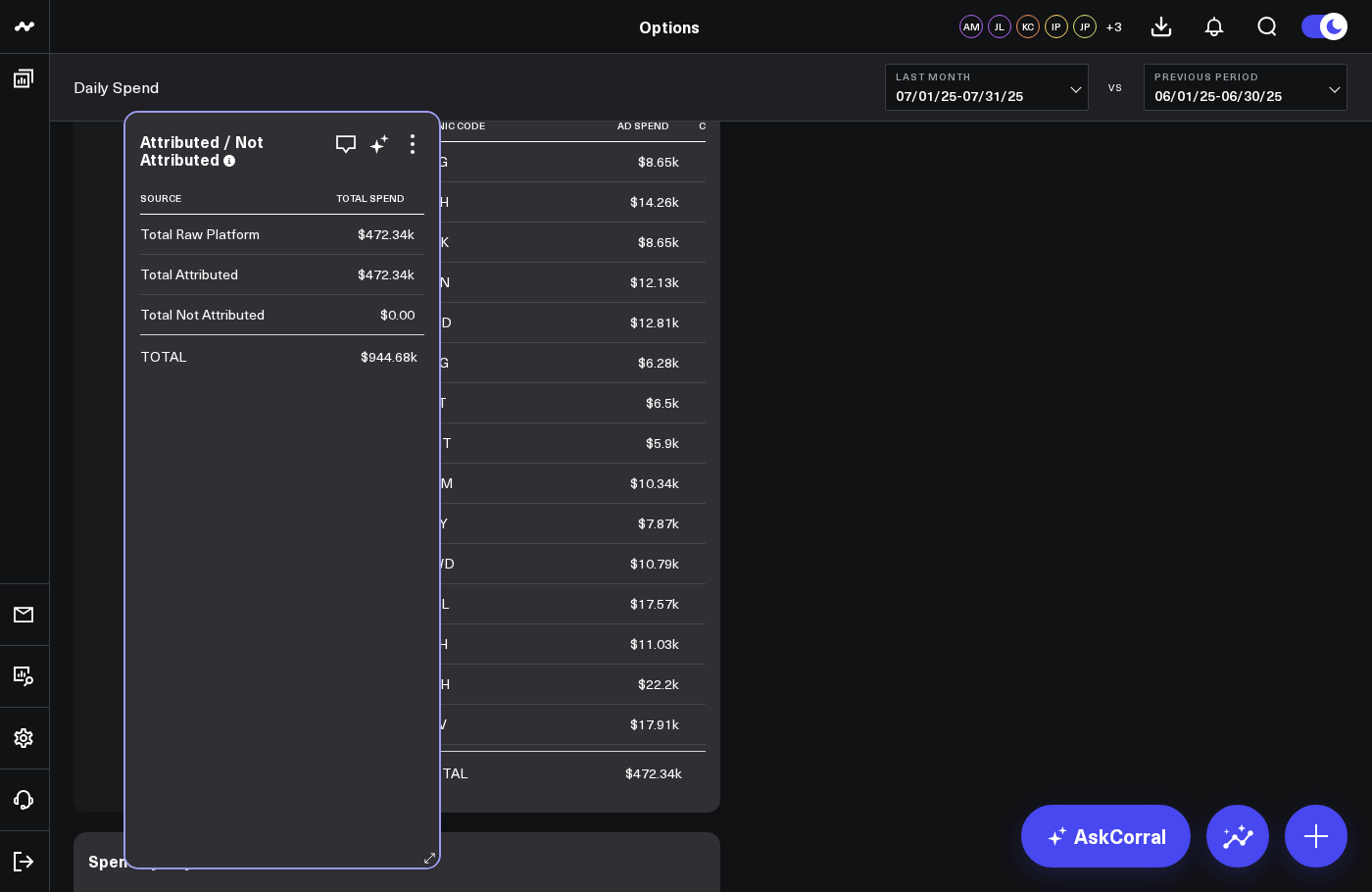 drag, startPoint x: 251, startPoint y: 818, endPoint x: 281, endPoint y: 155, distance: 663.67839 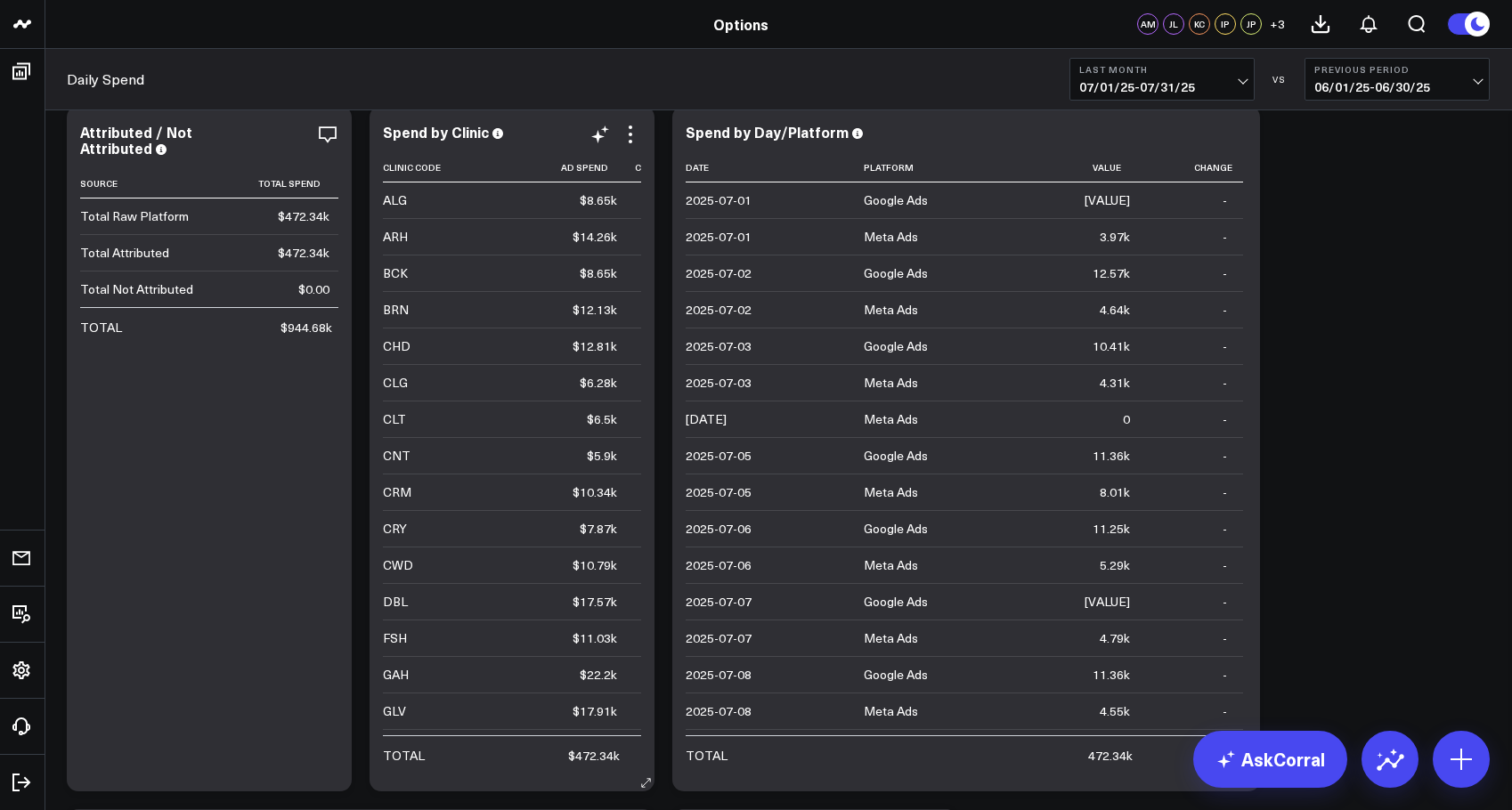 scroll, scrollTop: 26, scrollLeft: 0, axis: vertical 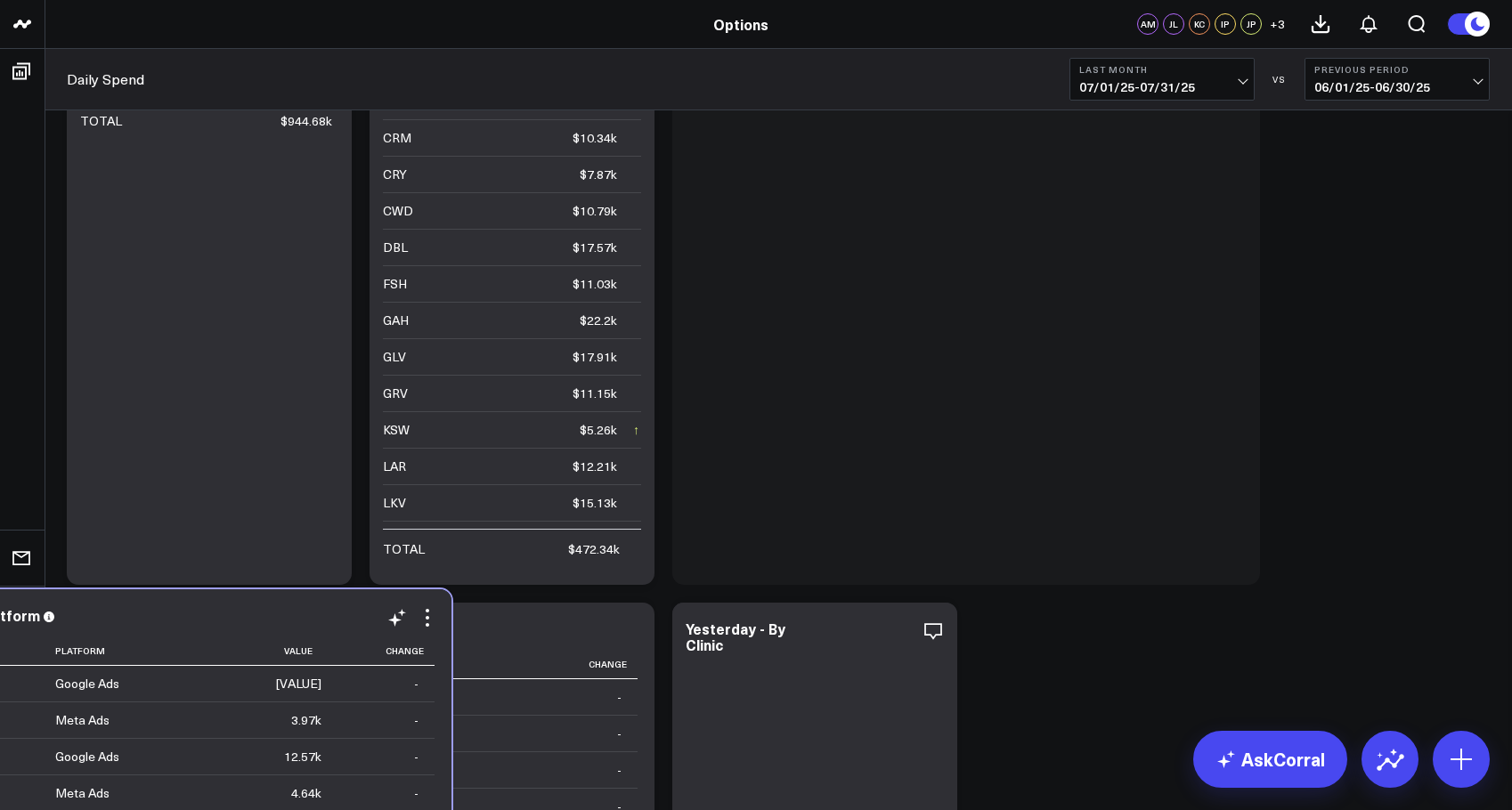 drag, startPoint x: 920, startPoint y: 124, endPoint x: 114, endPoint y: 612, distance: 942.2208 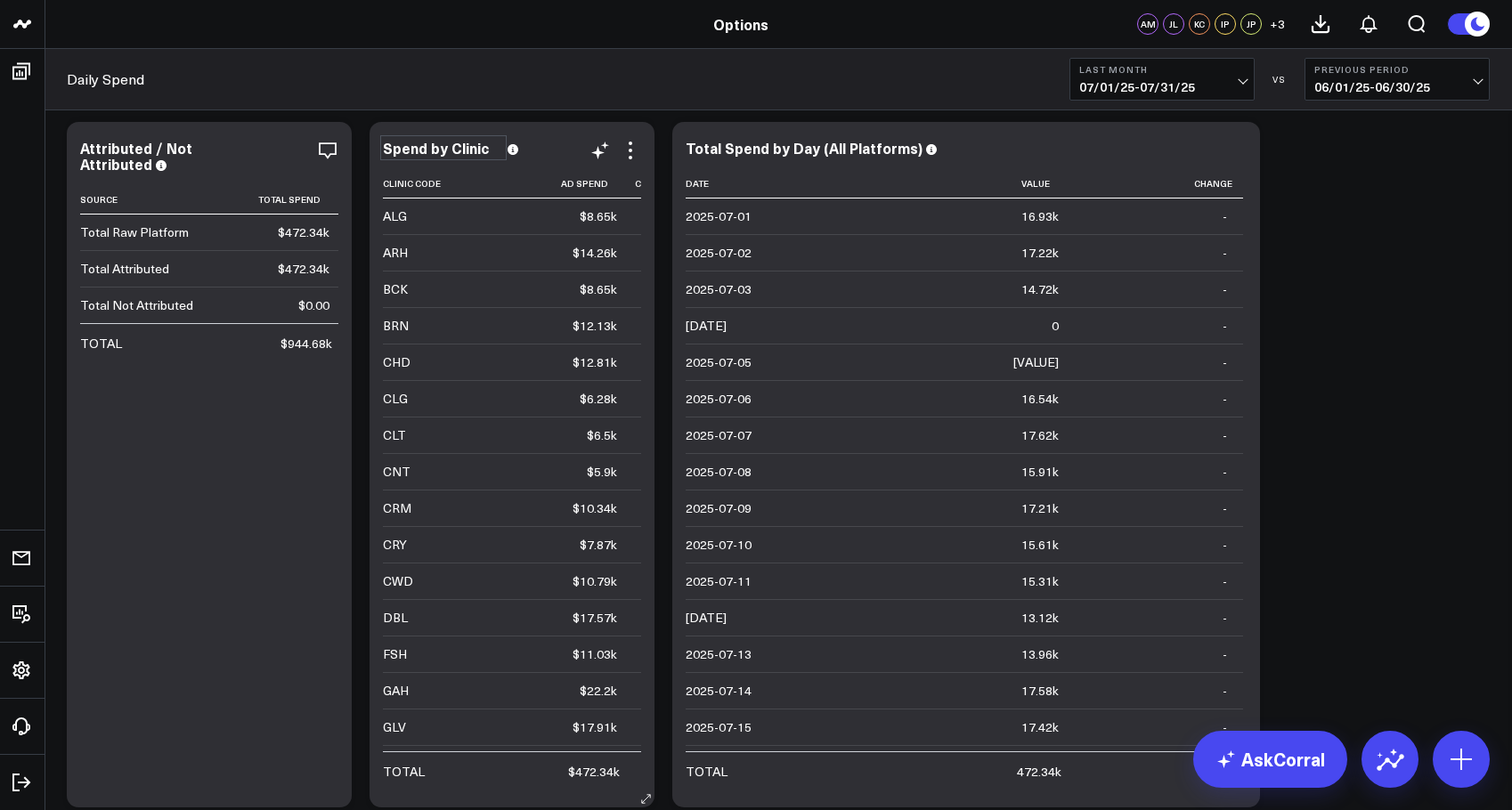 scroll, scrollTop: 0, scrollLeft: 0, axis: both 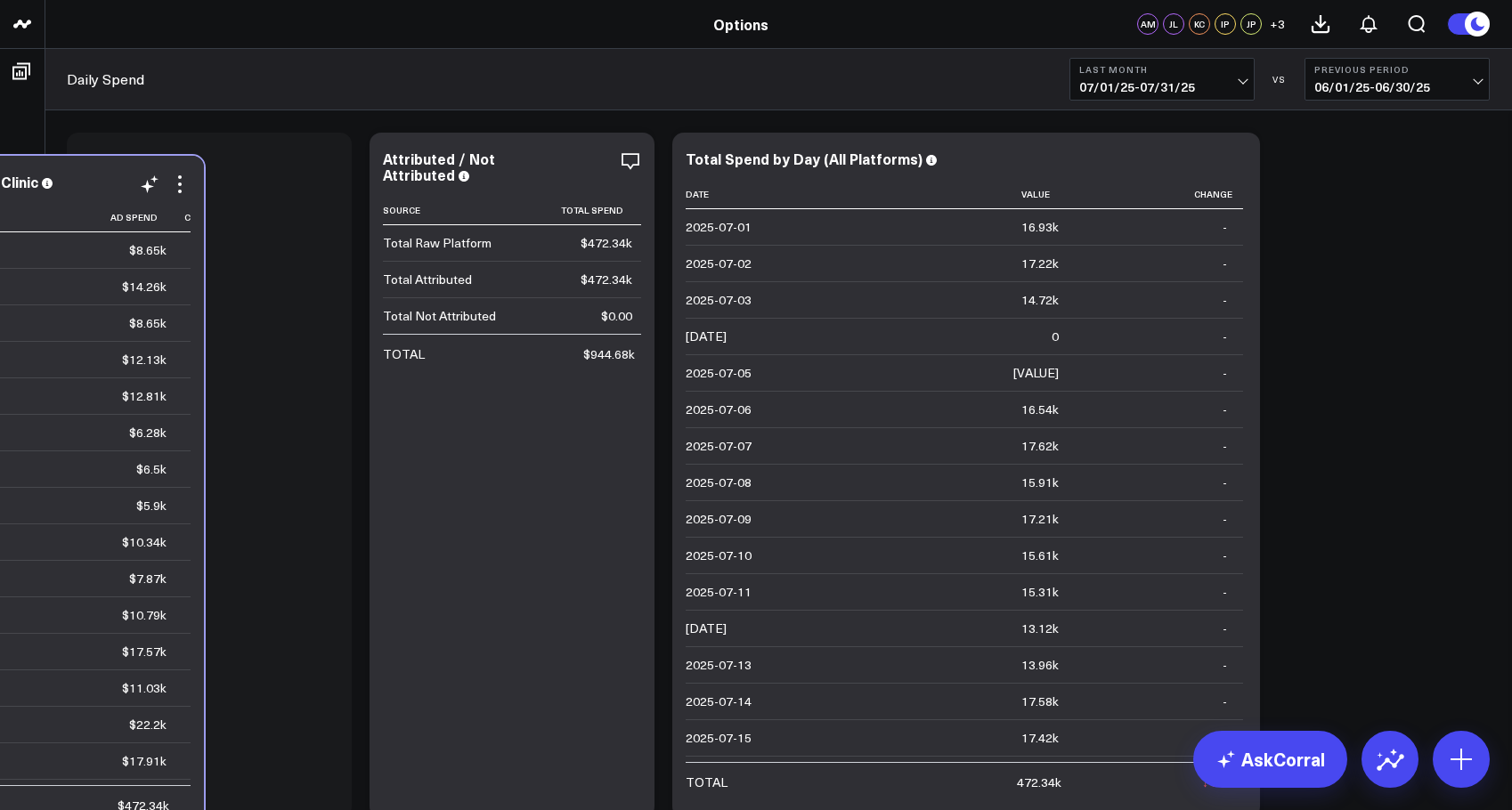 drag, startPoint x: 531, startPoint y: 142, endPoint x: 187, endPoint y: 166, distance: 344.83619 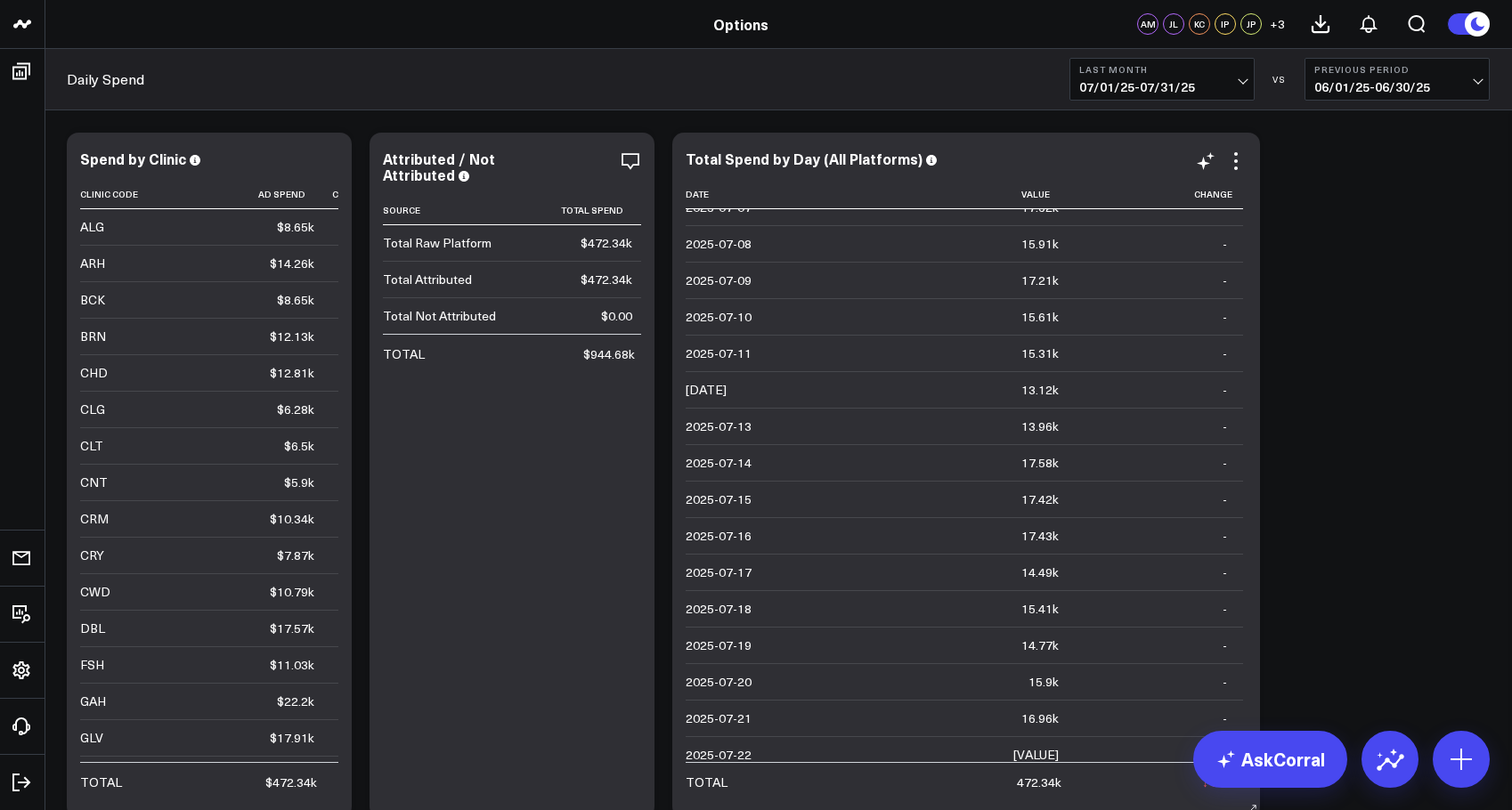 scroll, scrollTop: 402, scrollLeft: 0, axis: vertical 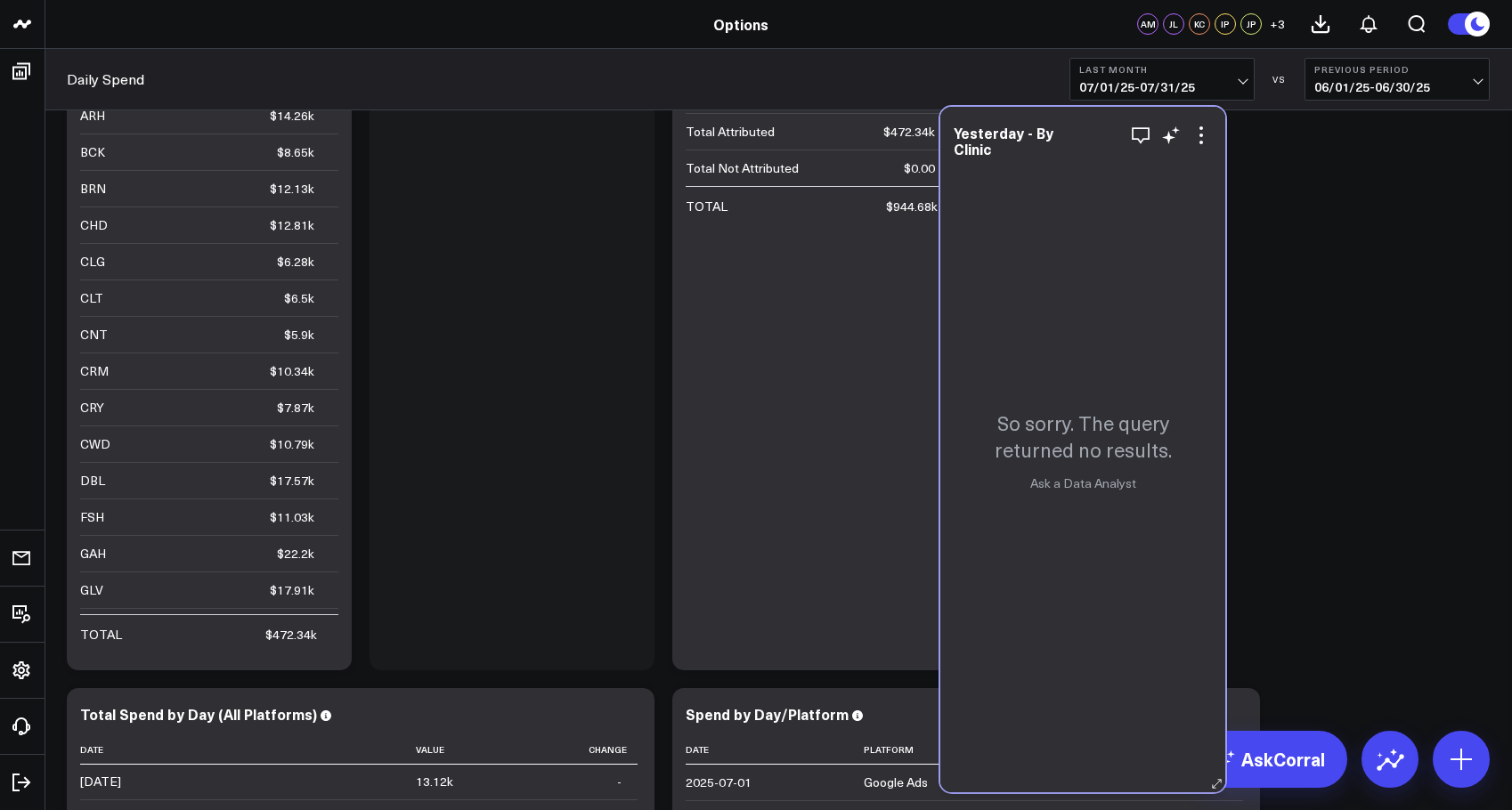 drag, startPoint x: 850, startPoint y: 720, endPoint x: 1118, endPoint y: 139, distance: 639.83201 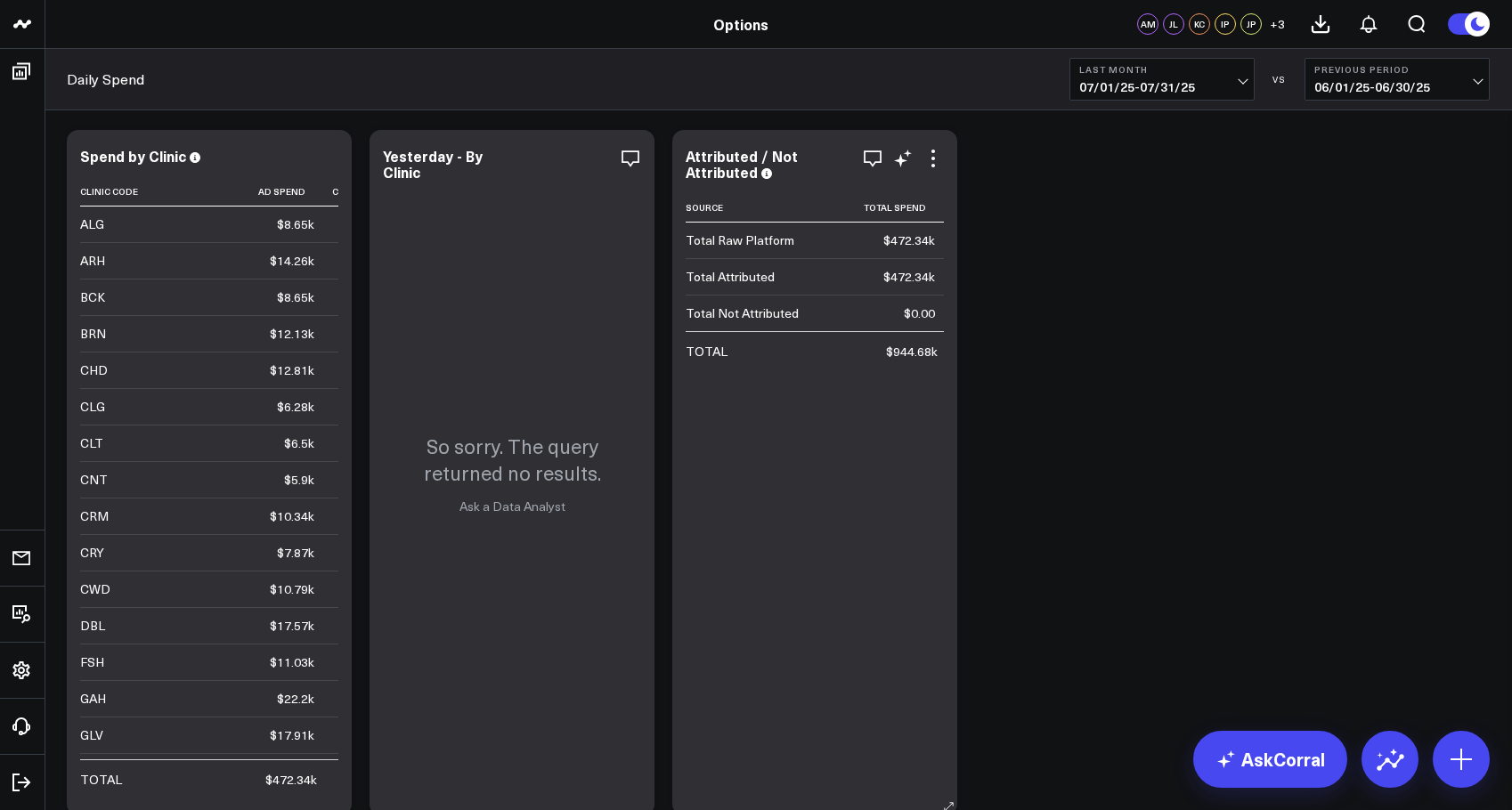 scroll, scrollTop: 0, scrollLeft: 0, axis: both 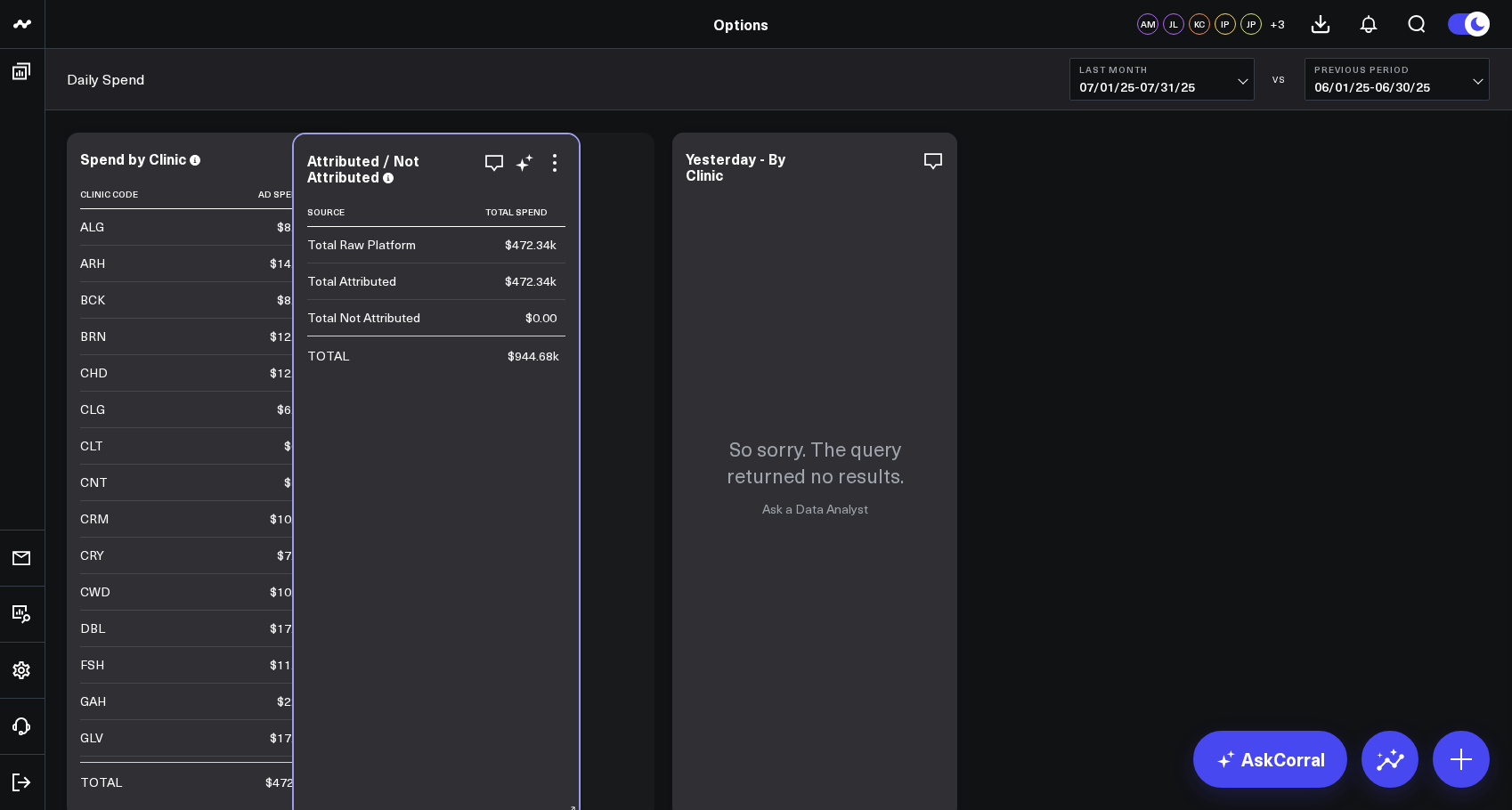 drag, startPoint x: 817, startPoint y: 168, endPoint x: 435, endPoint y: 170, distance: 382.00524 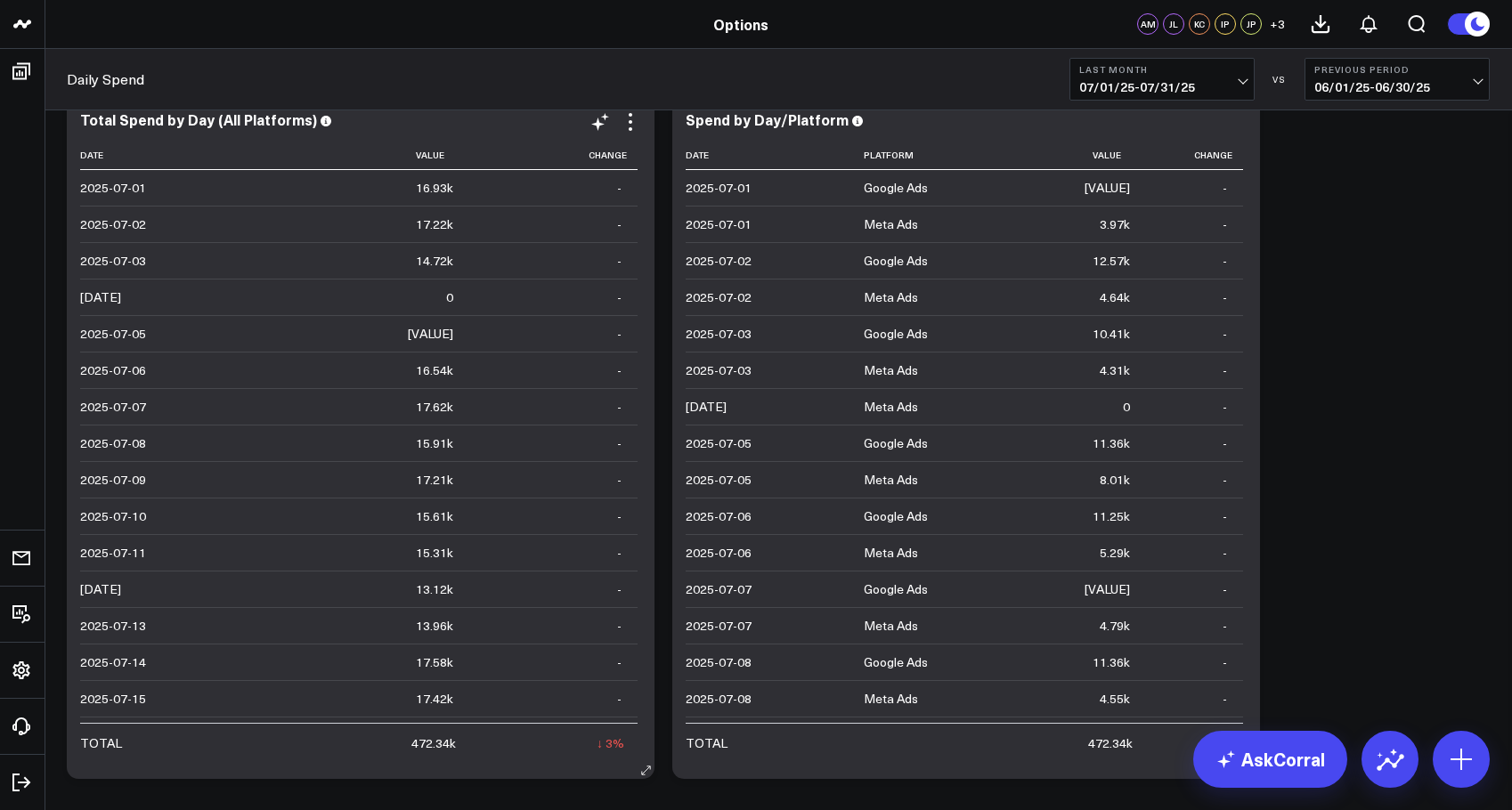 scroll, scrollTop: 738, scrollLeft: 0, axis: vertical 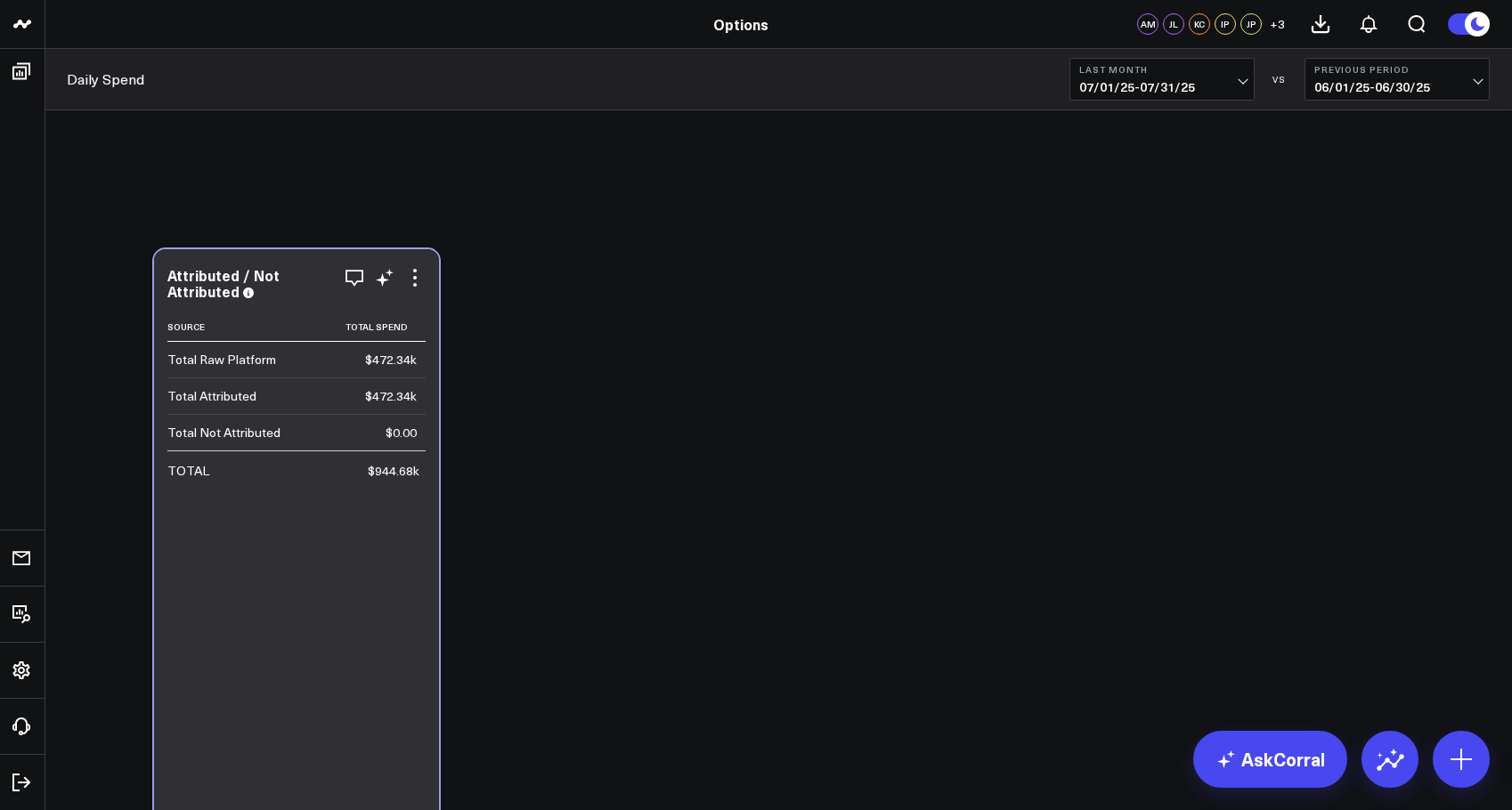 drag, startPoint x: 528, startPoint y: 178, endPoint x: 317, endPoint y: 295, distance: 241.26749 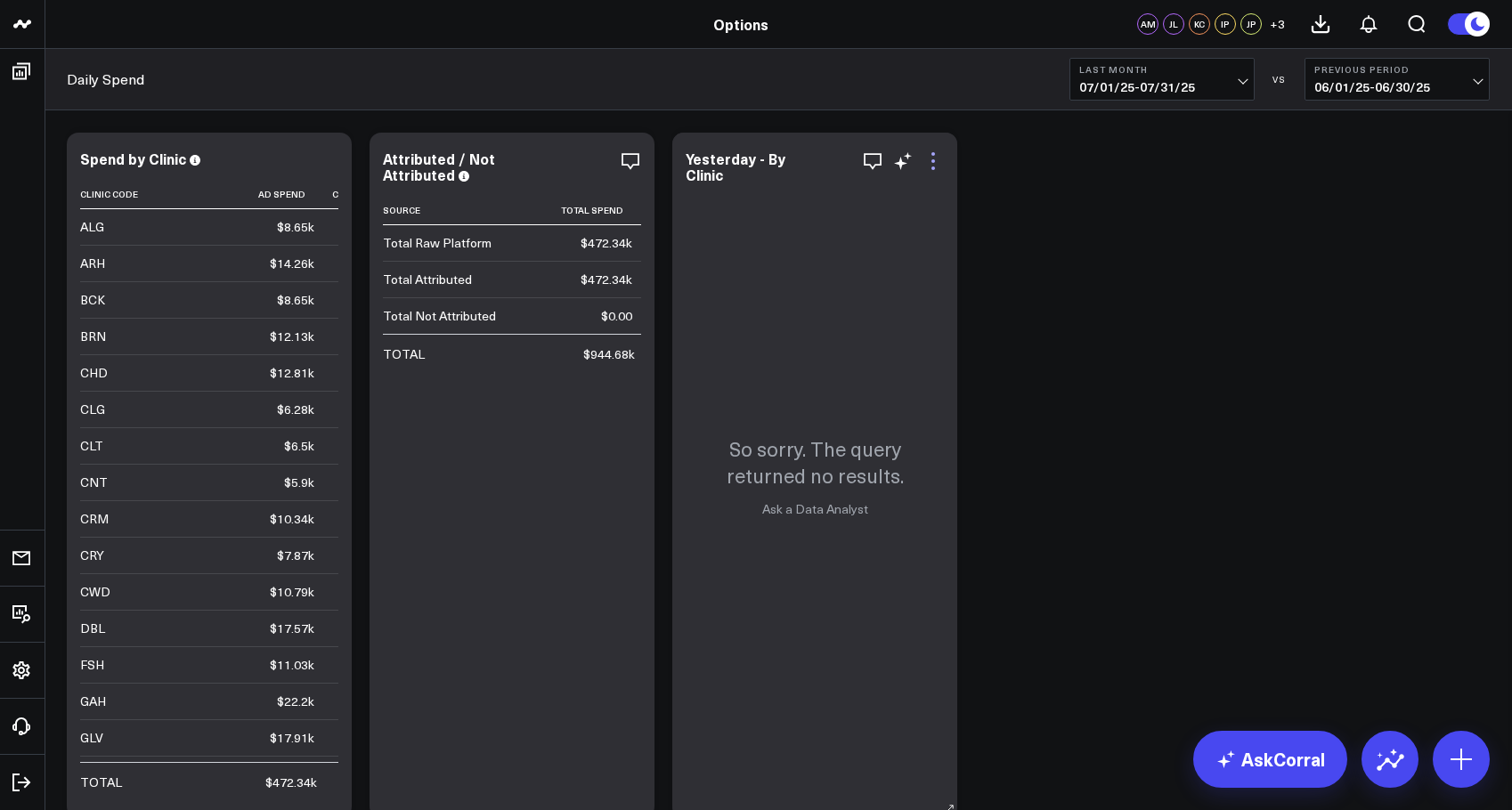 click 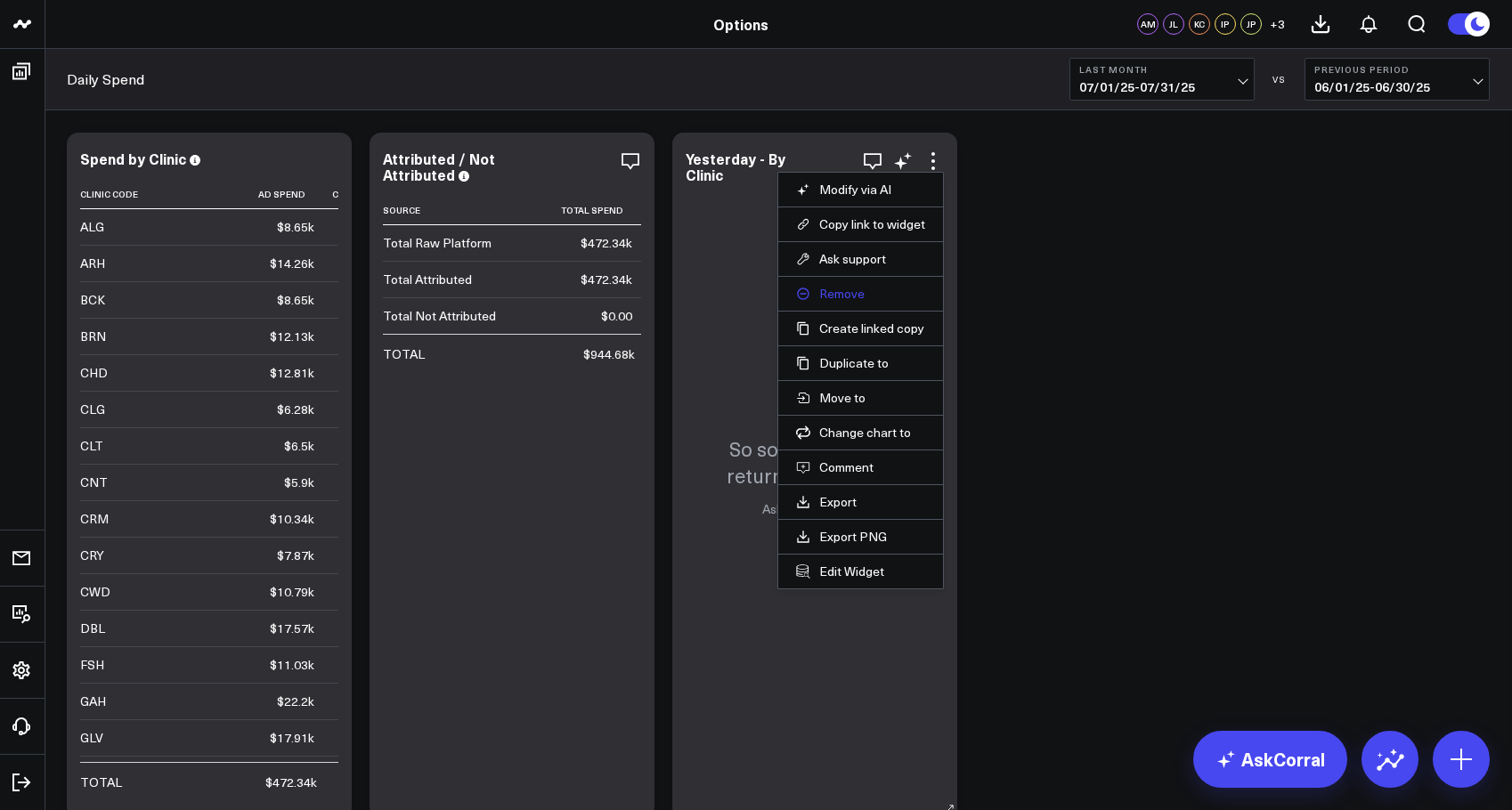 drag, startPoint x: 847, startPoint y: 282, endPoint x: 847, endPoint y: 294, distance: 12 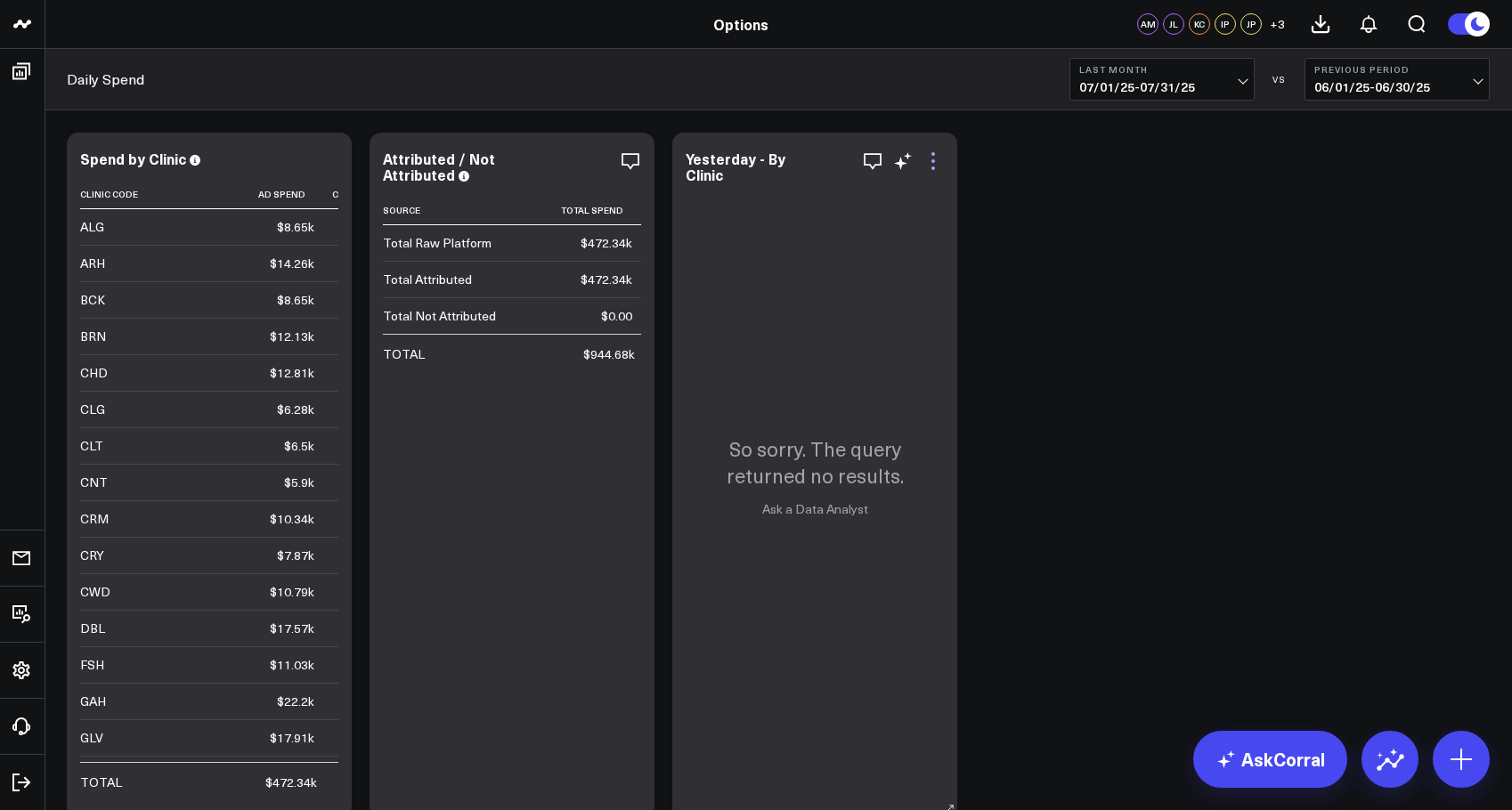click 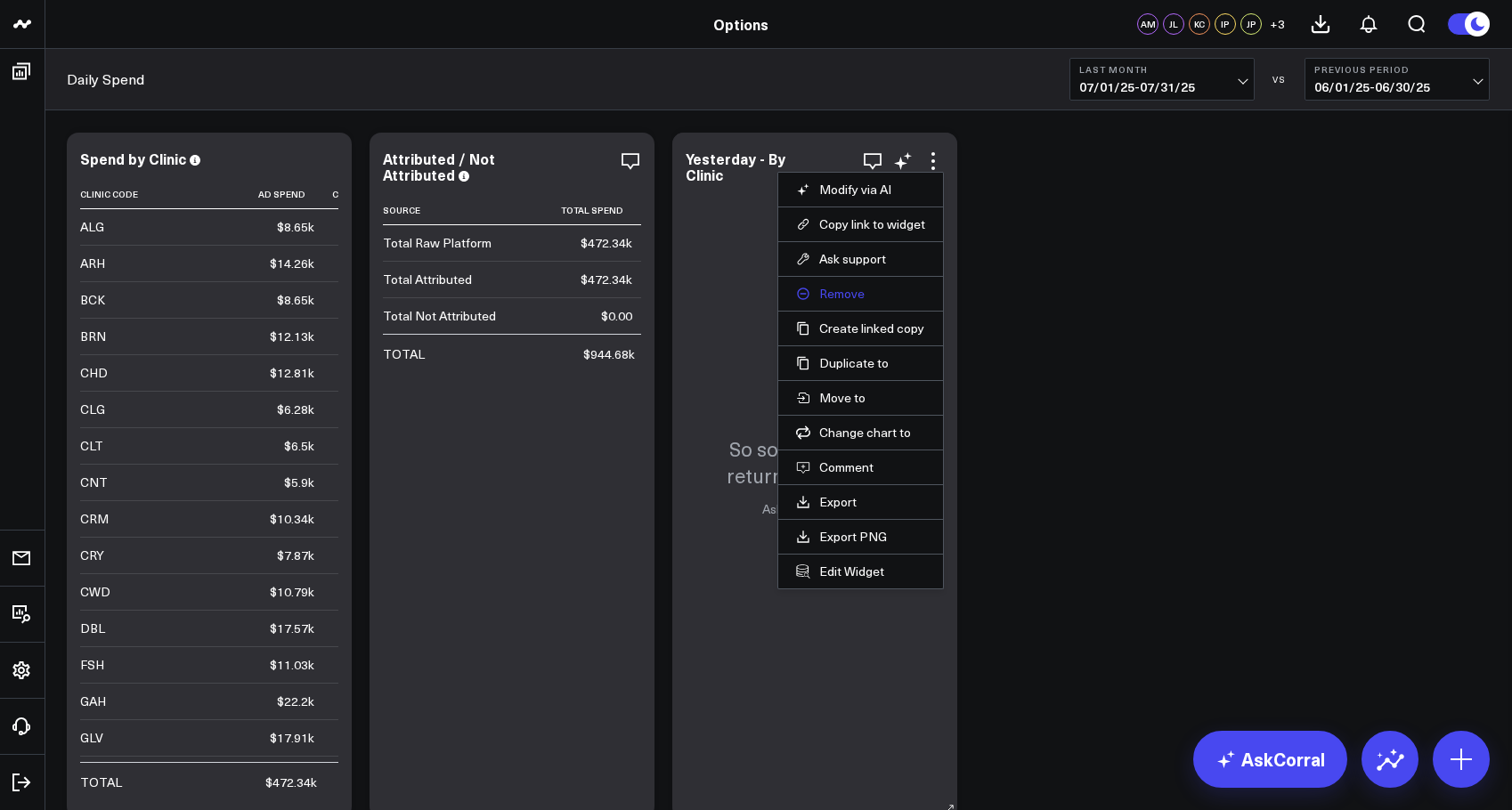 click on "Remove" at bounding box center (860, 294) 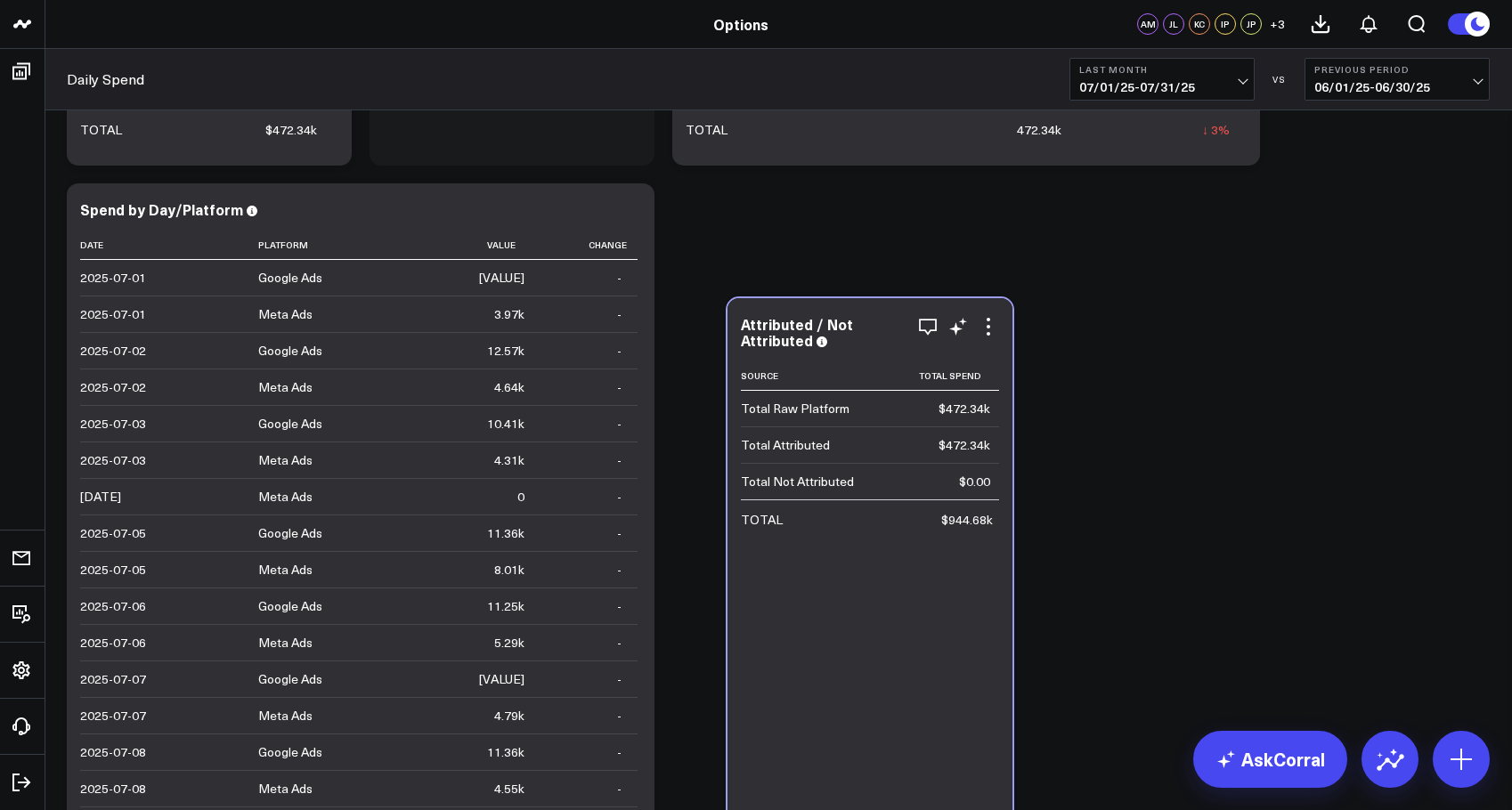drag, startPoint x: 522, startPoint y: 164, endPoint x: 881, endPoint y: 329, distance: 395.10252 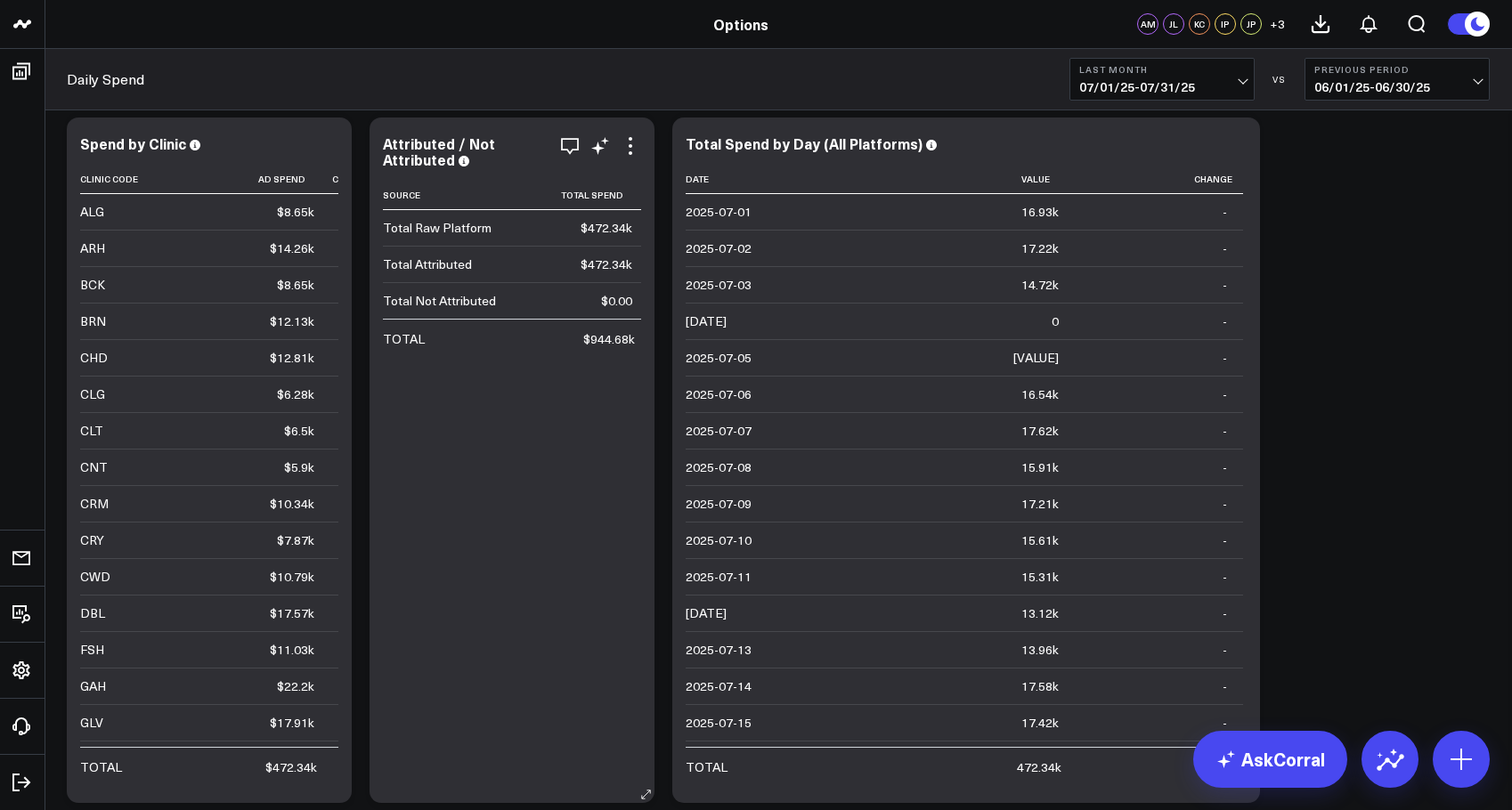 scroll, scrollTop: 0, scrollLeft: 0, axis: both 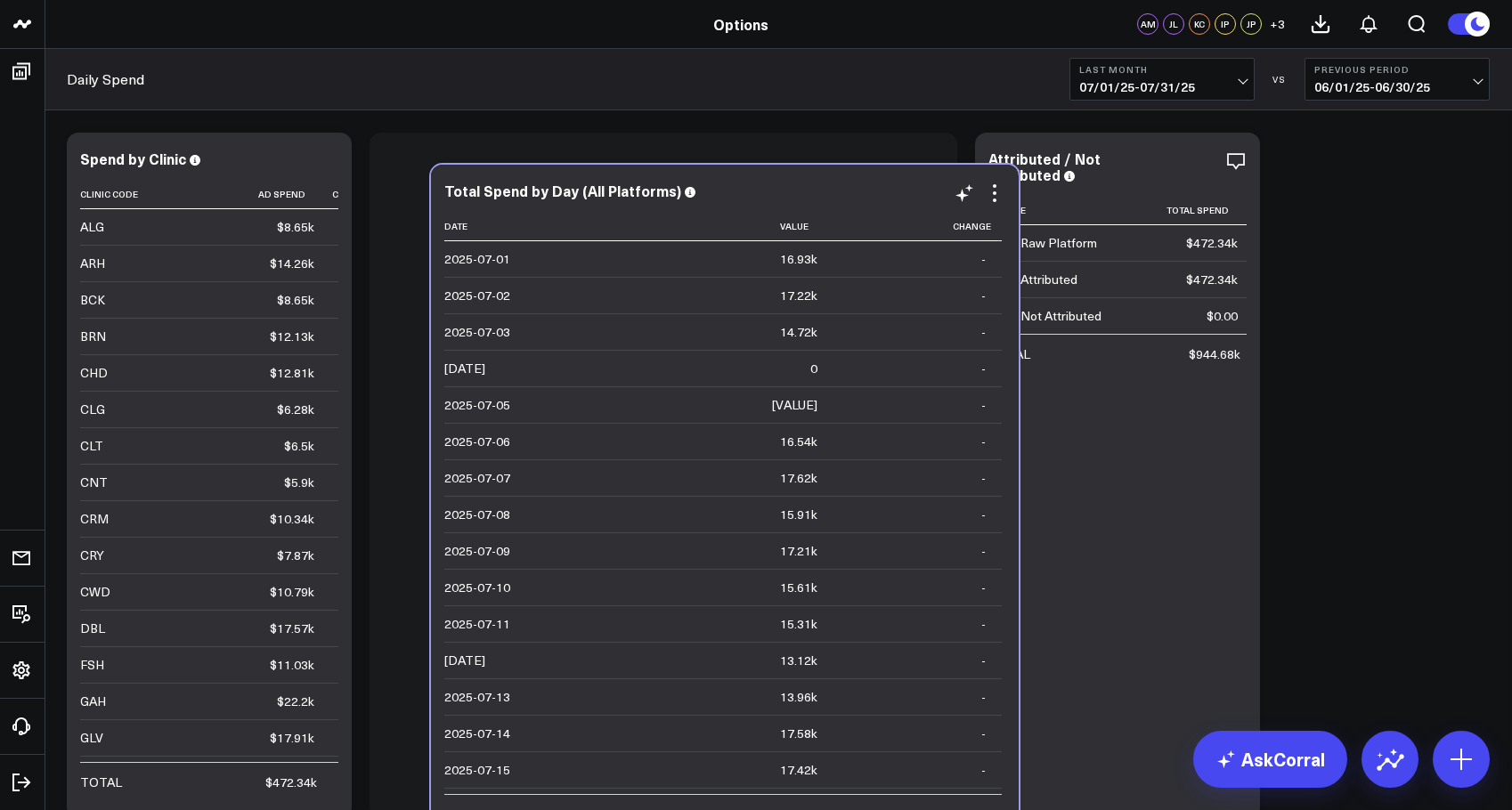 drag, startPoint x: 1020, startPoint y: 145, endPoint x: 768, endPoint y: 175, distance: 253.77943 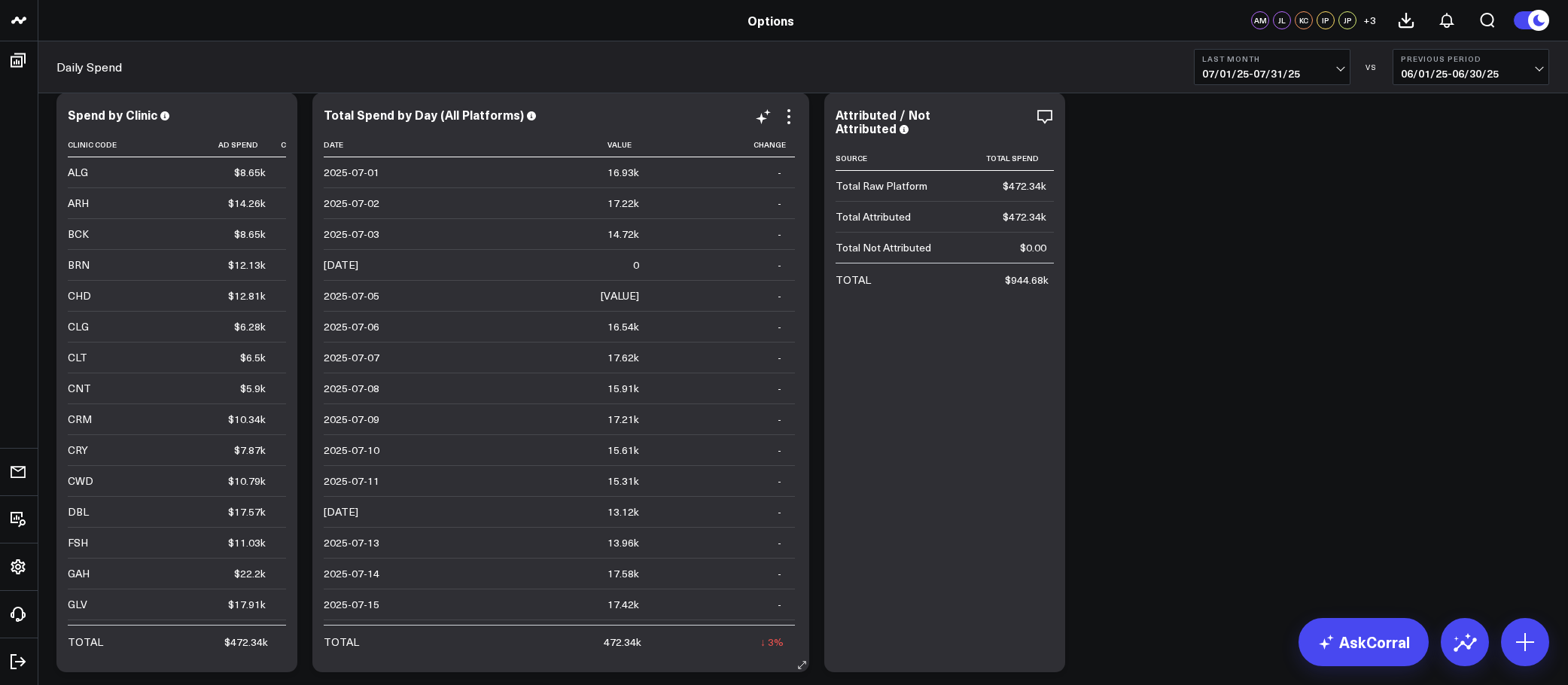 scroll, scrollTop: 0, scrollLeft: 0, axis: both 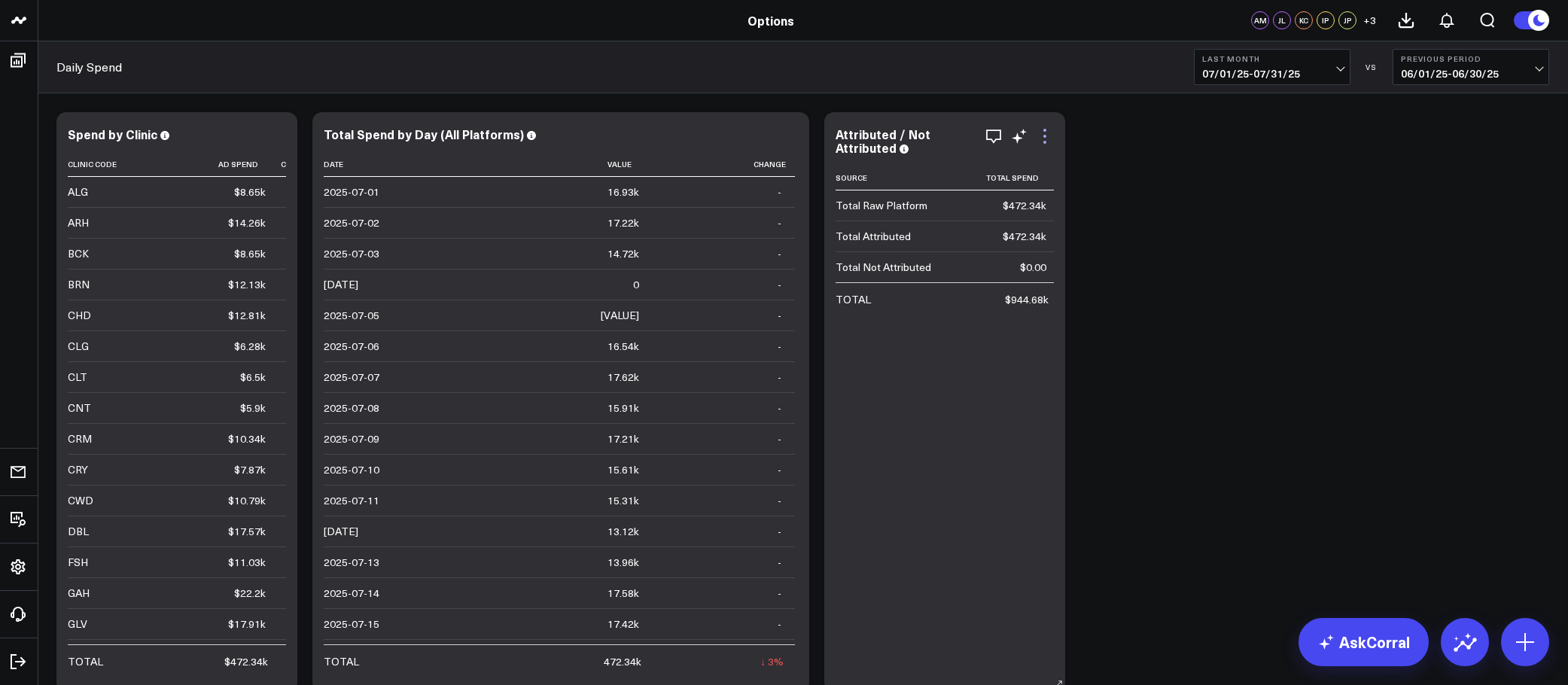 click 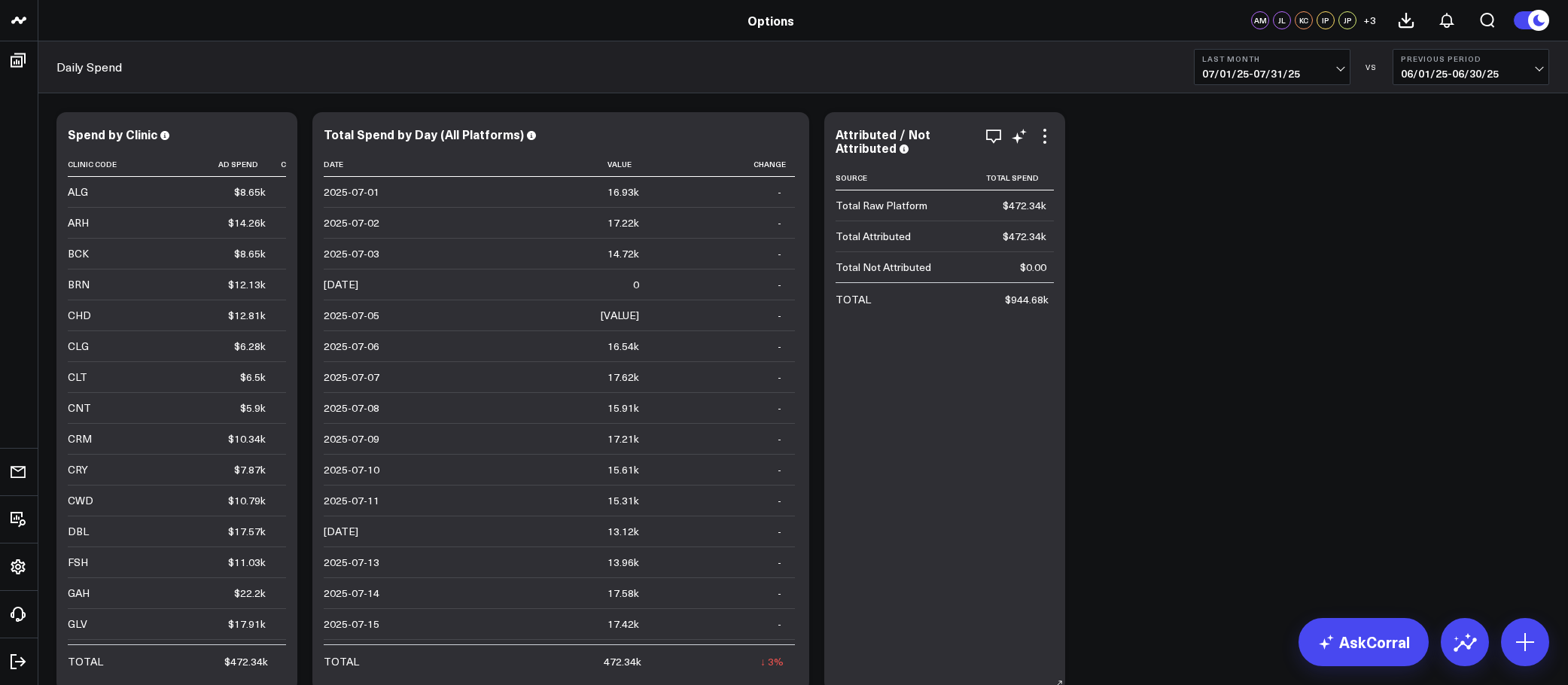 drag, startPoint x: 893, startPoint y: 134, endPoint x: 958, endPoint y: 138, distance: 65.122961 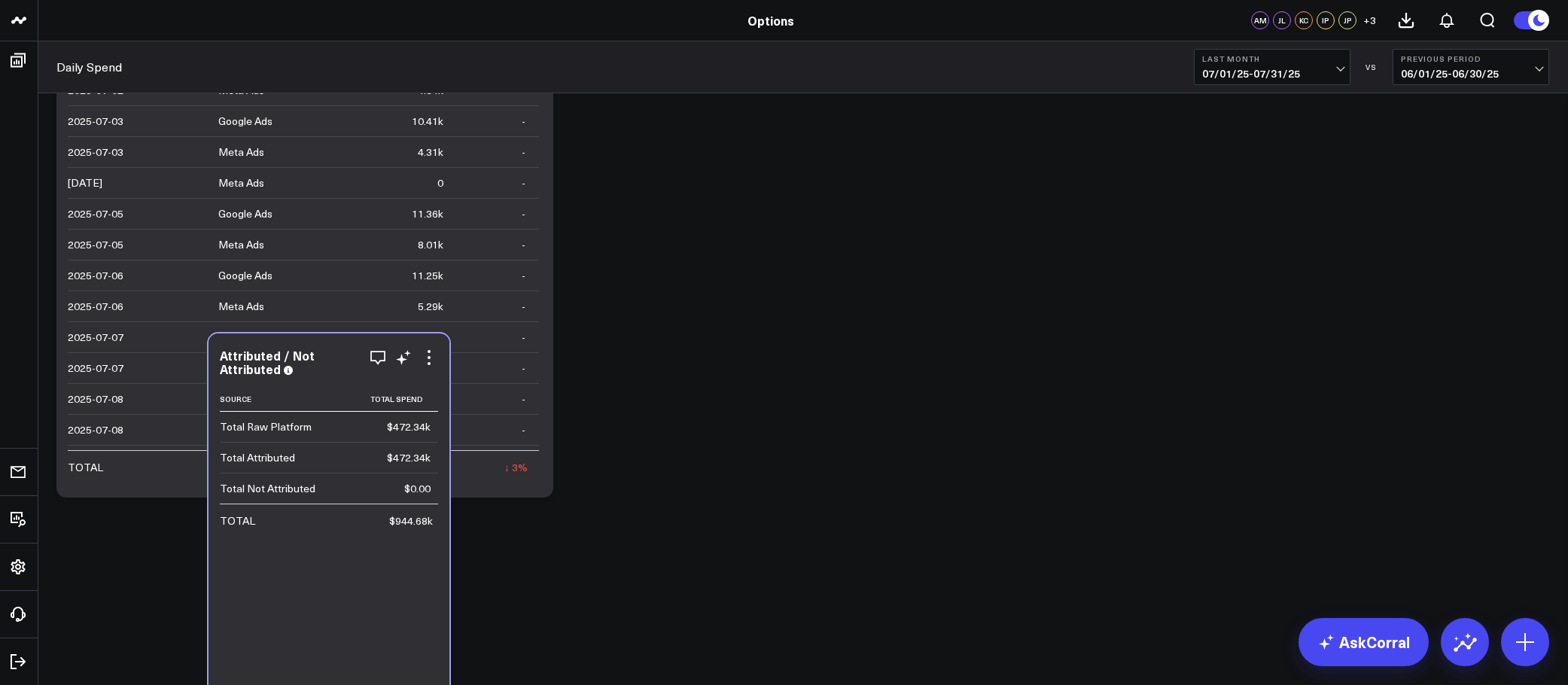 scroll, scrollTop: 781, scrollLeft: 0, axis: vertical 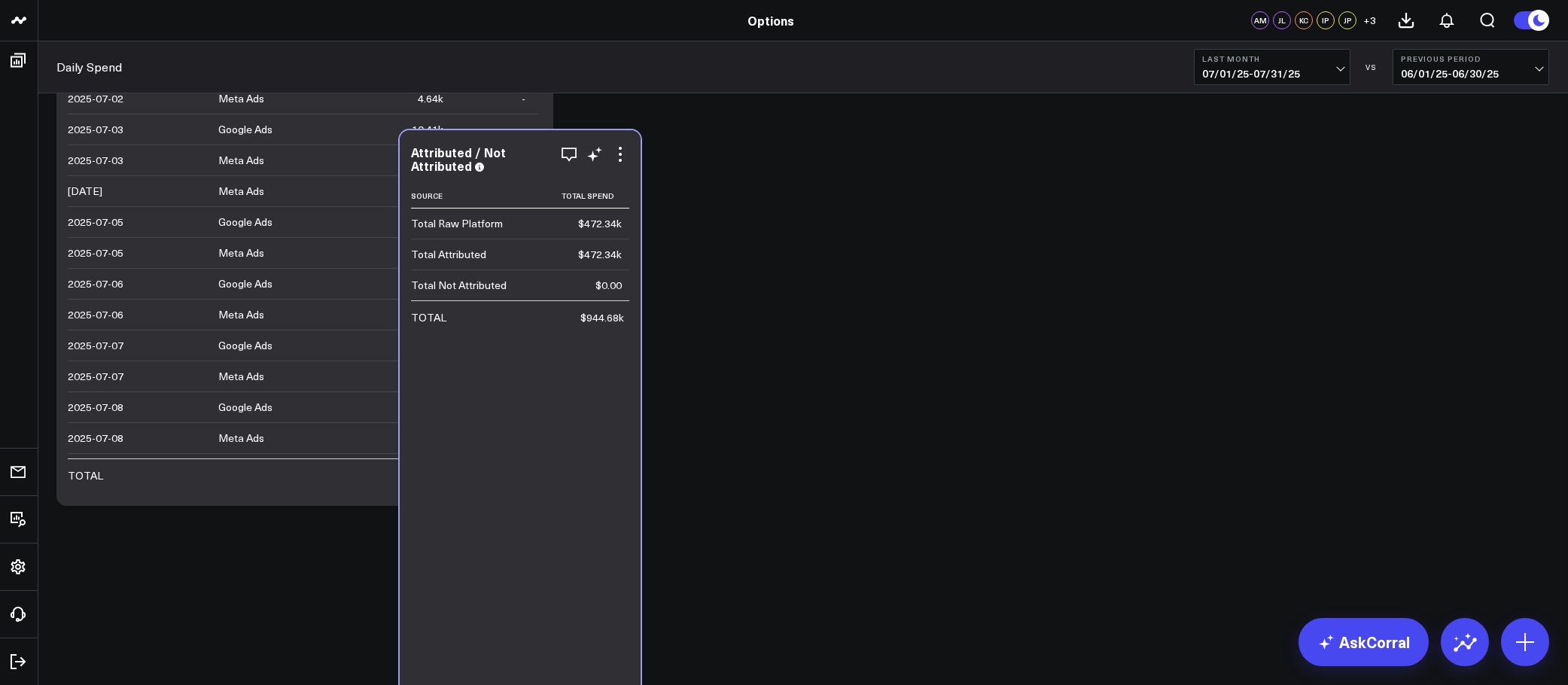 drag, startPoint x: 951, startPoint y: 134, endPoint x: 569, endPoint y: 134, distance: 382 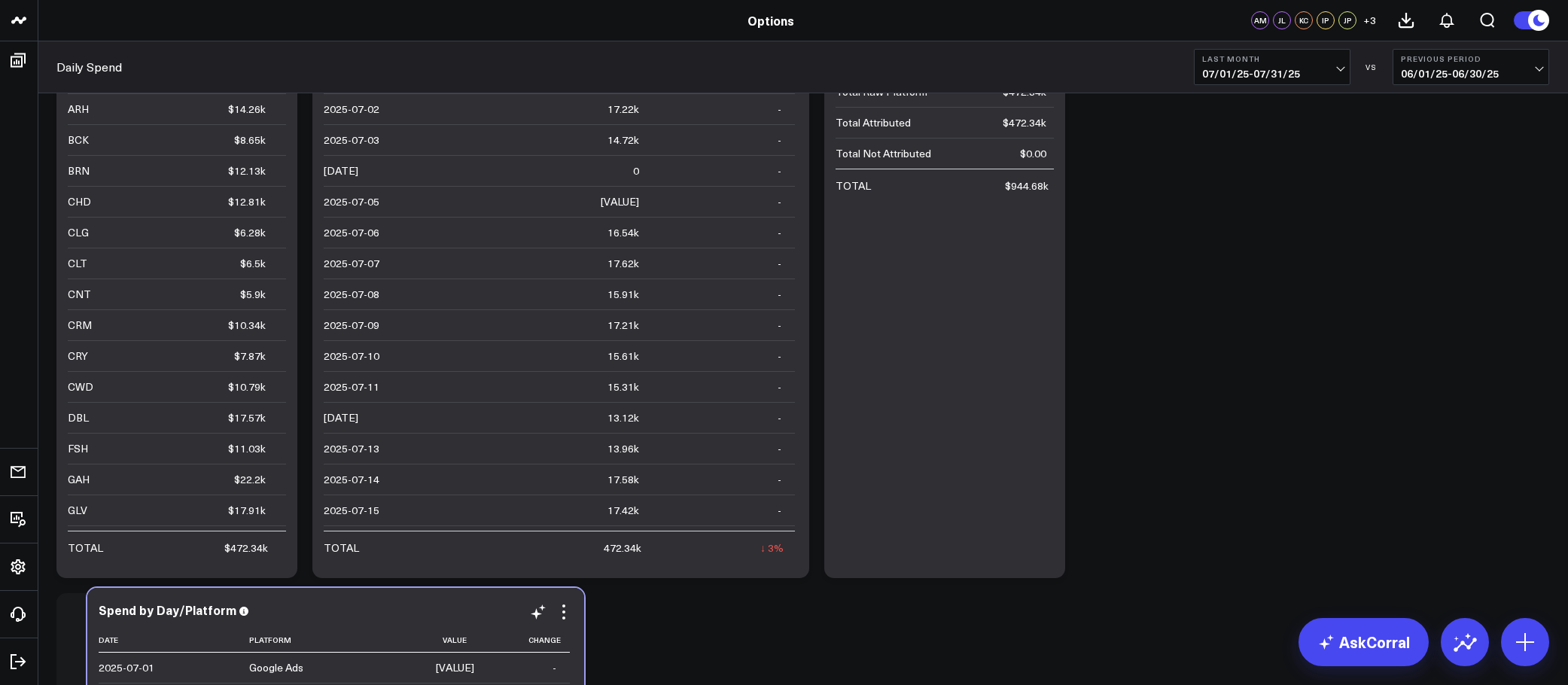 scroll, scrollTop: 129, scrollLeft: 0, axis: vertical 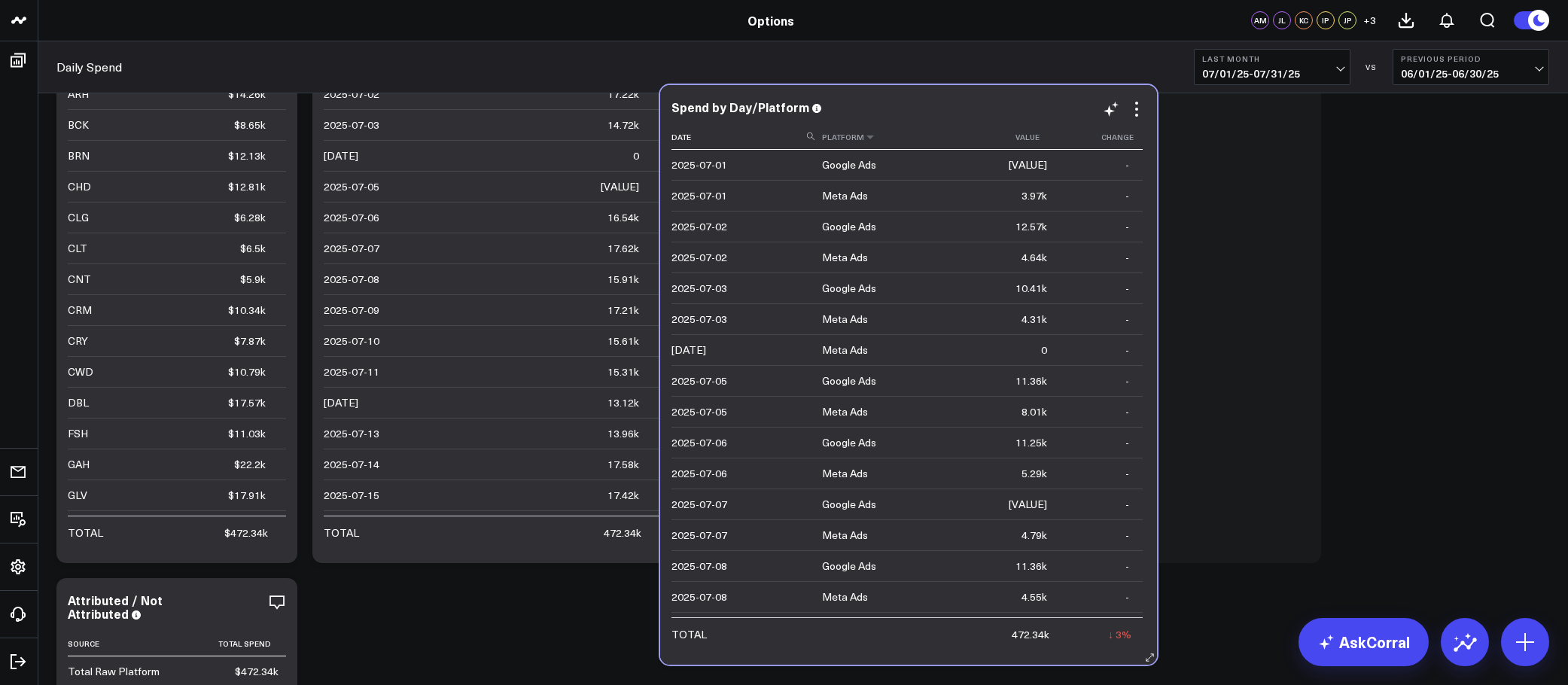 drag, startPoint x: 312, startPoint y: 642, endPoint x: 890, endPoint y: 136, distance: 768.19268 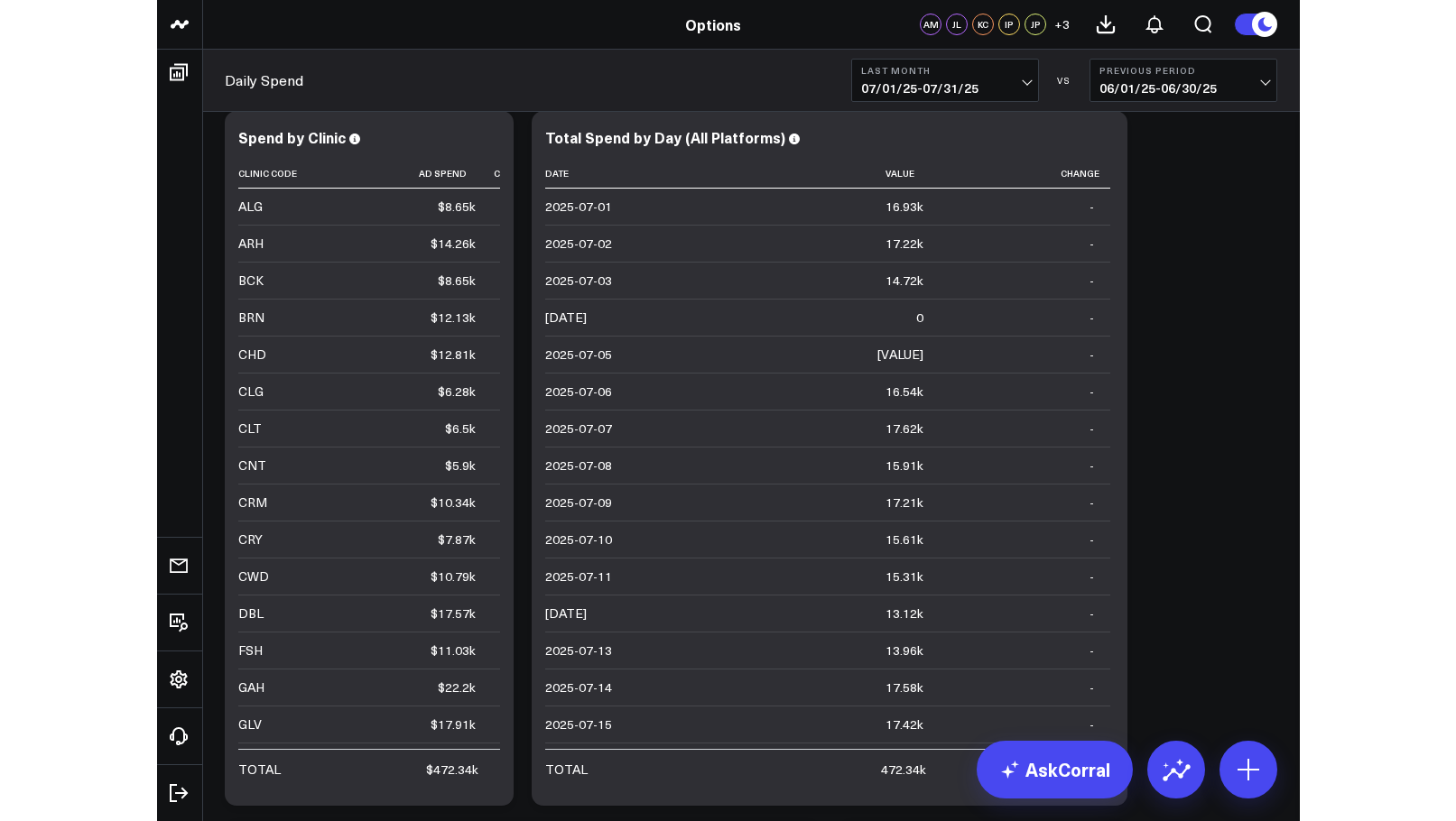 scroll, scrollTop: 30, scrollLeft: 0, axis: vertical 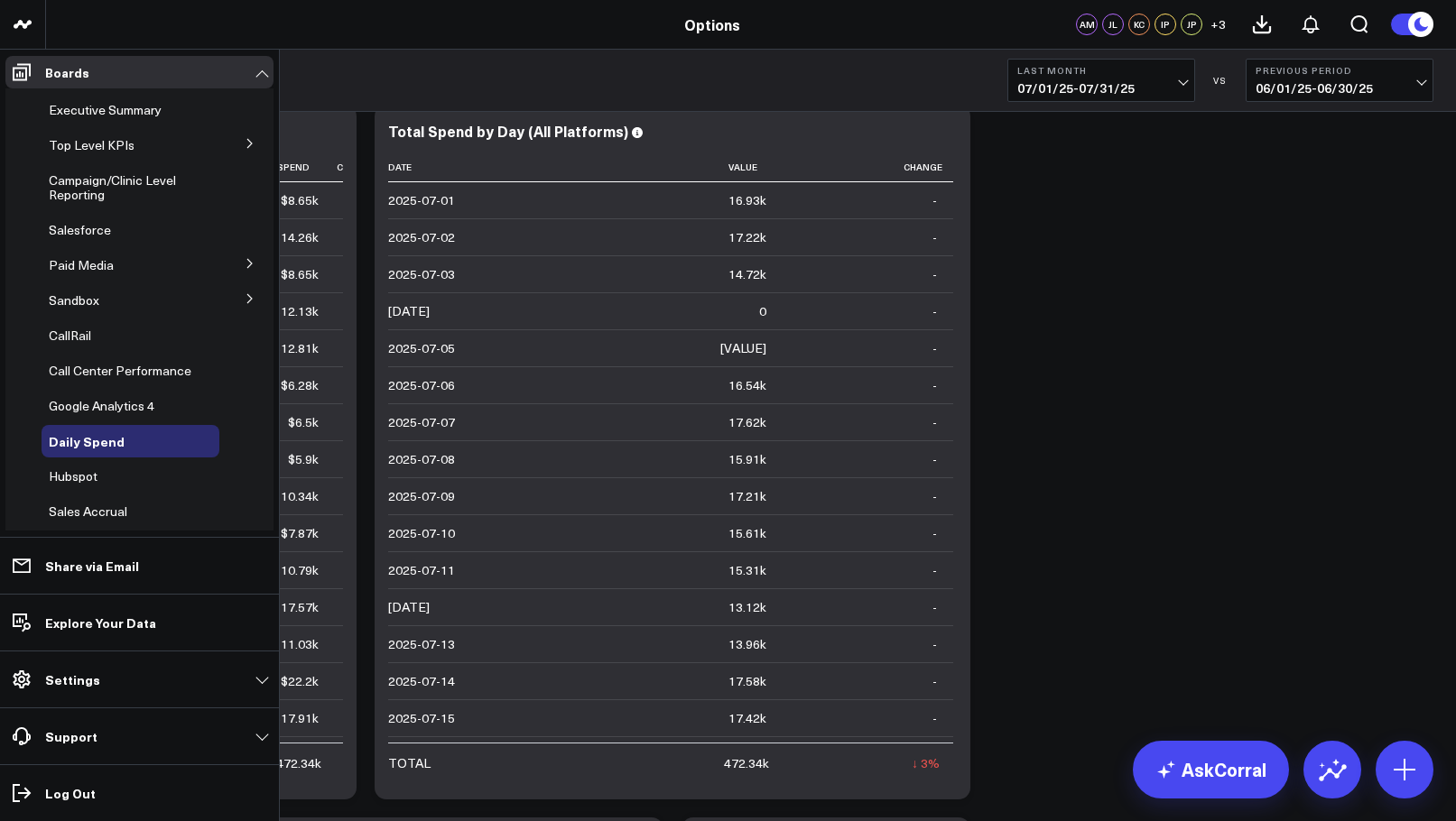 click at bounding box center (250, 143) 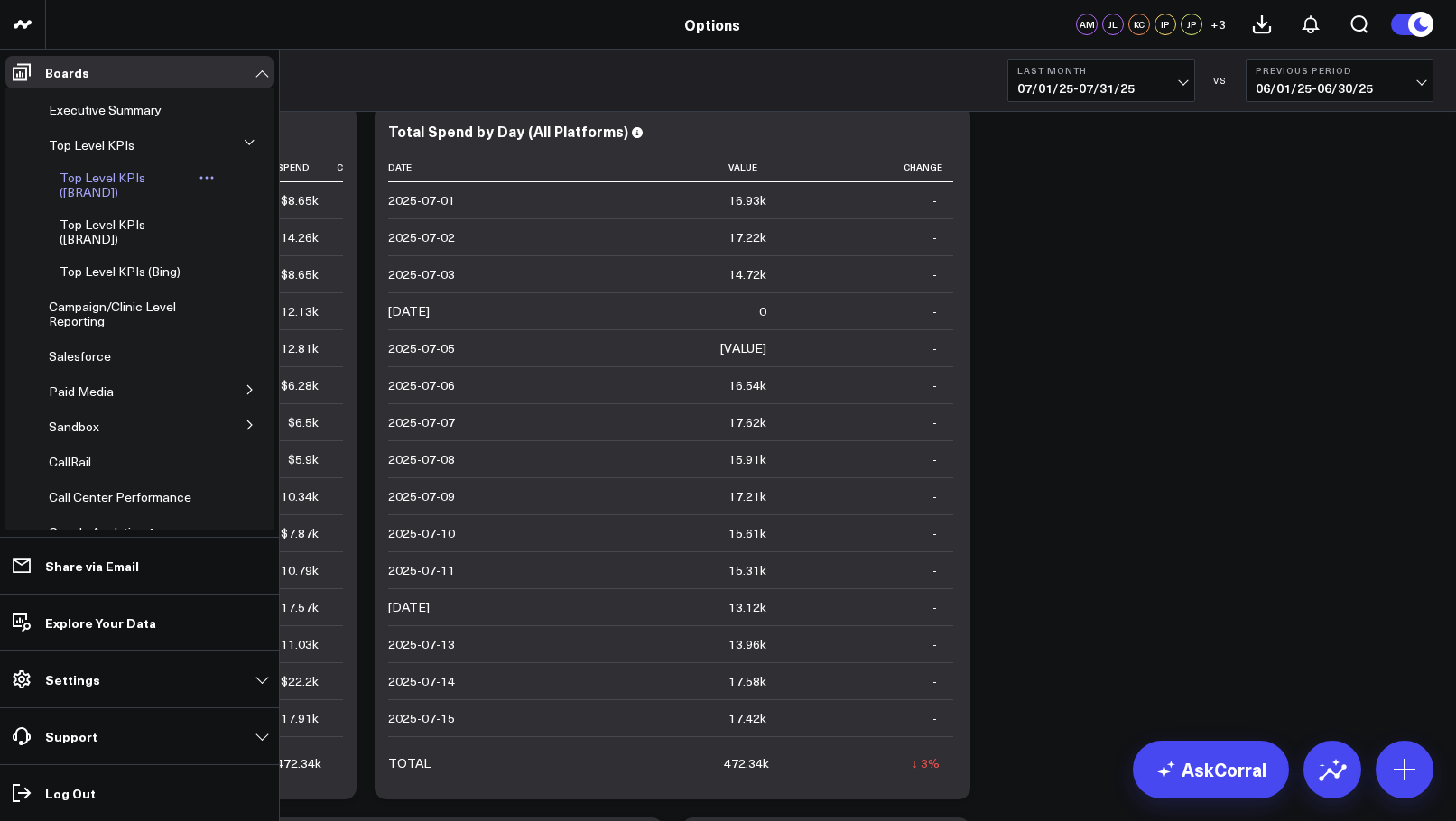 click on "Top Level KPIs (Google)" at bounding box center (102, 184) 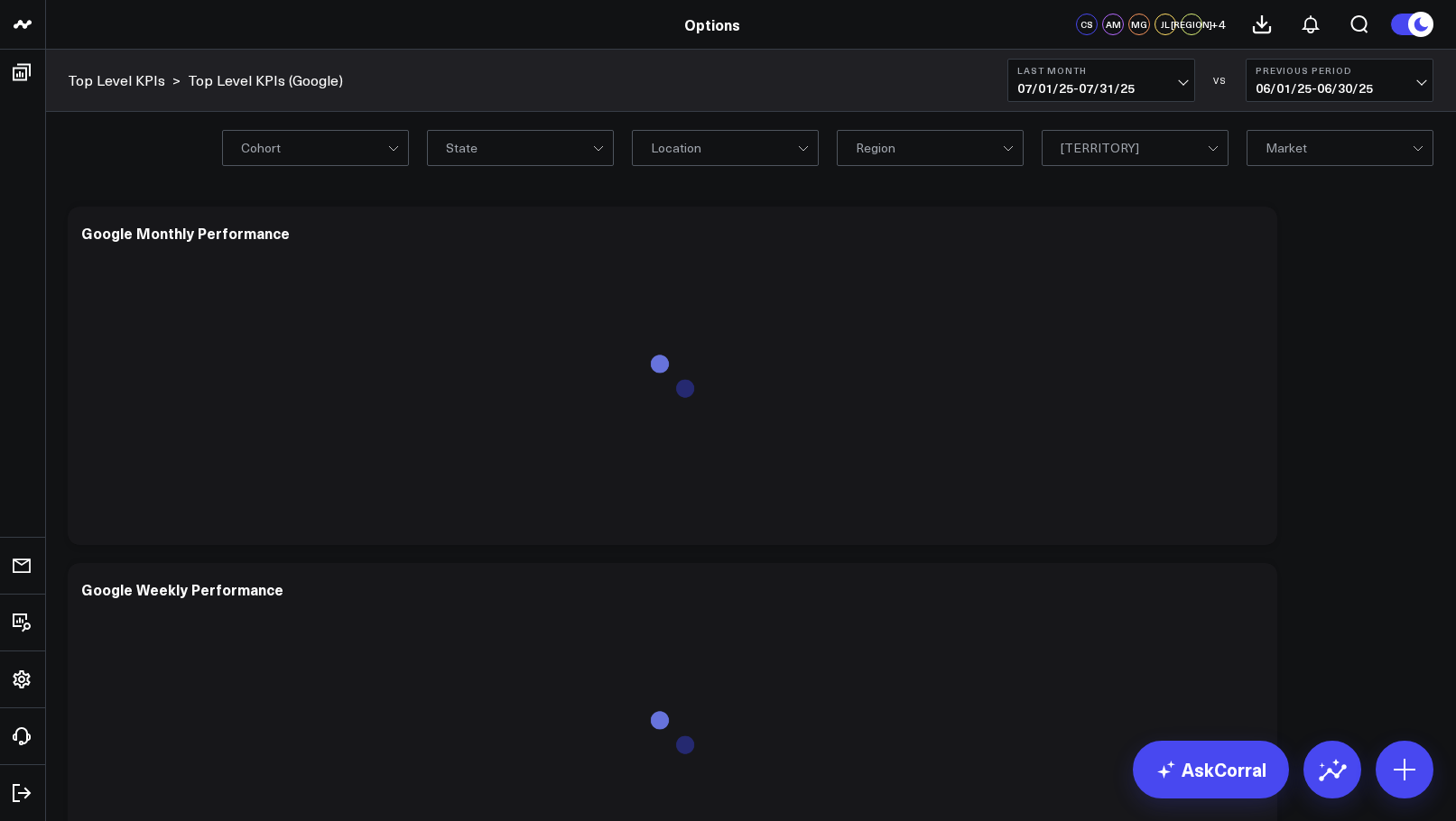 scroll, scrollTop: 0, scrollLeft: 0, axis: both 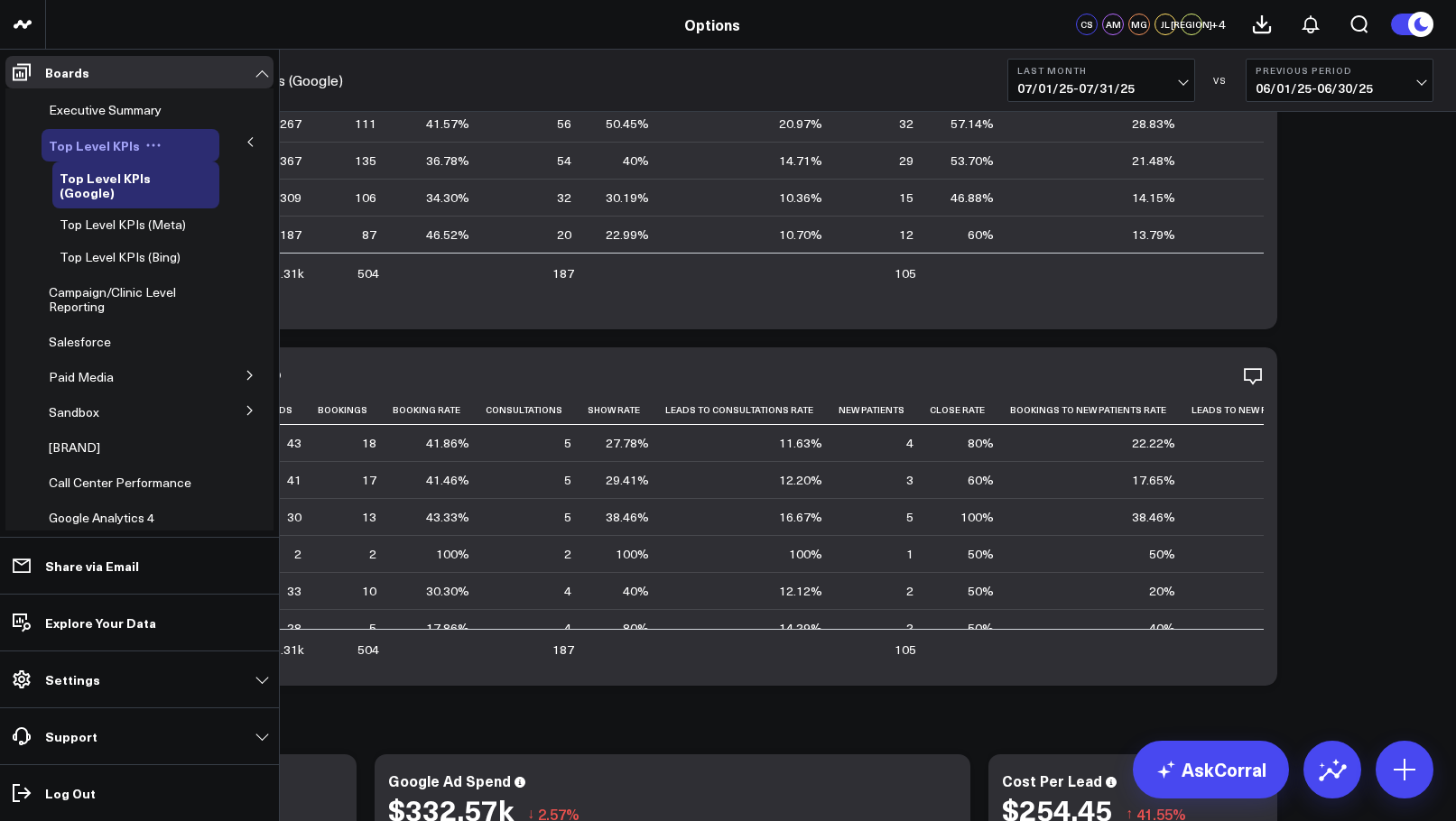 click on "Top Level KPIs" at bounding box center [94, 145] 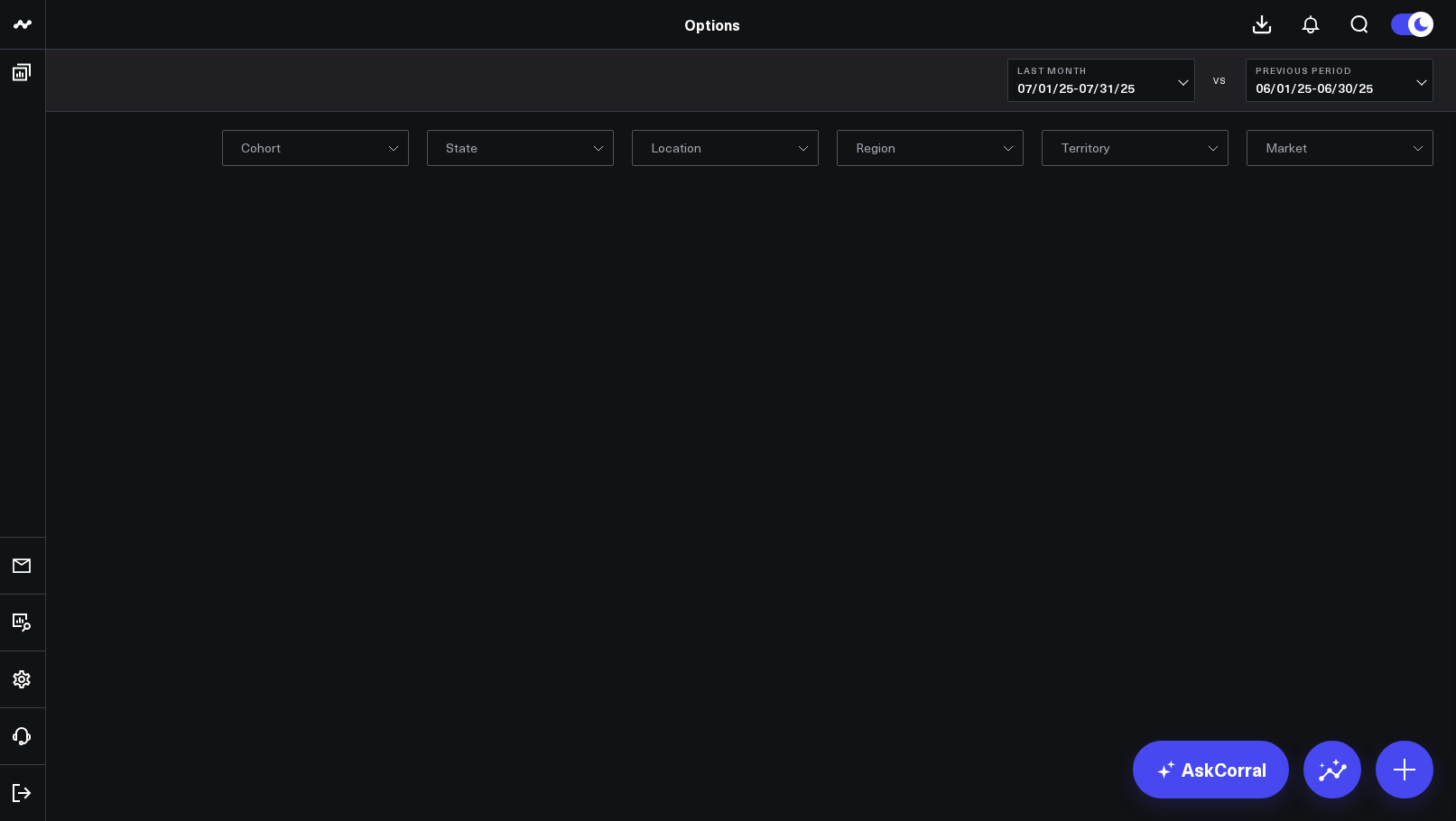 scroll, scrollTop: 0, scrollLeft: 0, axis: both 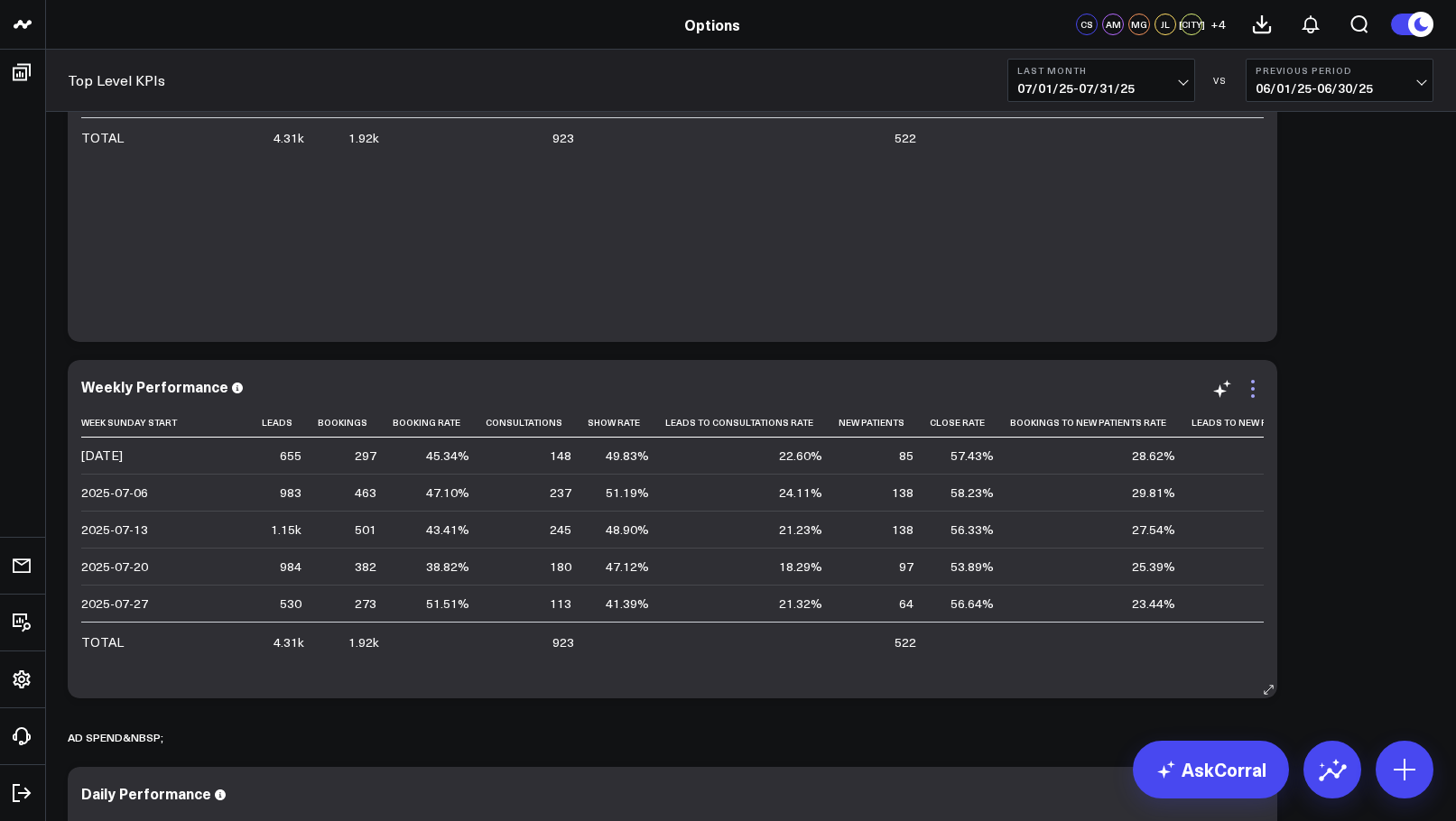 click 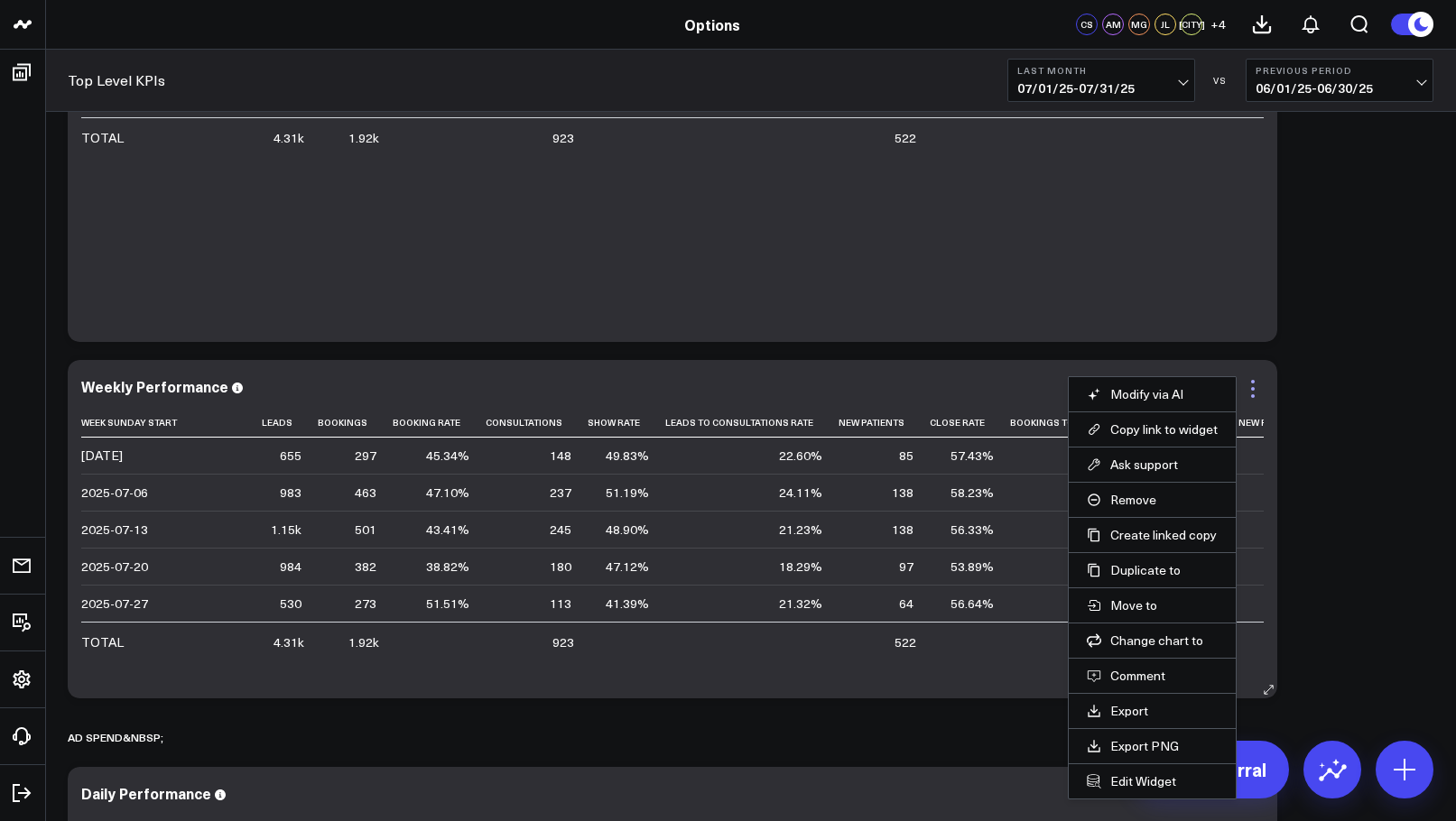 click 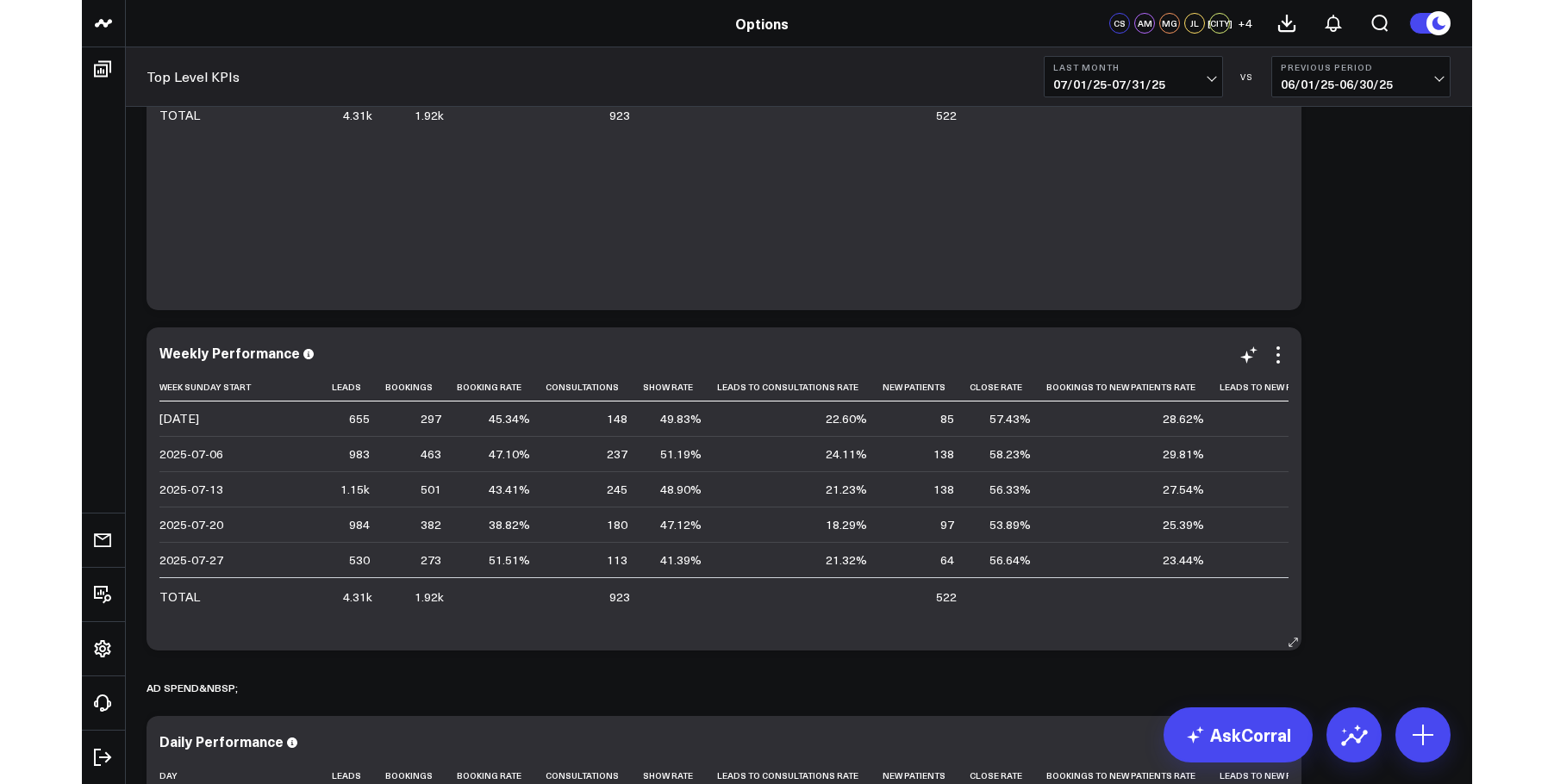 scroll, scrollTop: 195, scrollLeft: 0, axis: vertical 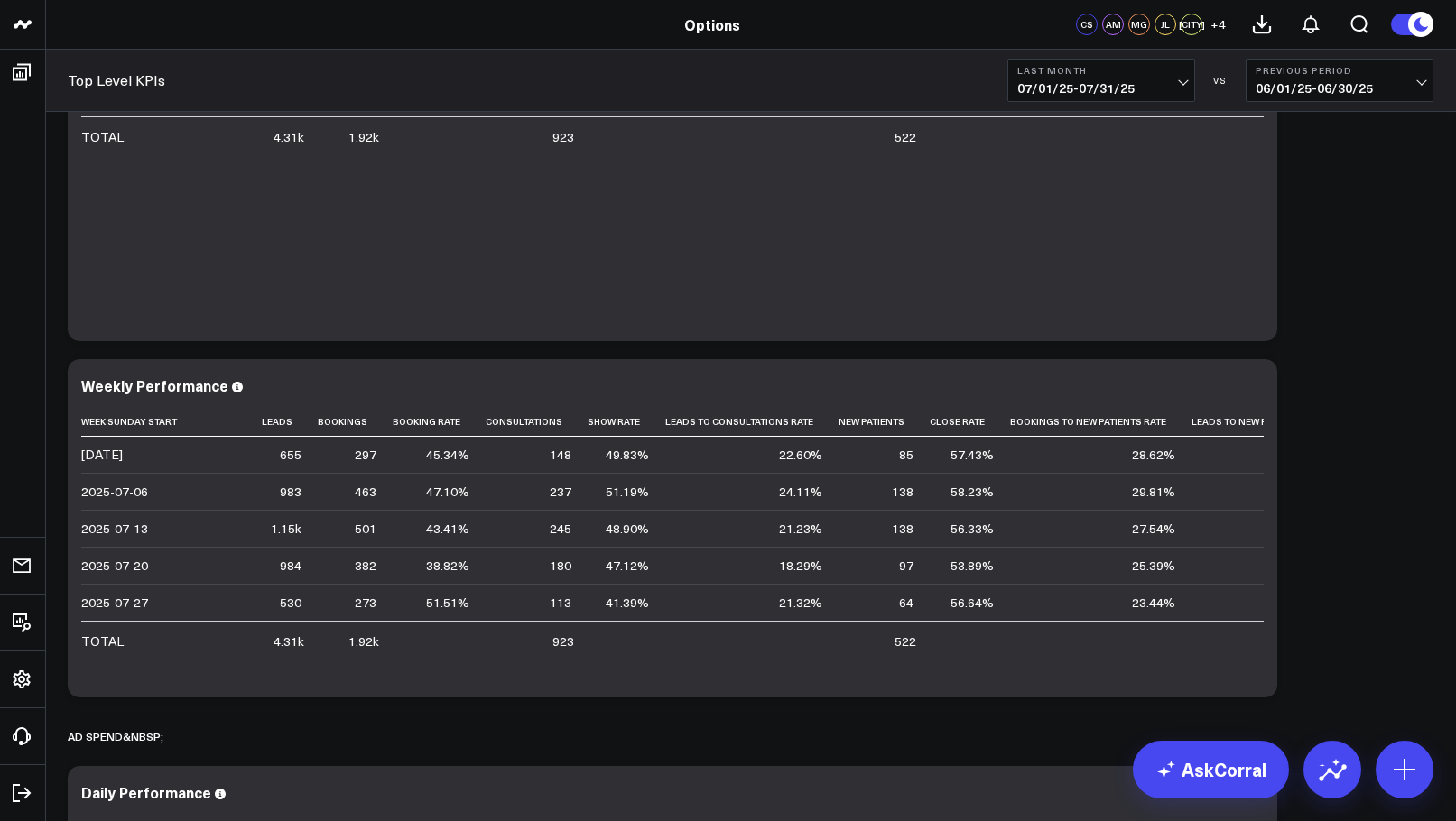 click on "Modify via AI Copy link to widget Ask support Remove Create linked copy Executive Summary Top Level KPIs Top Level KPIs (Google) Top Level KPIs (Meta) Top Level KPIs (Bing) Campaign/Clinic Level Reporting Salesforce Paid Media Google Ads Meta Ads Bing Ads SoftSnow.ai Sandbox Business Overview CallRail Call Center Performance Google Analytics 4 Daily Spend Hubspot Sales Accrual Duplicate to Executive Summary Top Level KPIs Top Level KPIs (Google) Top Level KPIs (Meta) Top Level KPIs (Bing) Campaign/Clinic Level Reporting Salesforce Paid Media Google Ads Meta Ads Bing Ads SoftSnow.ai Sandbox Business Overview CallRail Call Center Performance Google Analytics 4 Daily Spend Hubspot Sales Accrual Move to Executive Summary Top Level KPIs Top Level KPIs (Google) Top Level KPIs (Meta) Top Level KPIs (Bing) Campaign/Clinic Level Reporting Salesforce Paid Media Google Ads Meta Ads Bing Ads SoftSnow.ai Sandbox Business Overview CallRail Call Center Performance Google Analytics 4 Daily Spend Hubspot Sales Accrual US Map" at bounding box center (750, 2283) 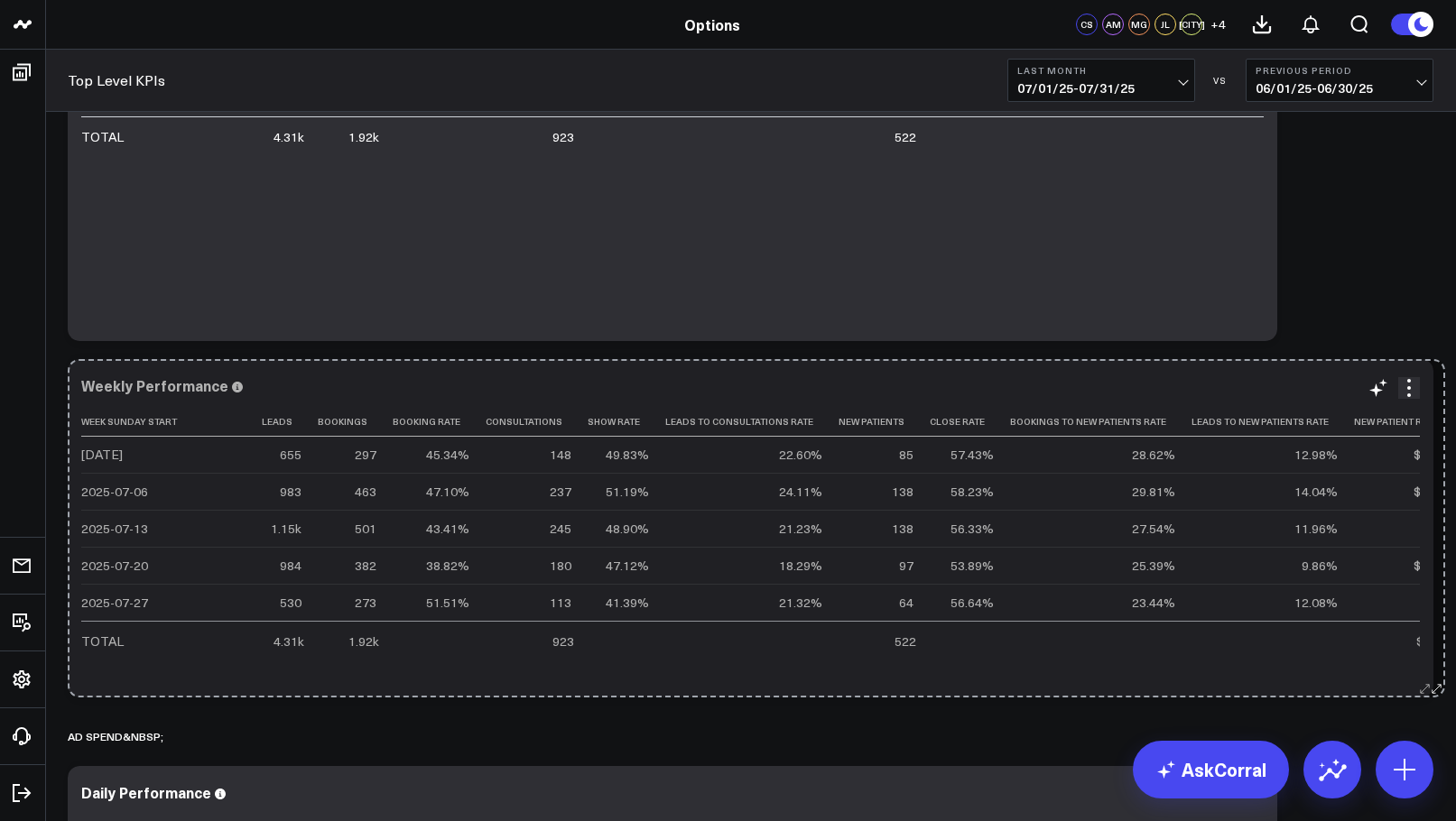 drag, startPoint x: 1273, startPoint y: 692, endPoint x: 1433, endPoint y: 691, distance: 160.00312 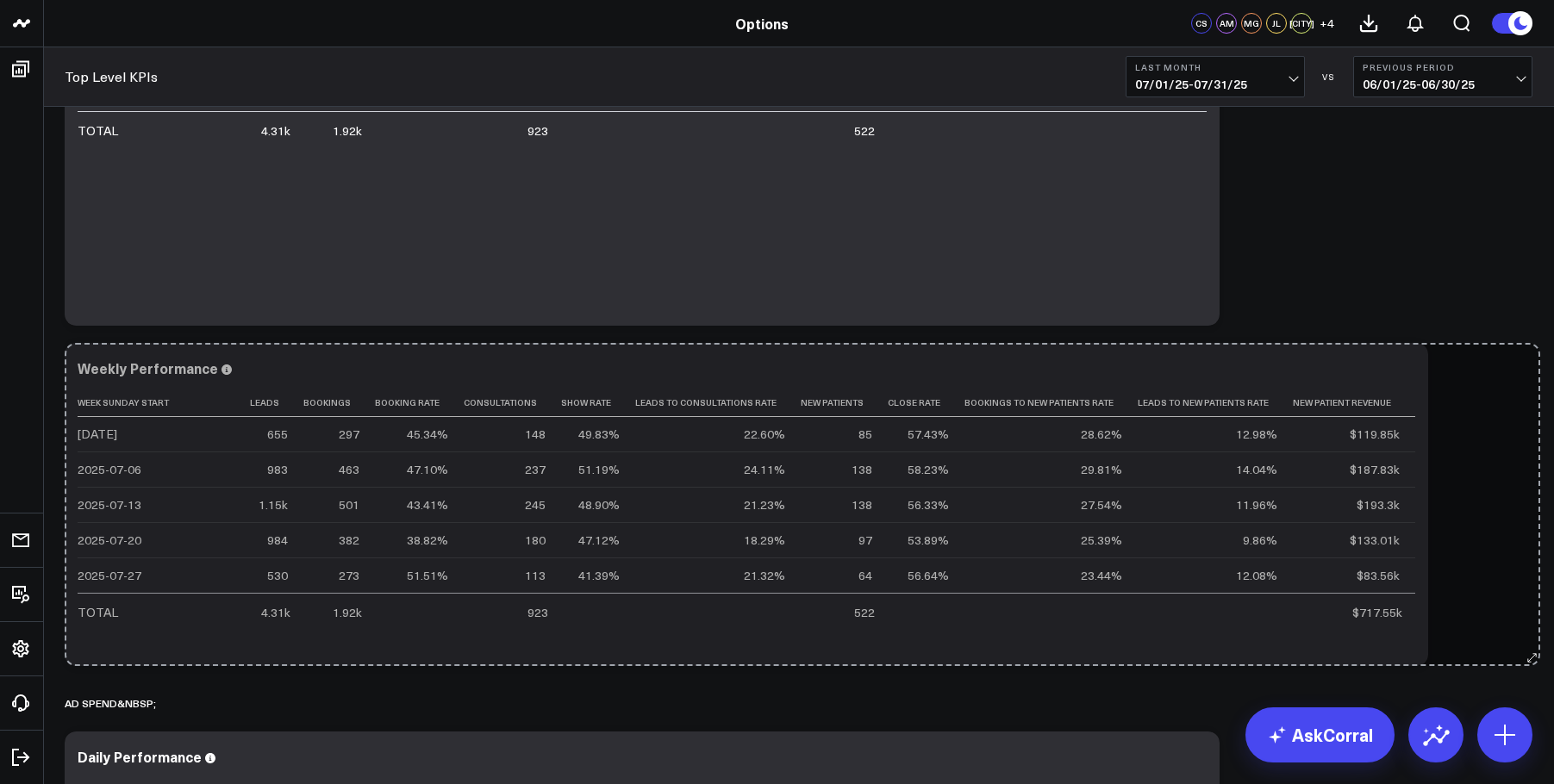 drag, startPoint x: 1396, startPoint y: 655, endPoint x: 1533, endPoint y: 652, distance: 137.0328 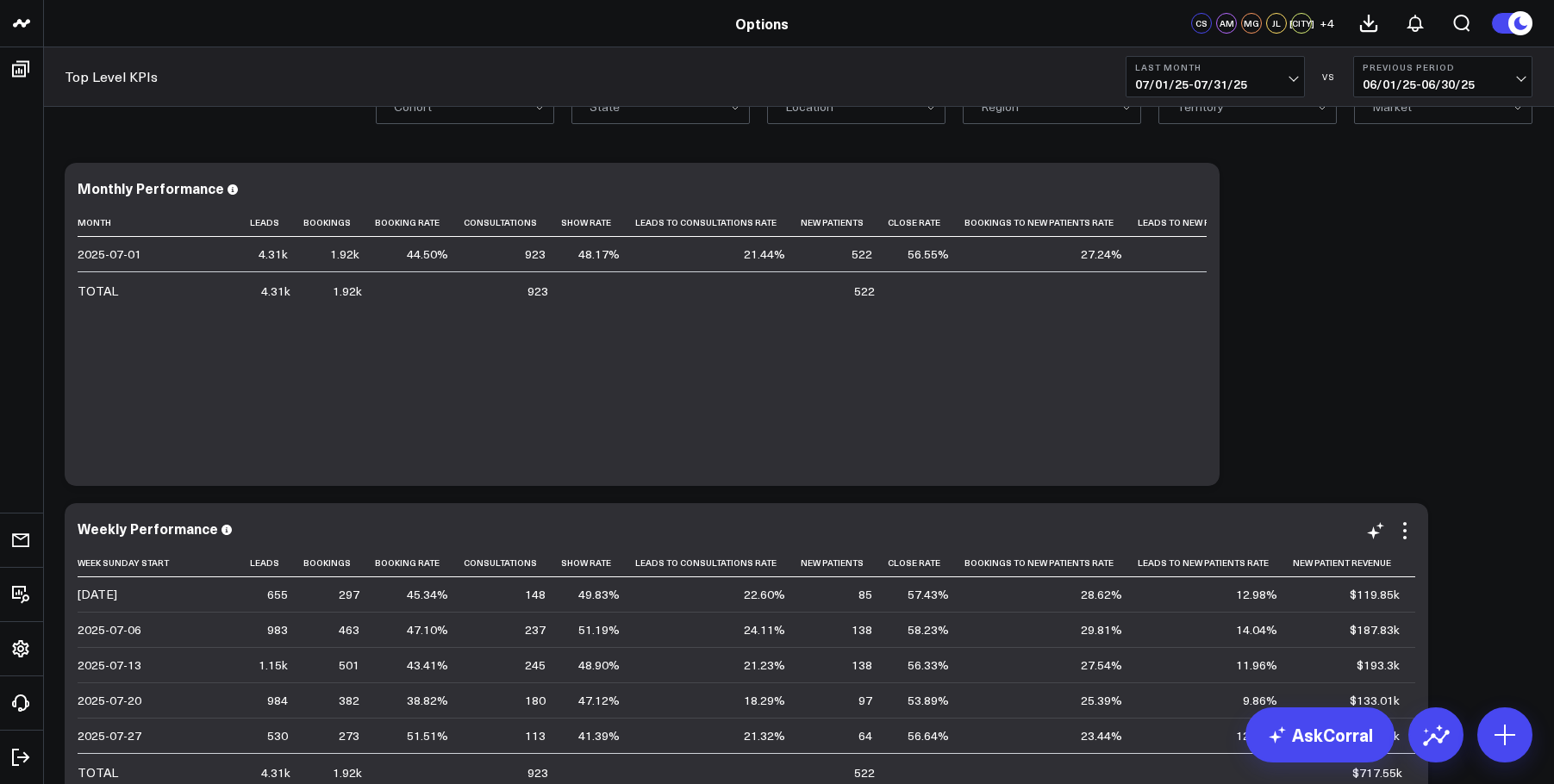 scroll, scrollTop: 22, scrollLeft: 0, axis: vertical 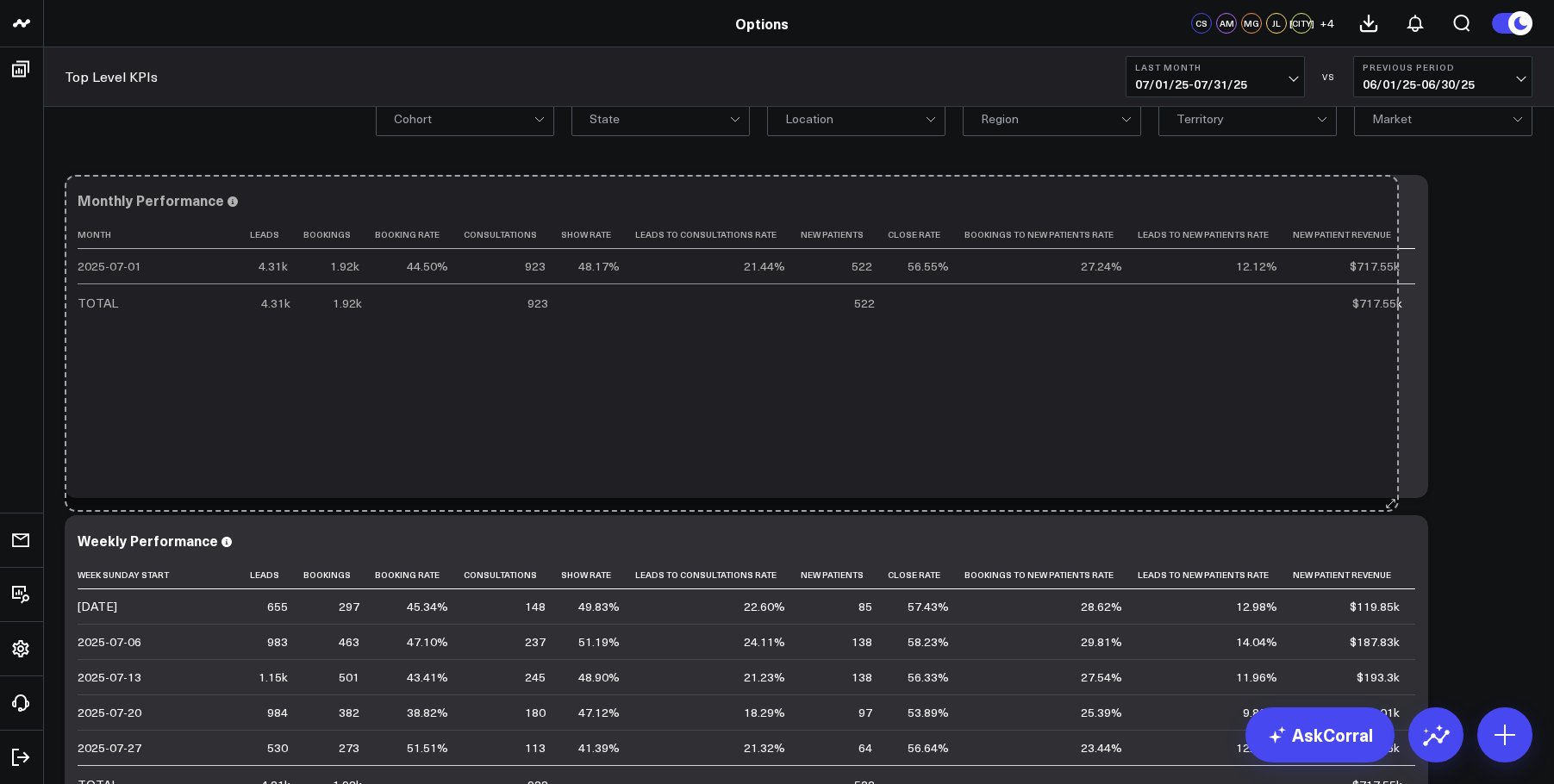 drag, startPoint x: 1214, startPoint y: 492, endPoint x: 1394, endPoint y: 504, distance: 180.39956 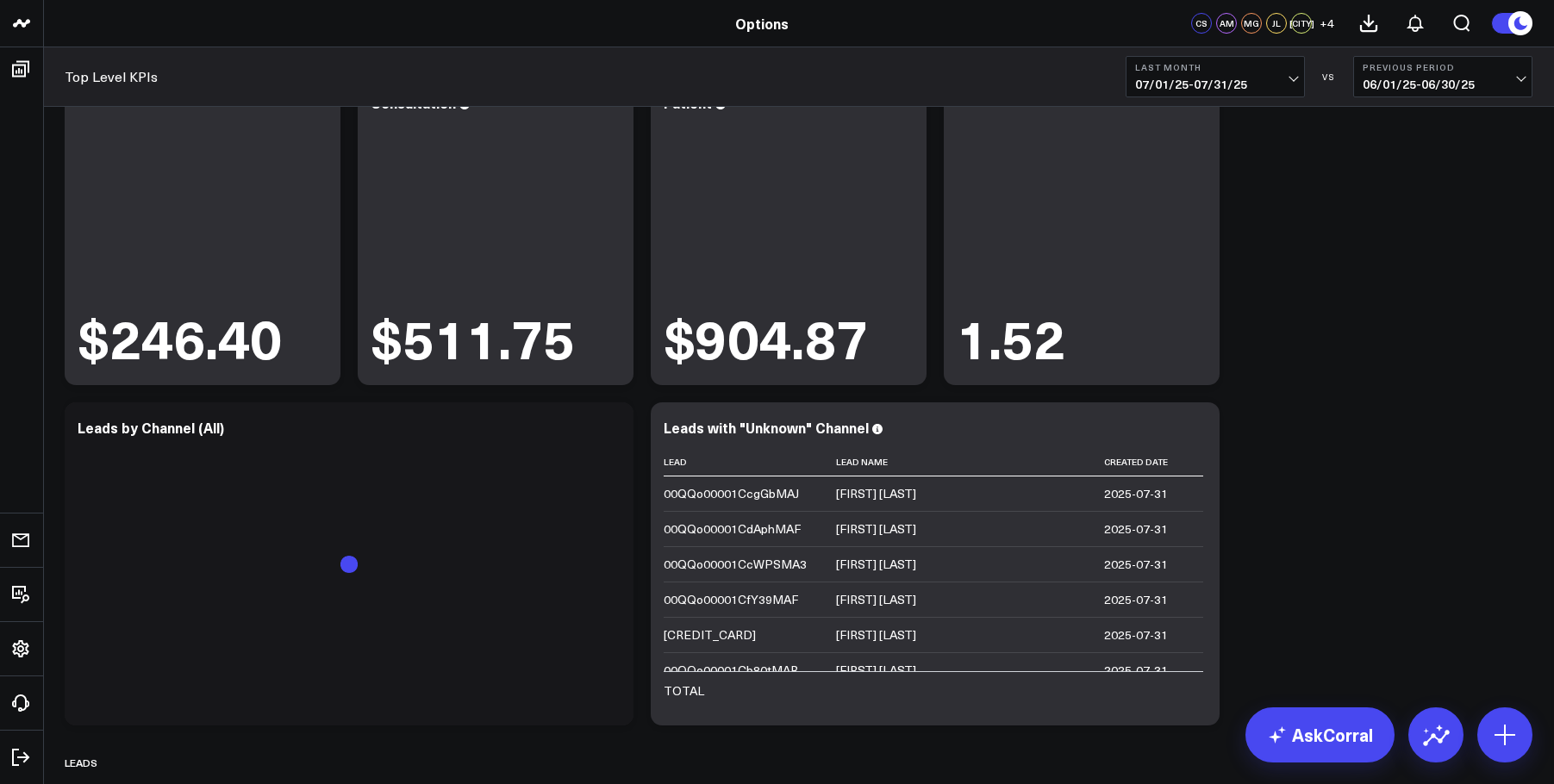 scroll, scrollTop: 1544, scrollLeft: 0, axis: vertical 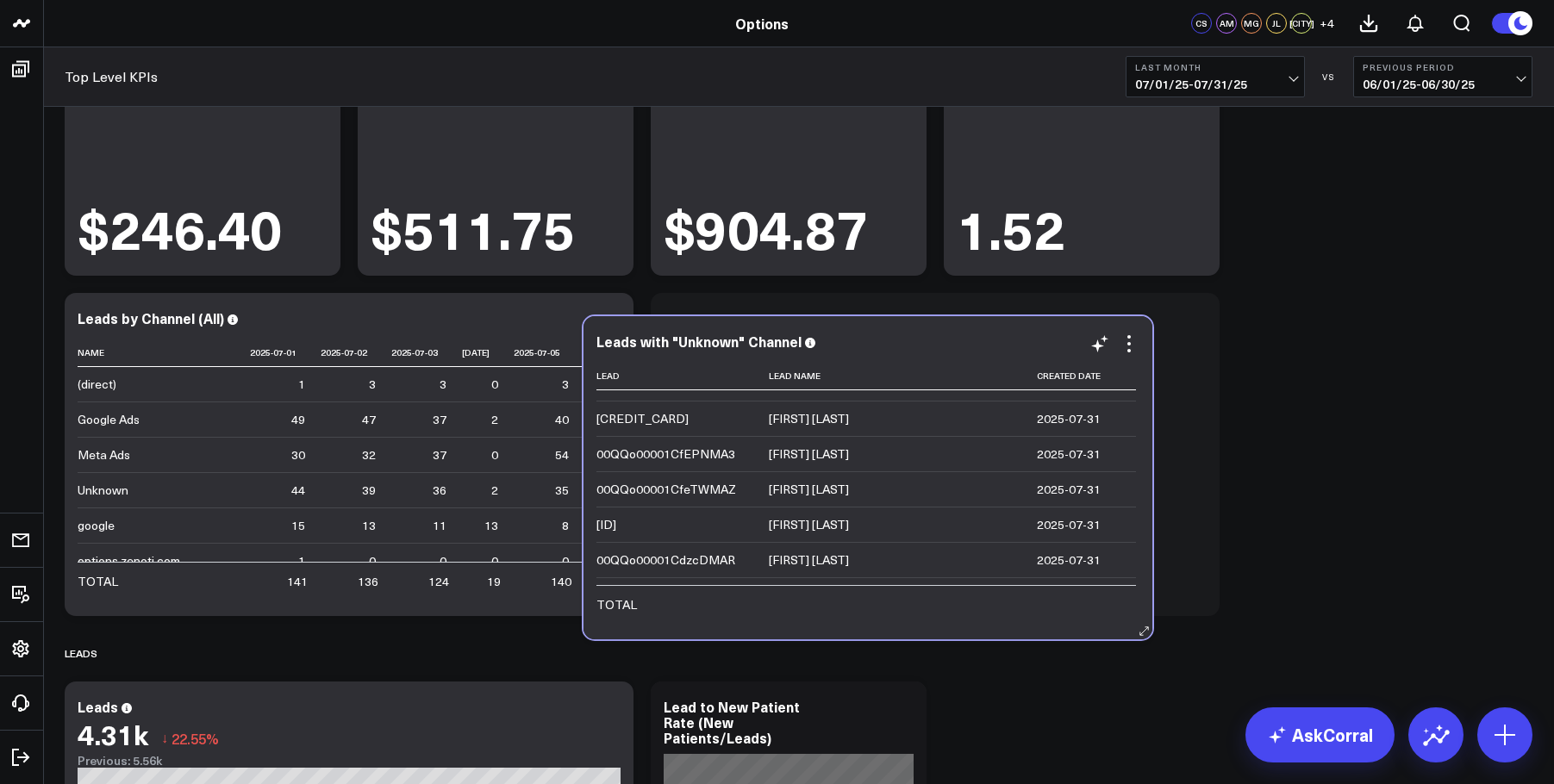 drag, startPoint x: 799, startPoint y: 417, endPoint x: 922, endPoint y: 306, distance: 165.68042 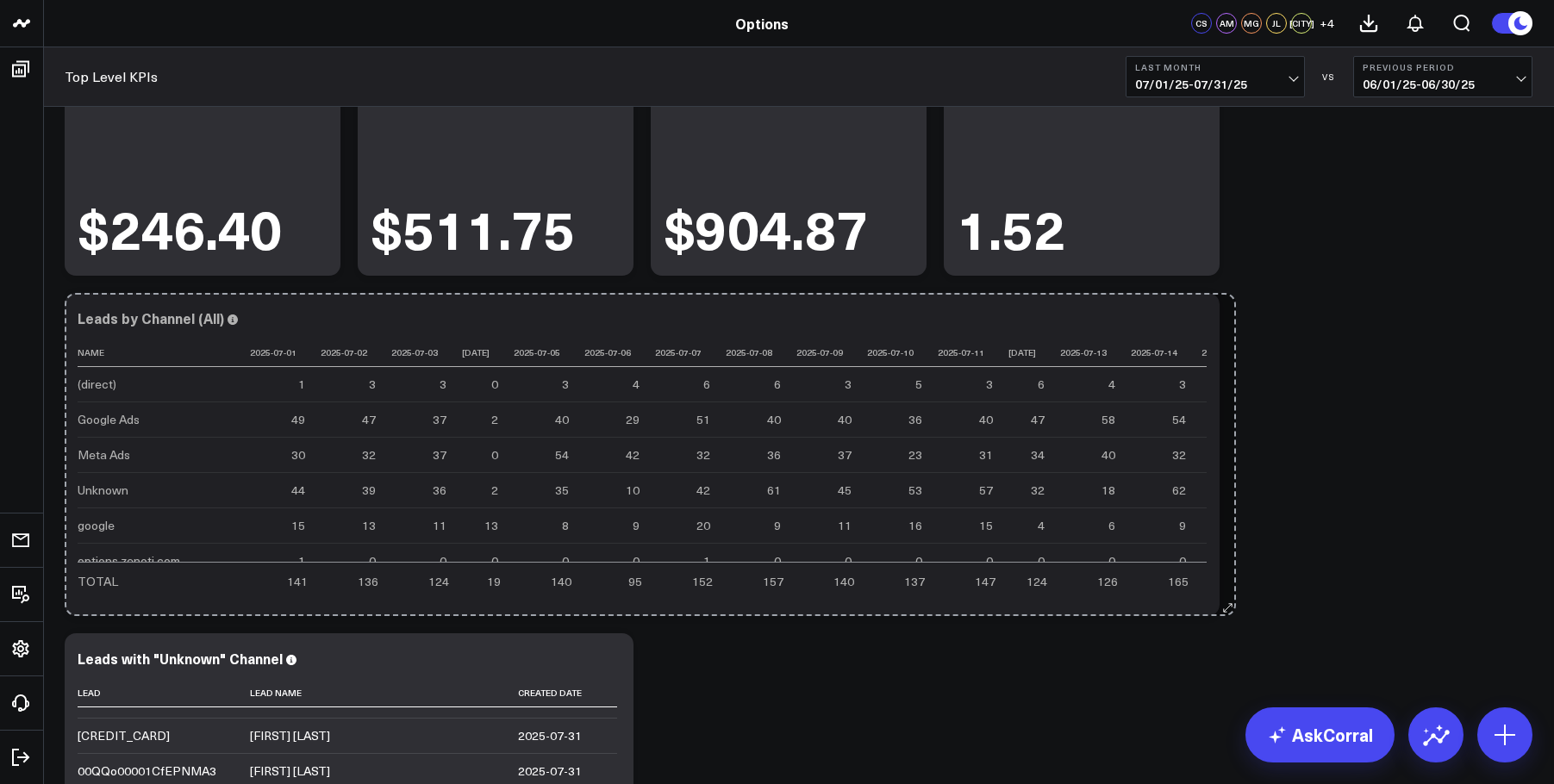 drag, startPoint x: 628, startPoint y: 607, endPoint x: 1228, endPoint y: 563, distance: 601.611 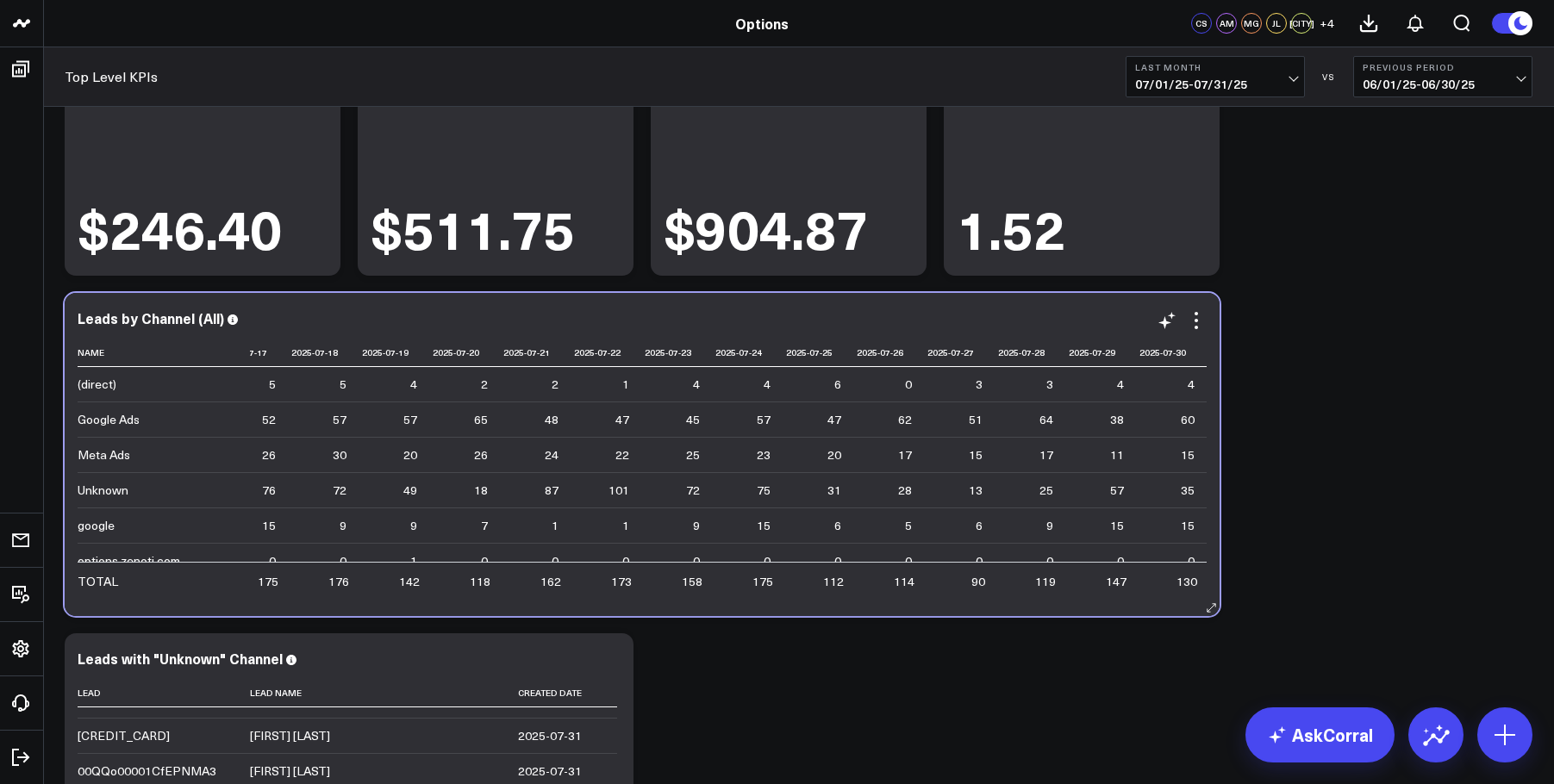 scroll, scrollTop: 0, scrollLeft: 1208, axis: horizontal 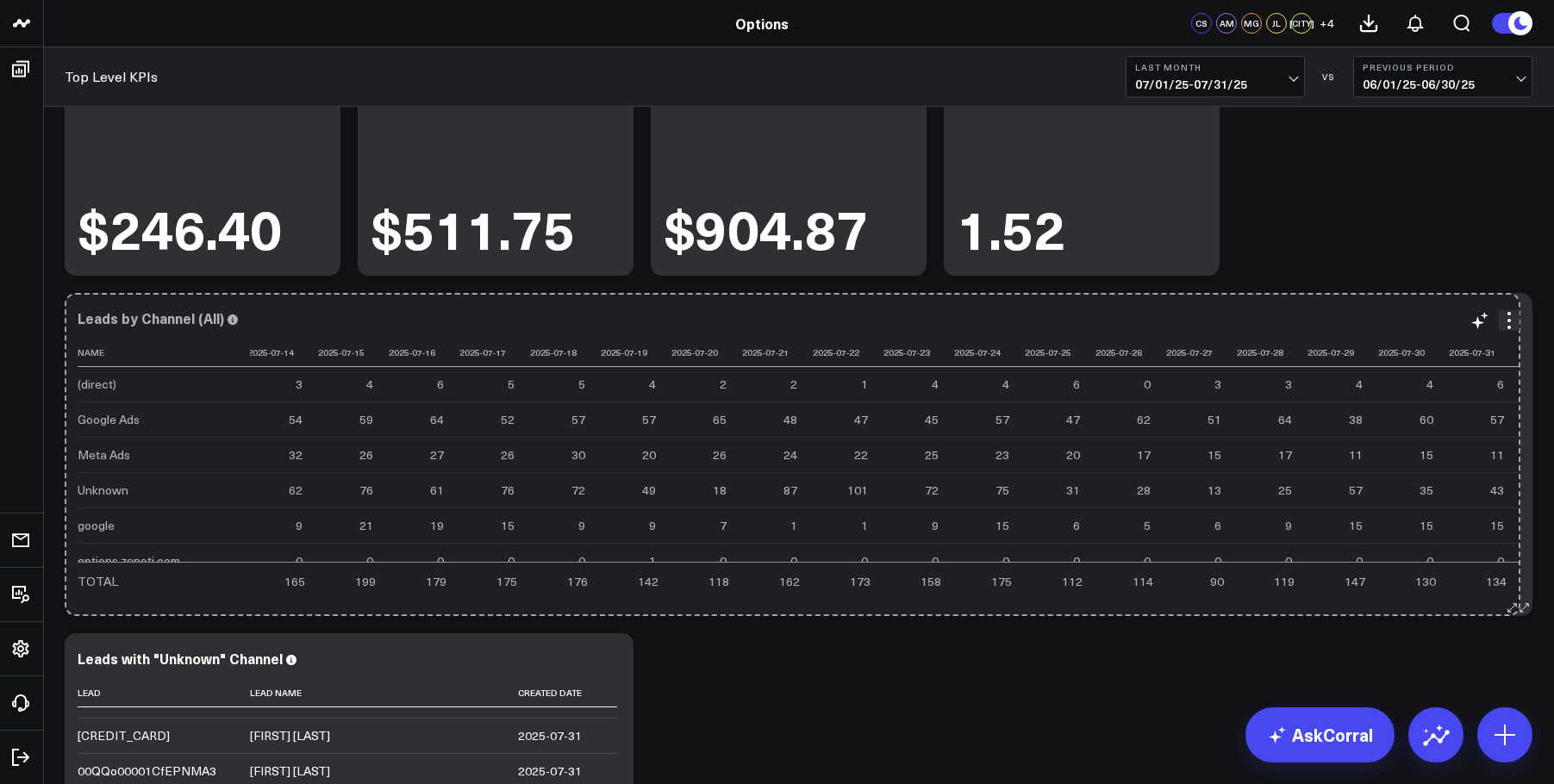 drag, startPoint x: 1210, startPoint y: 608, endPoint x: 1511, endPoint y: 598, distance: 301.16607 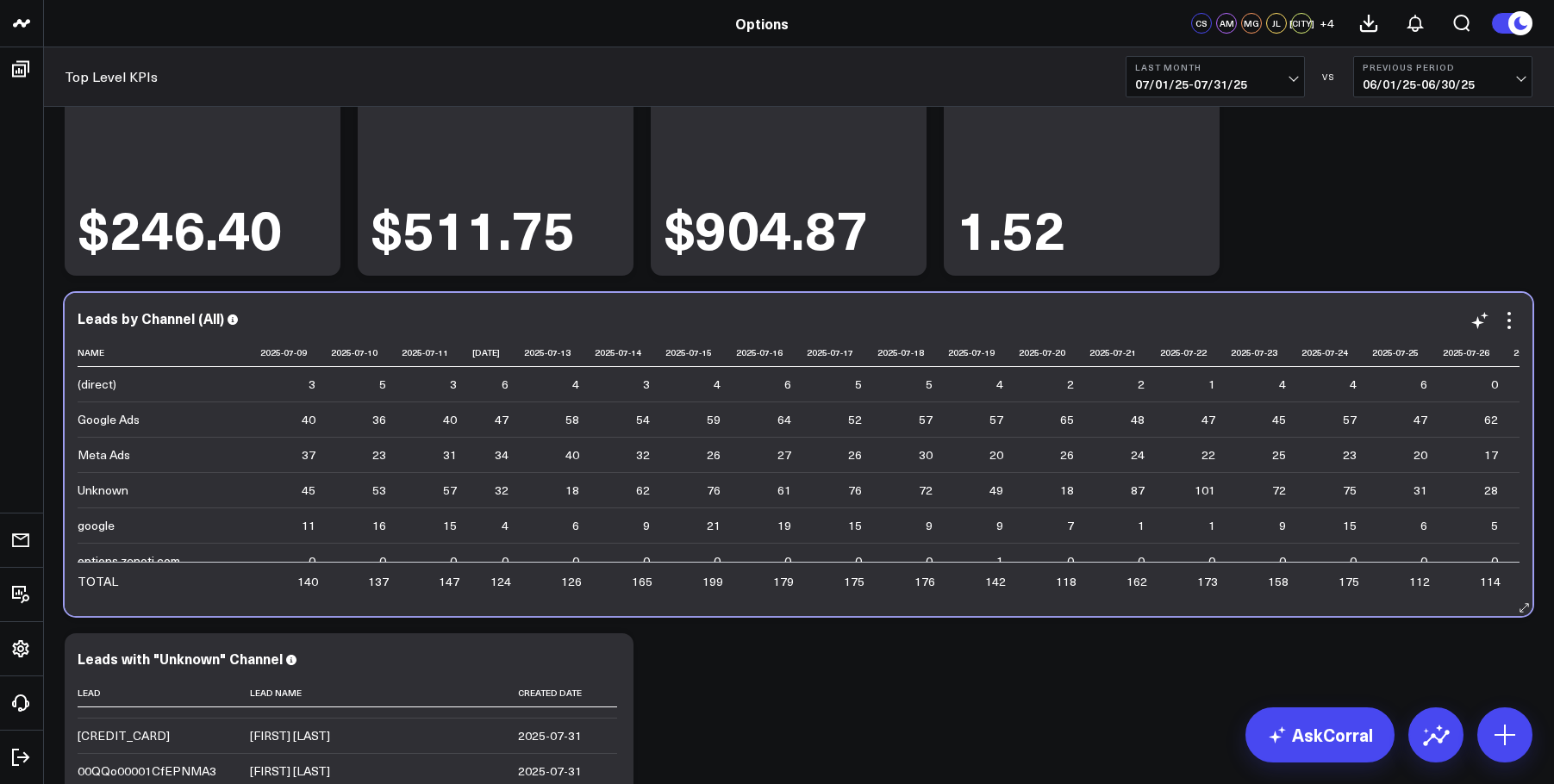 scroll, scrollTop: 0, scrollLeft: 0, axis: both 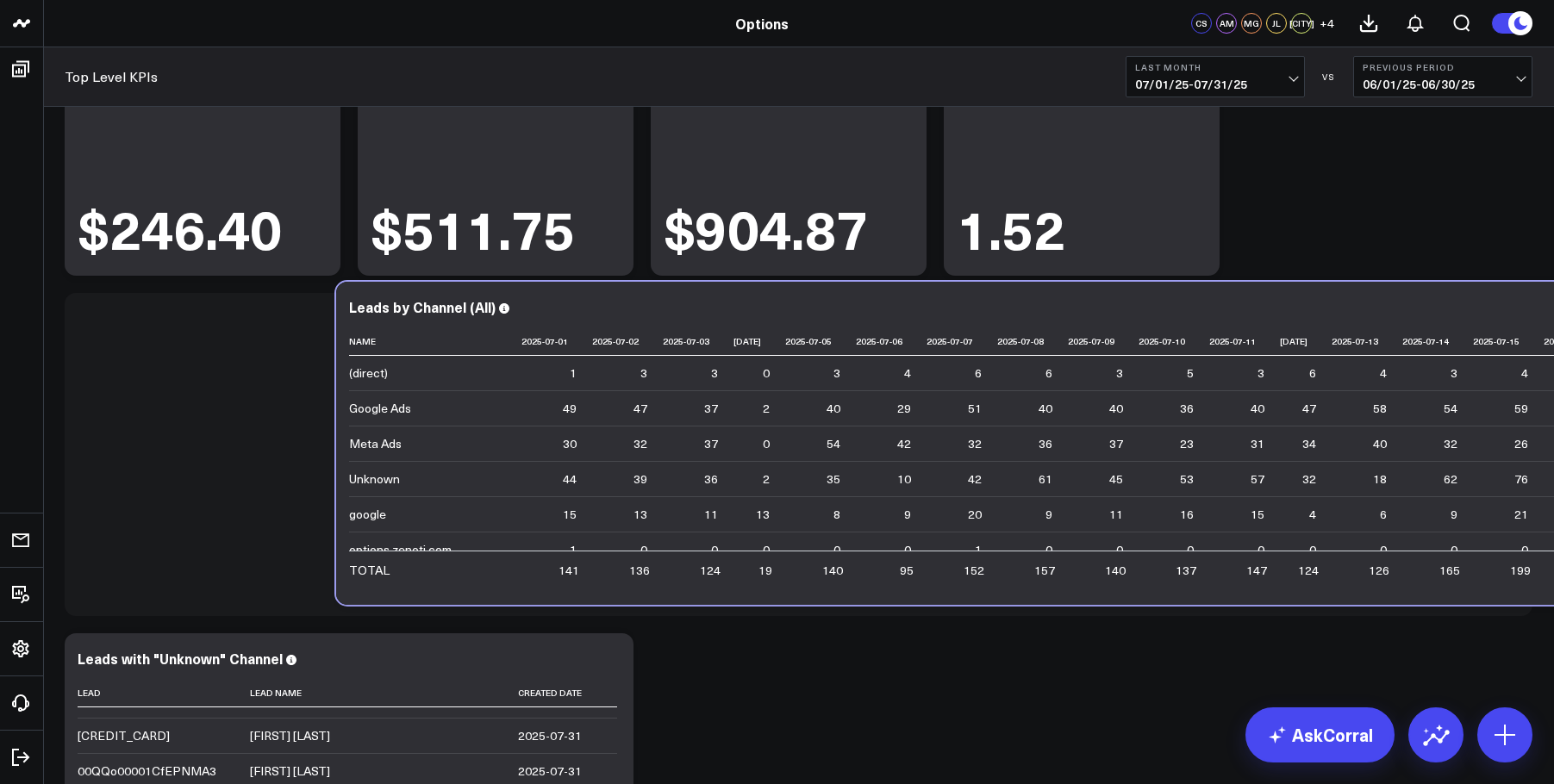drag, startPoint x: 409, startPoint y: 599, endPoint x: 480, endPoint y: 595, distance: 71.11259 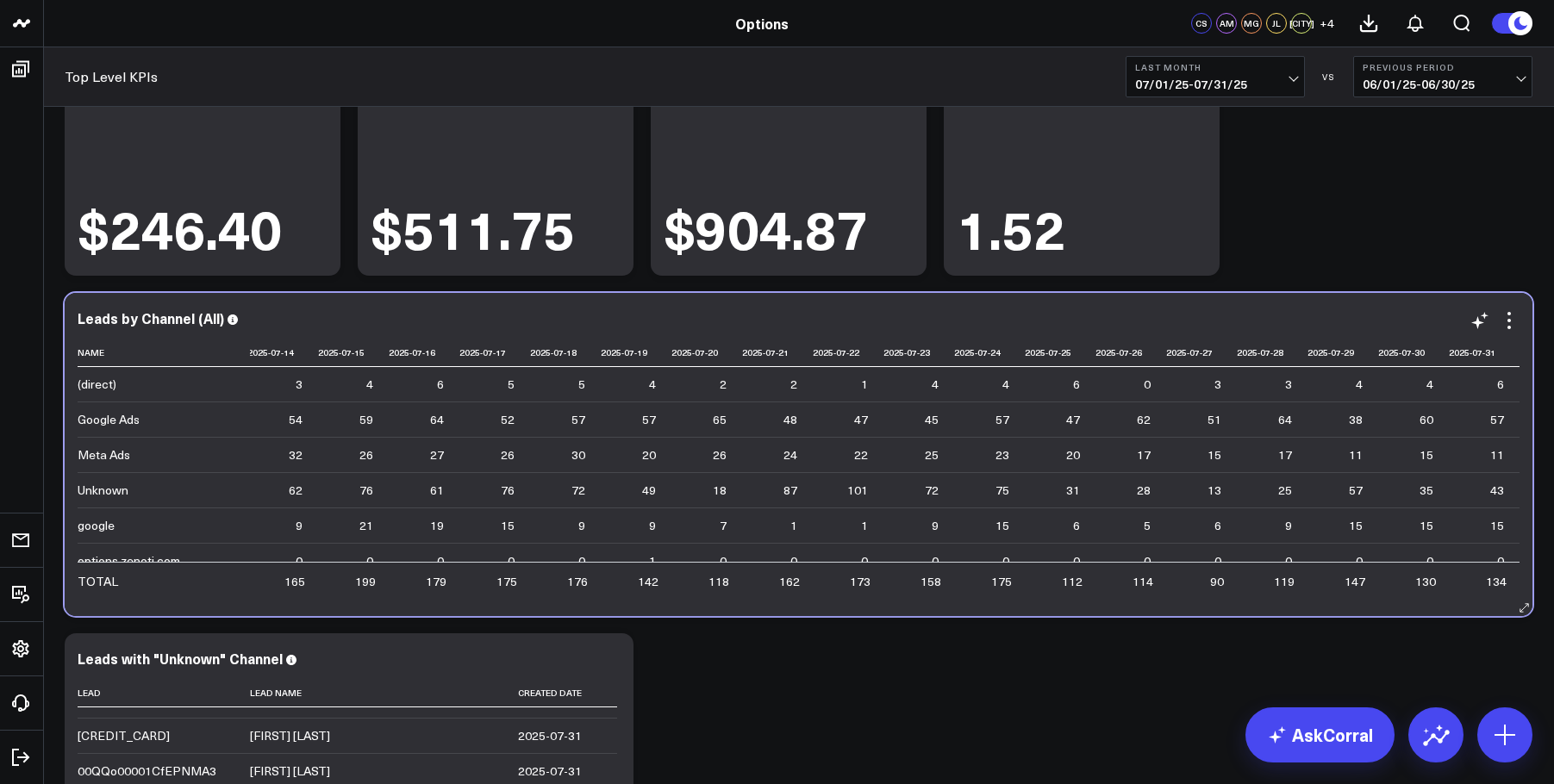 scroll, scrollTop: 0, scrollLeft: 0, axis: both 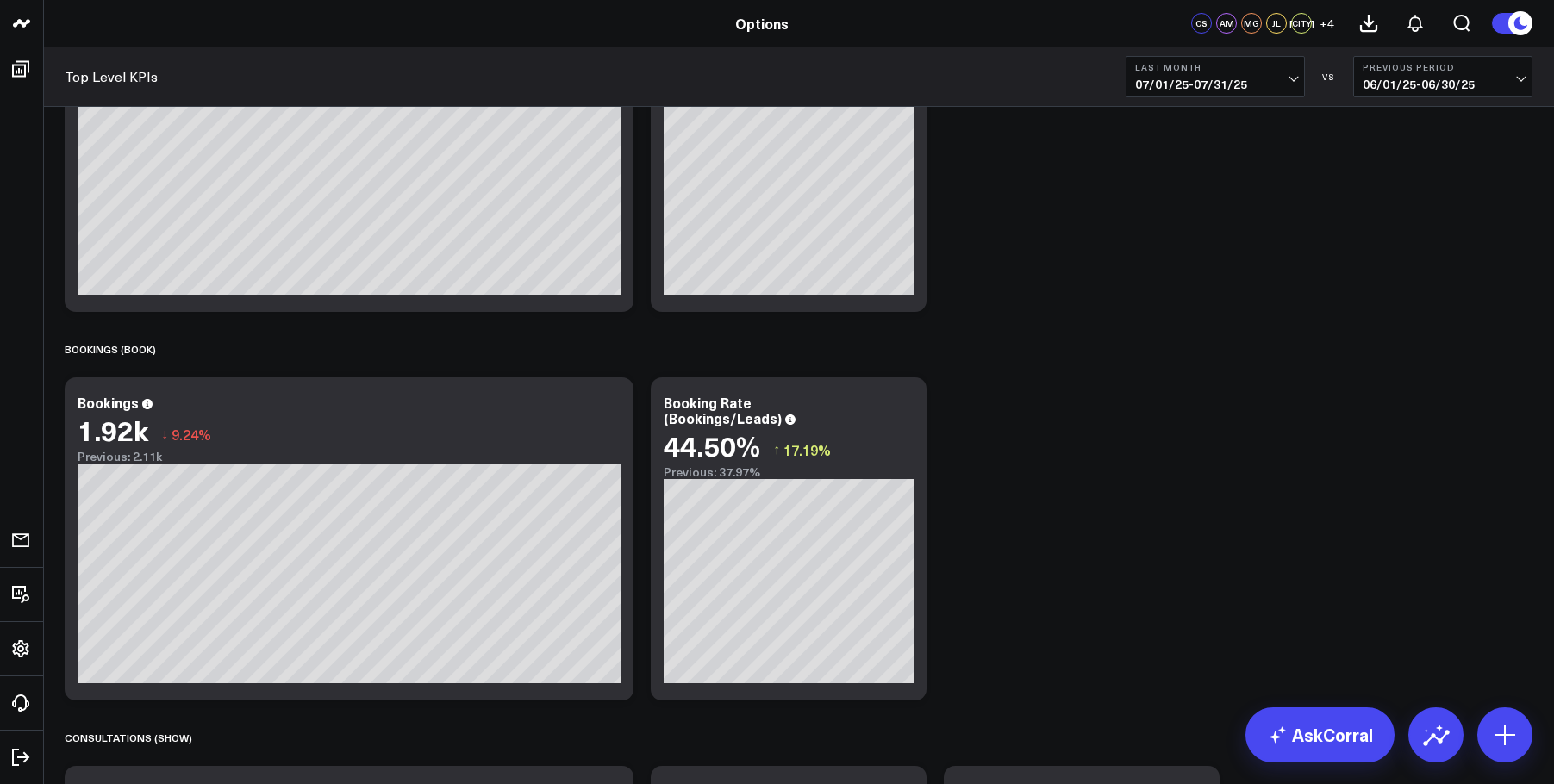 click on "Previous Period 06/01/25  -  06/30/25" at bounding box center (1443, 77) 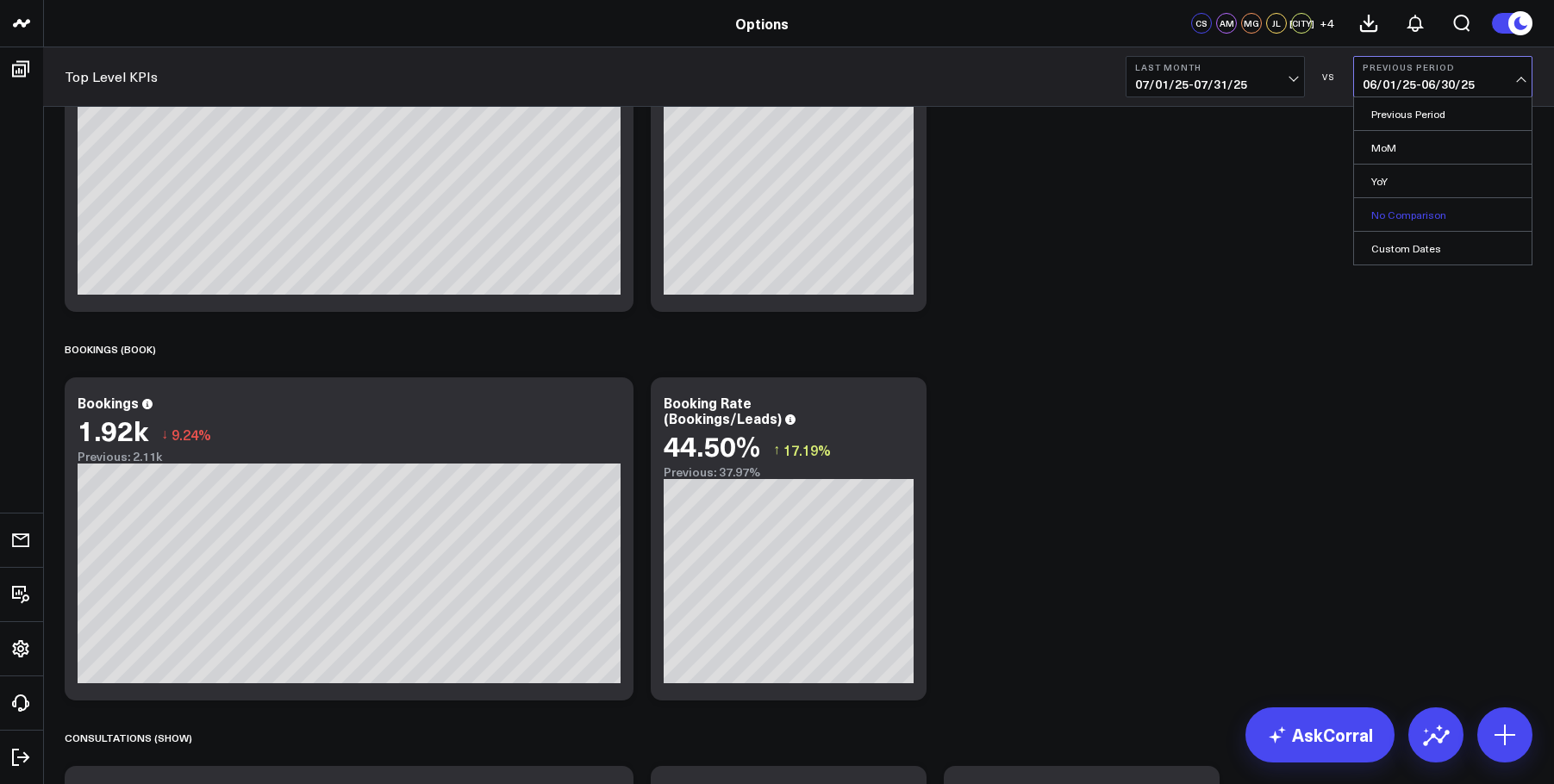 click on "No Comparison" at bounding box center [1443, 215] 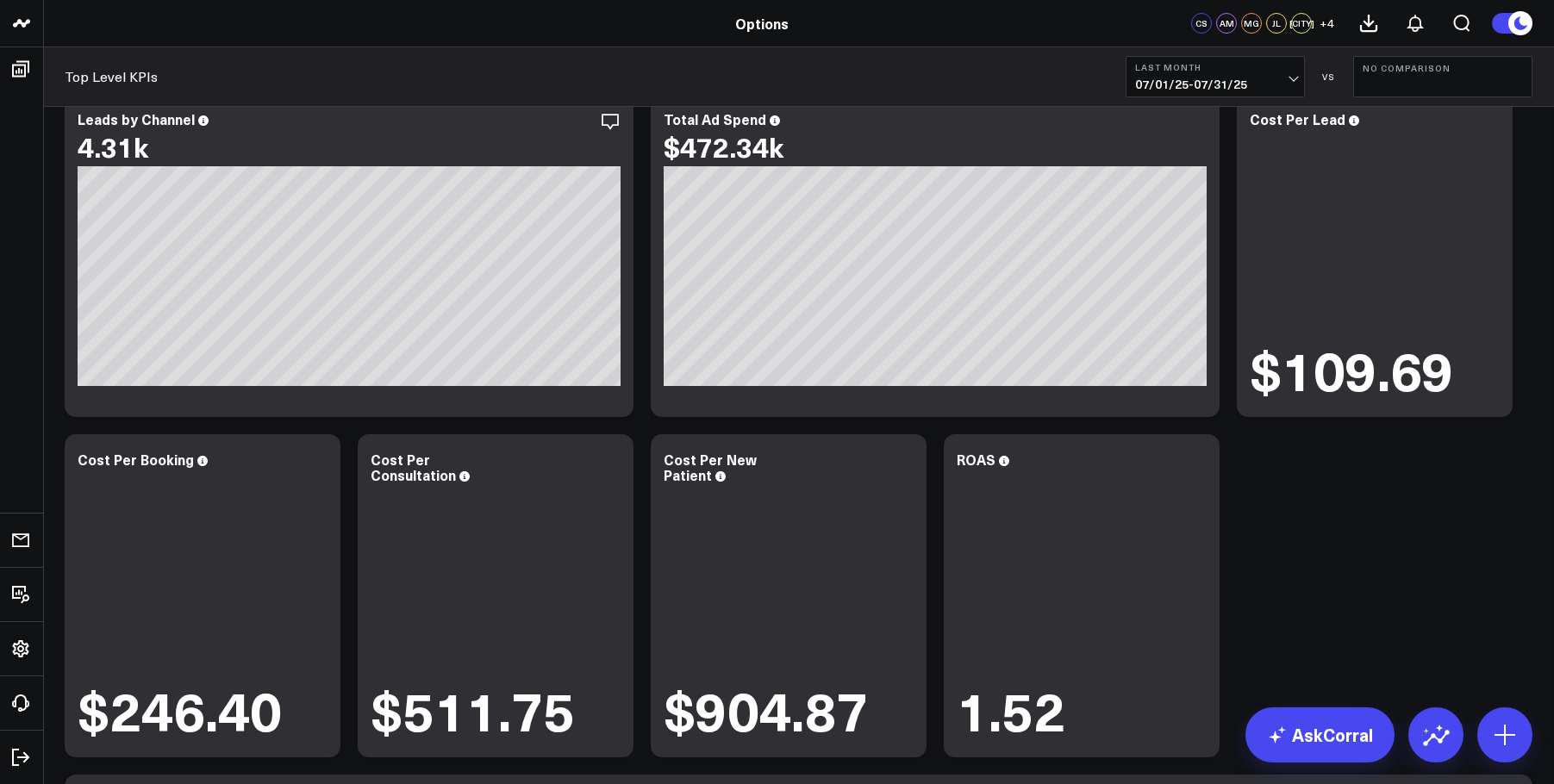 scroll, scrollTop: 793, scrollLeft: 0, axis: vertical 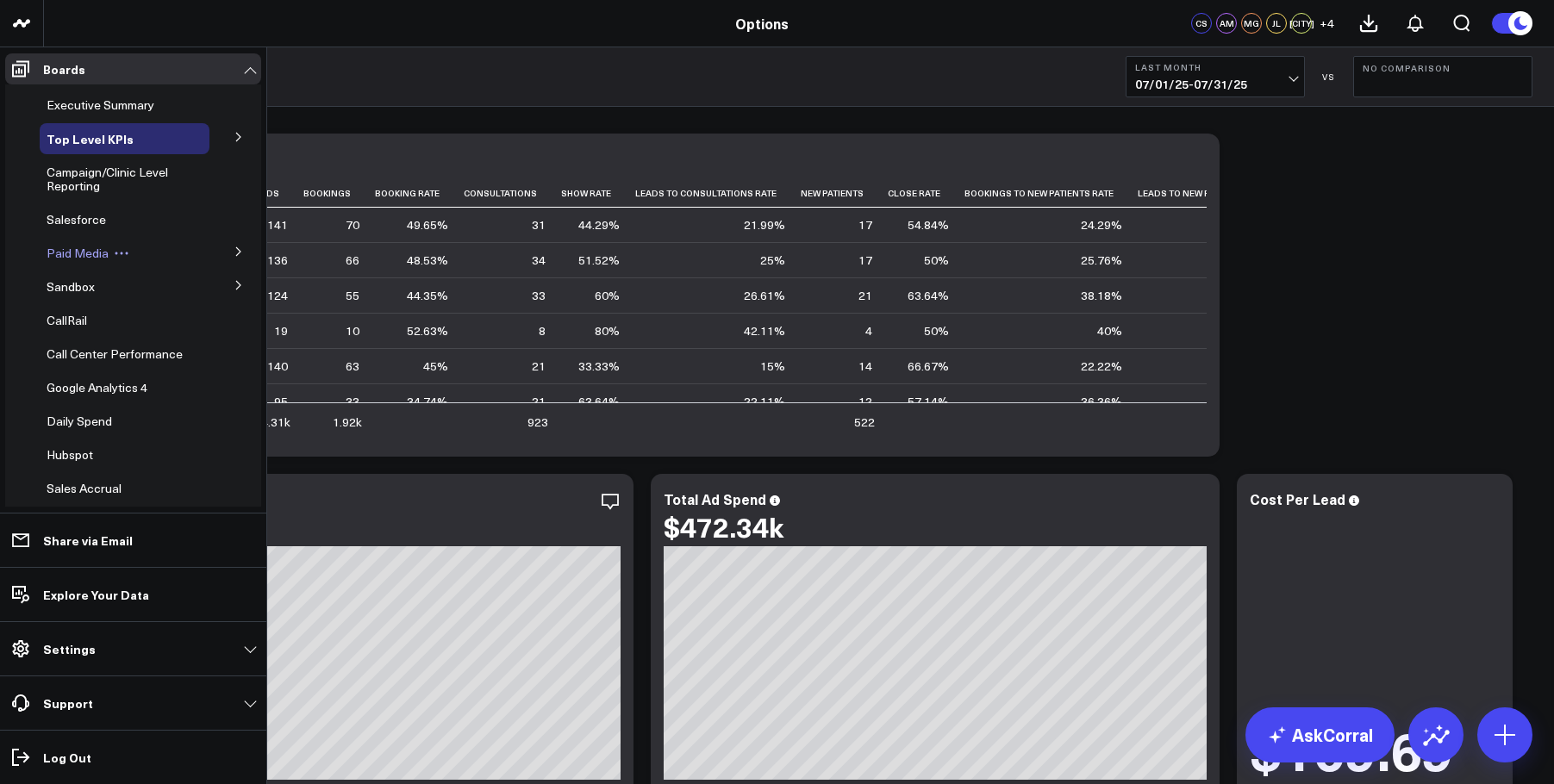 click on "Paid Media" at bounding box center (78, 252) 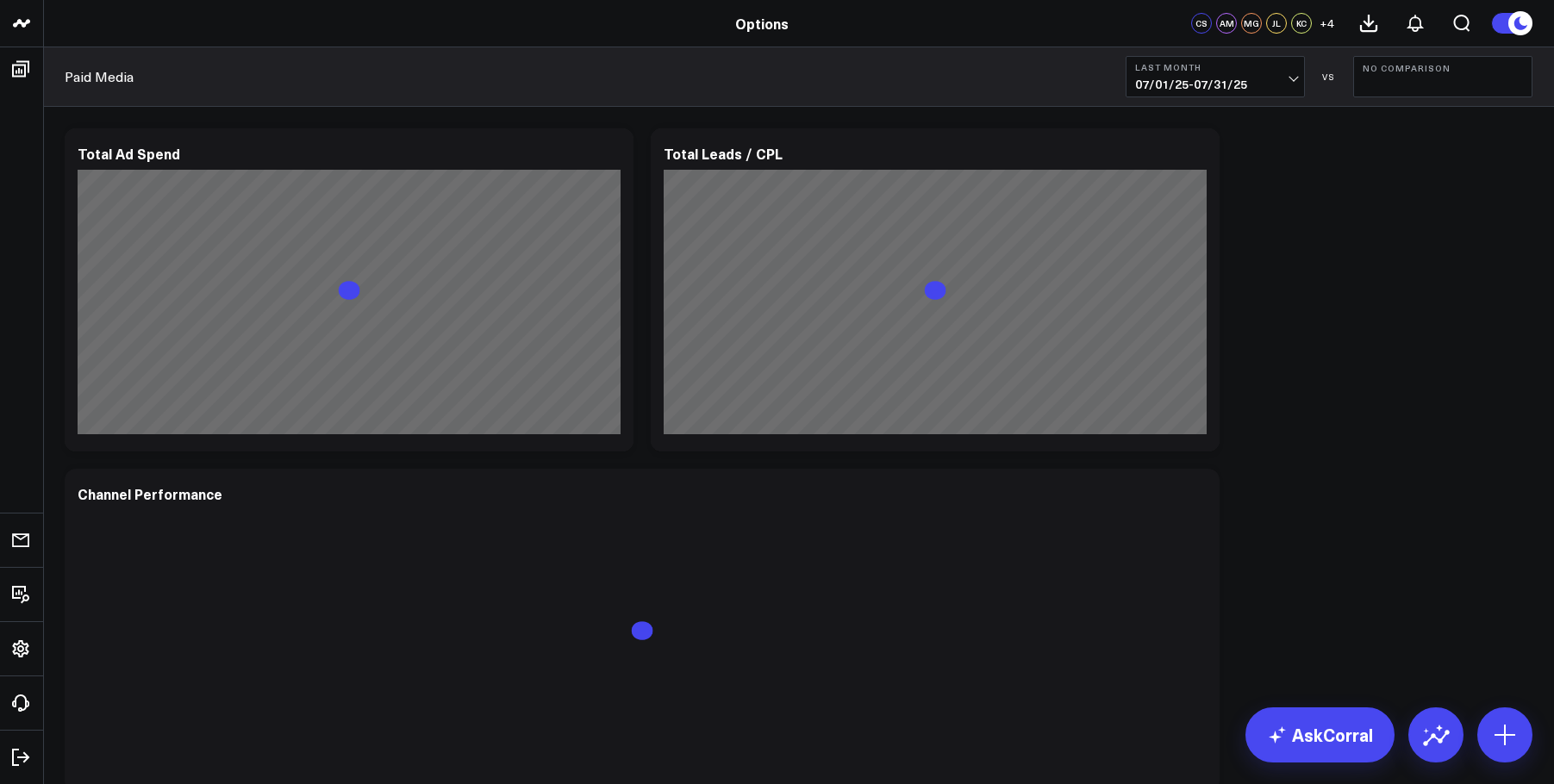 scroll, scrollTop: 0, scrollLeft: 0, axis: both 